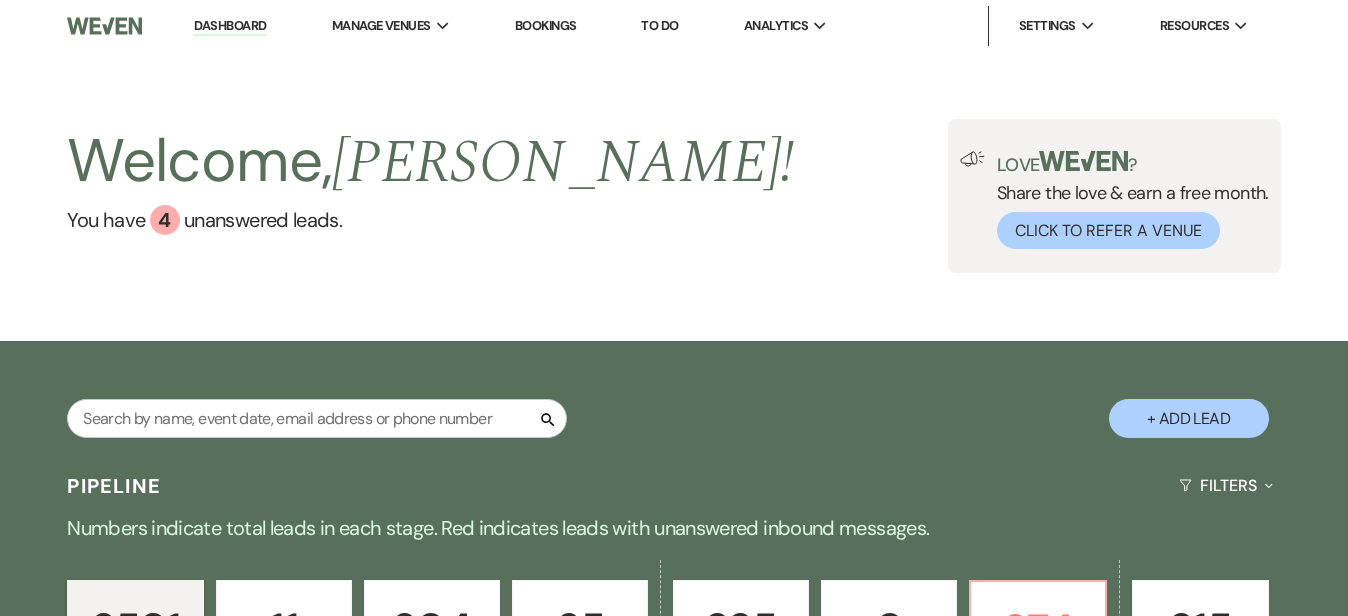 scroll, scrollTop: 426, scrollLeft: 0, axis: vertical 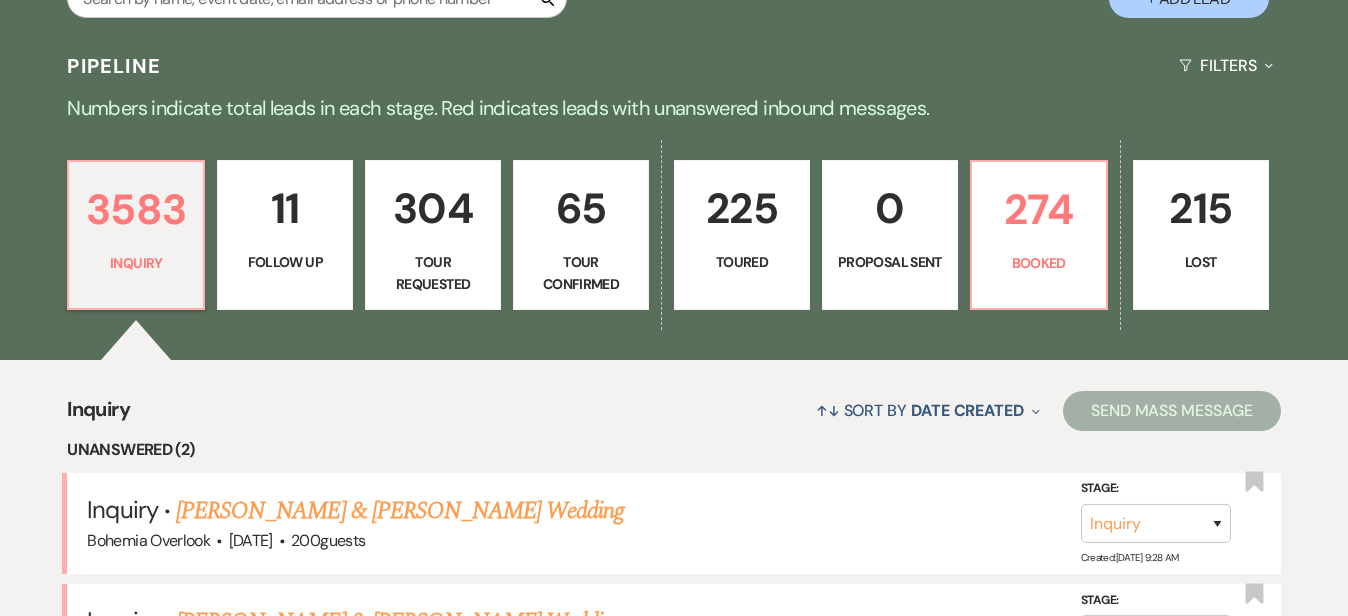 click on "65" at bounding box center (581, 208) 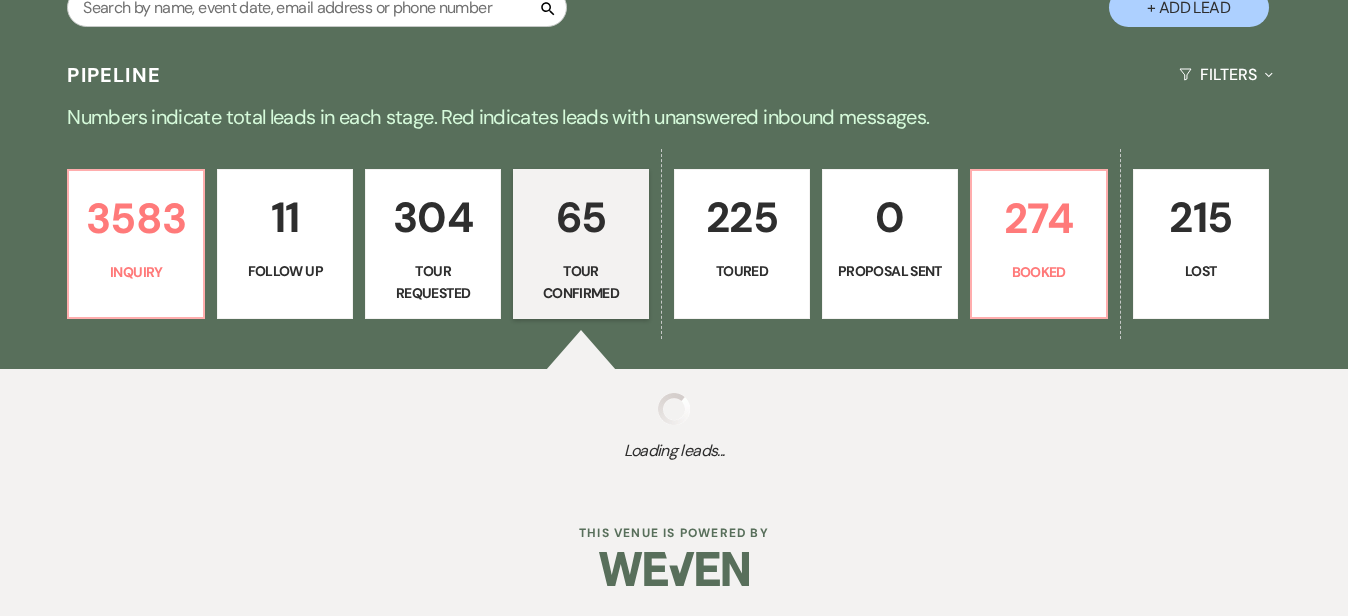 scroll, scrollTop: 393, scrollLeft: 0, axis: vertical 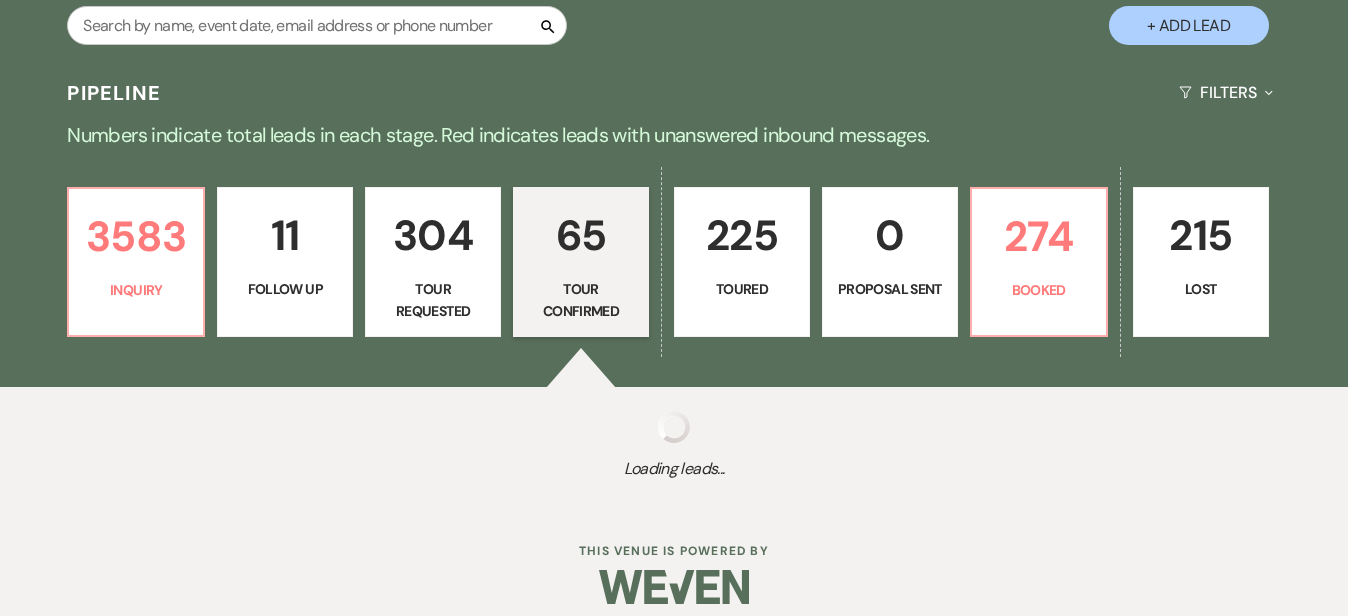 select on "4" 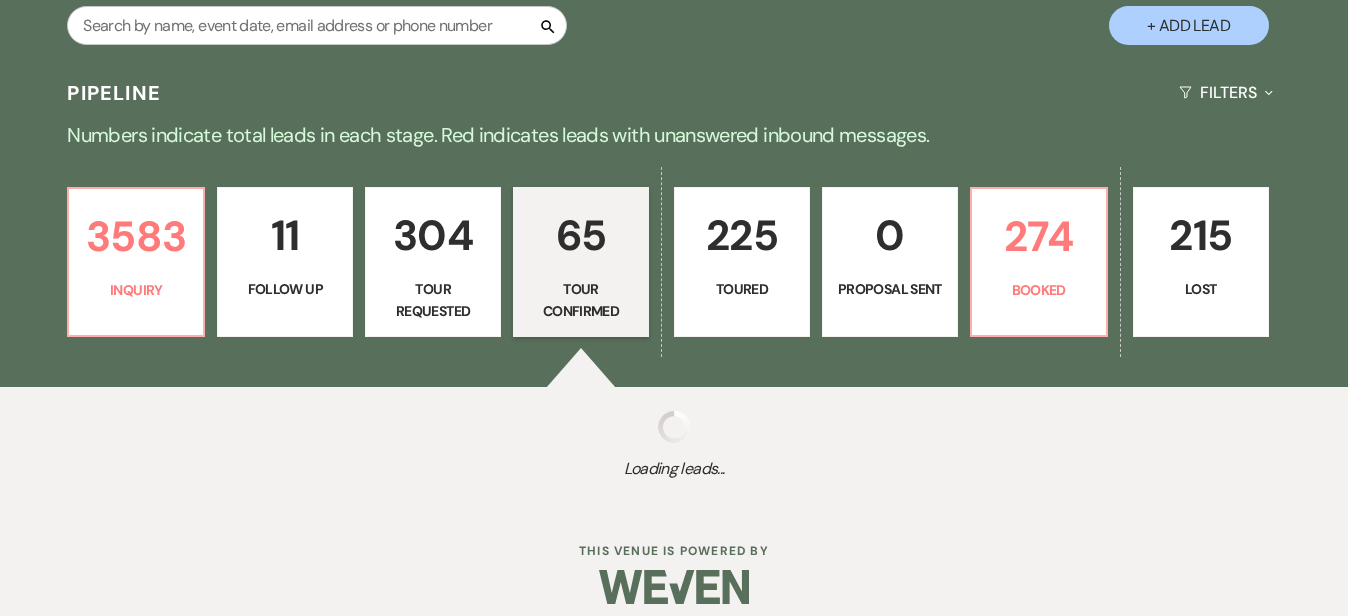 select on "4" 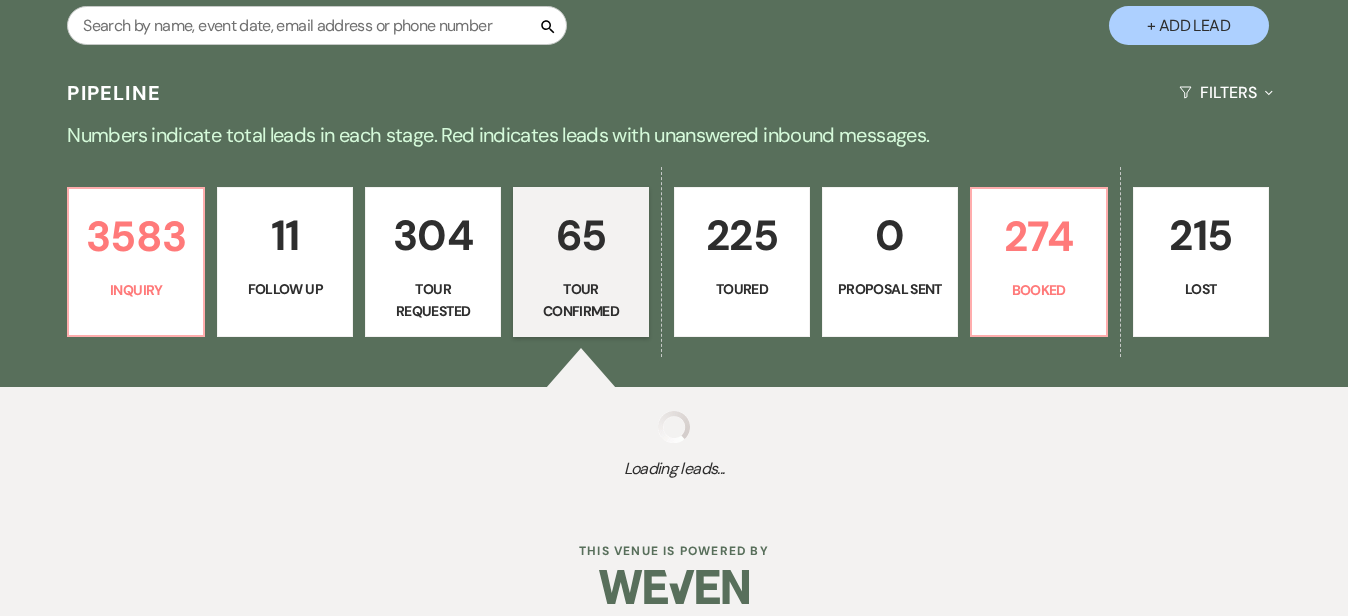 select on "4" 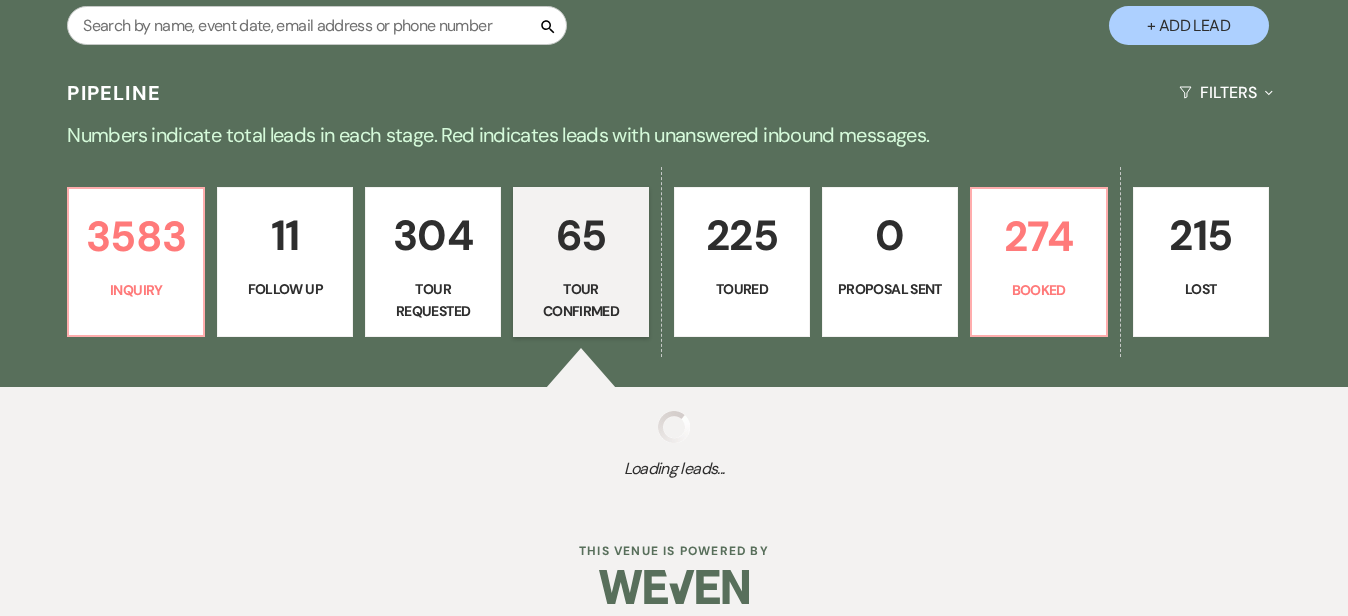 select on "4" 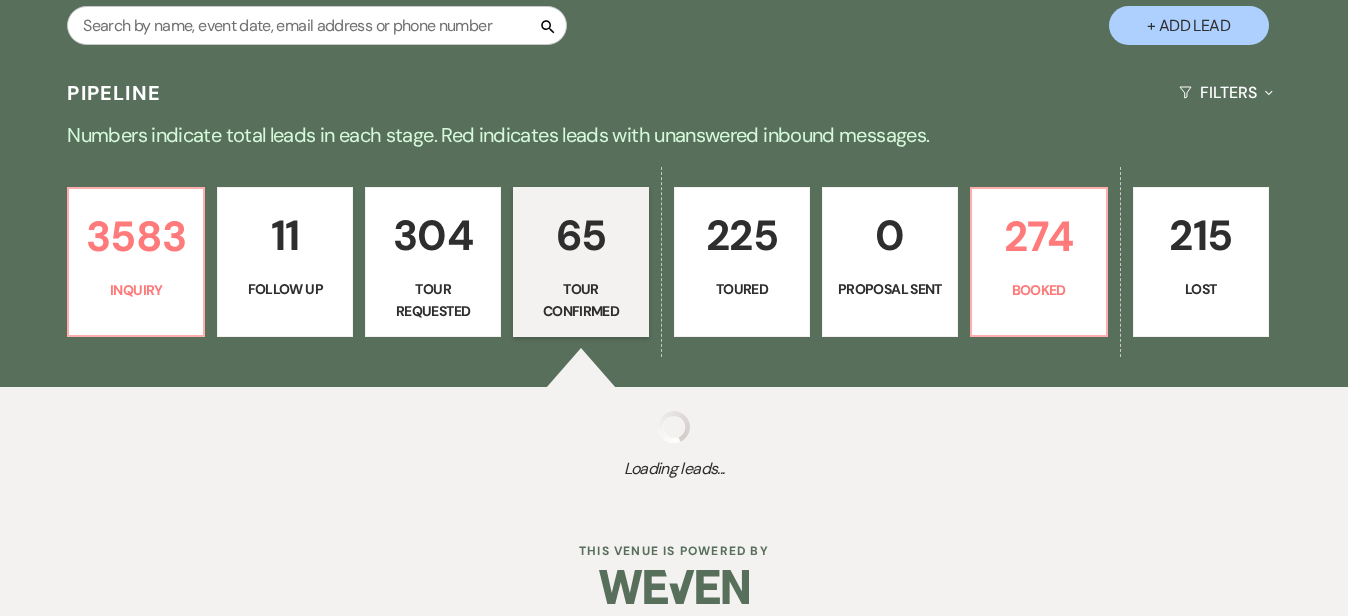 select on "4" 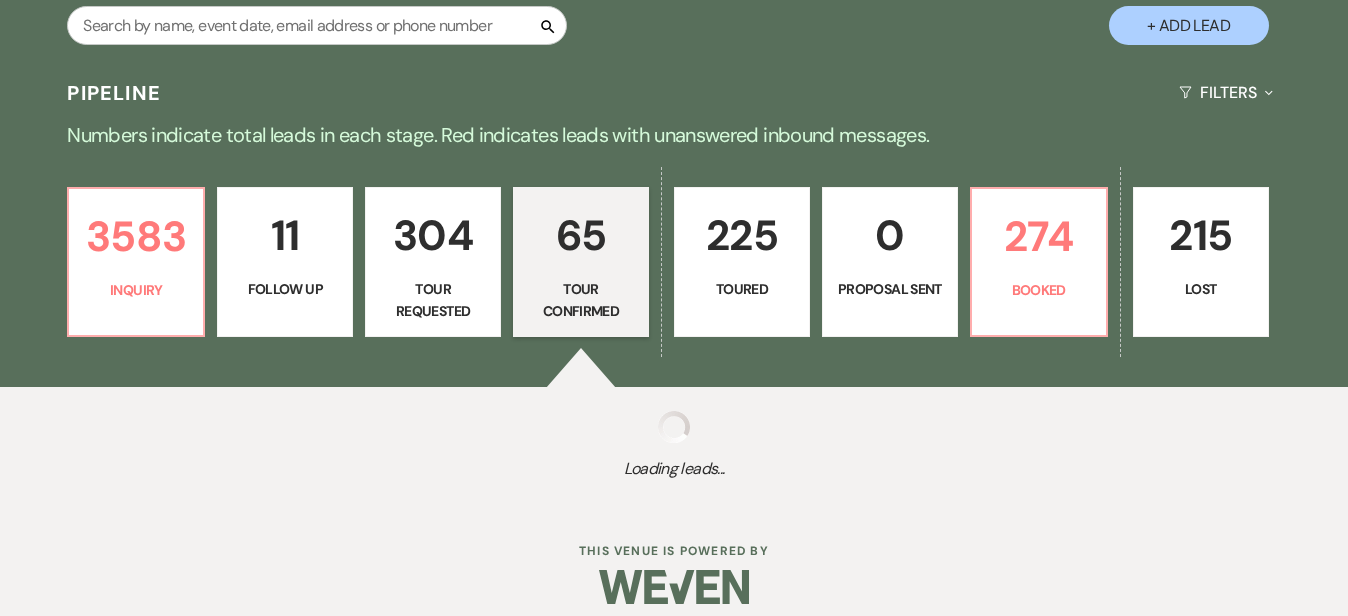select on "4" 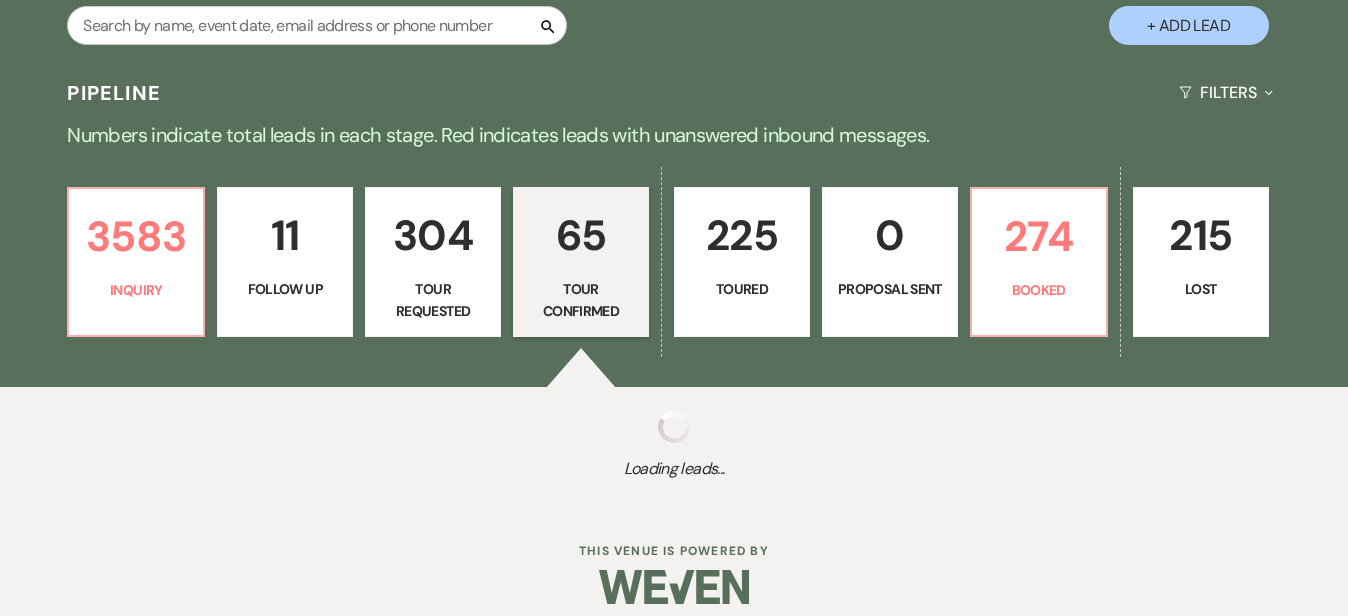 select on "4" 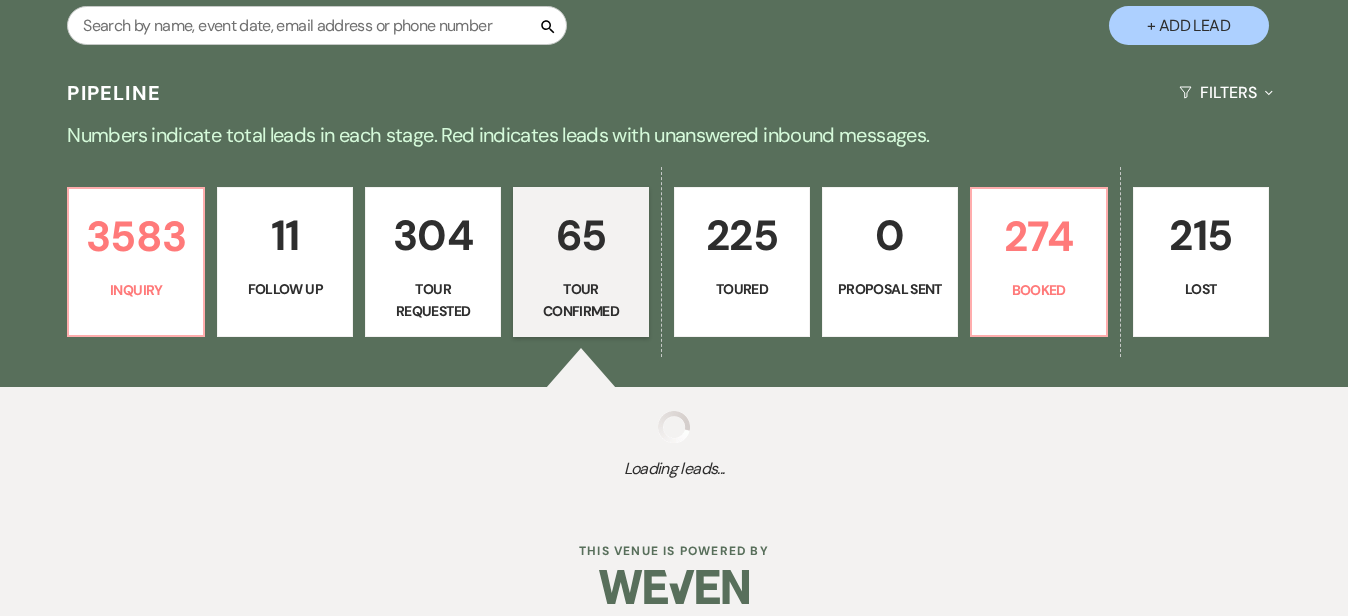 select on "4" 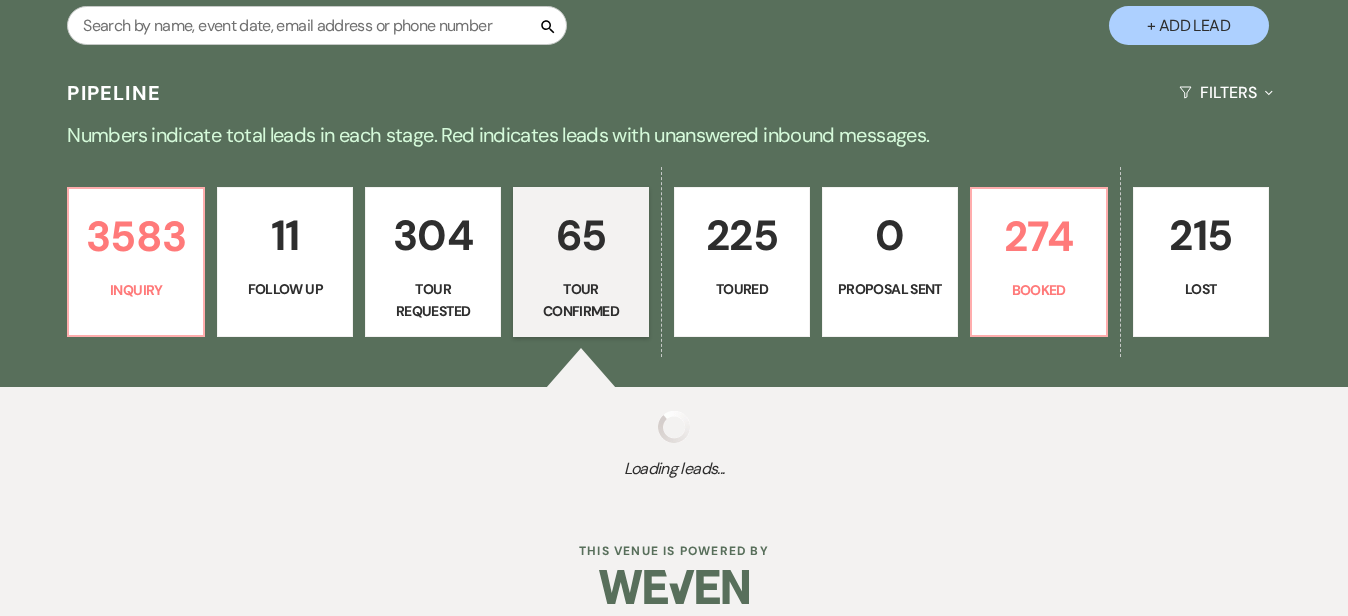 select on "4" 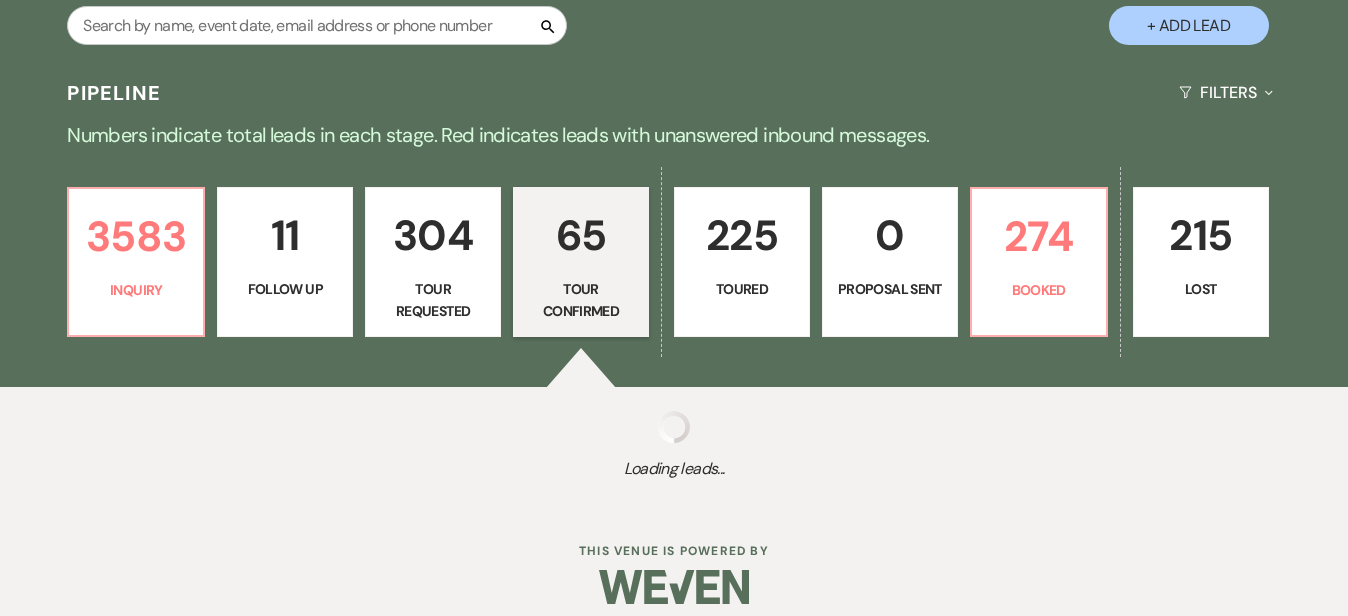 select on "4" 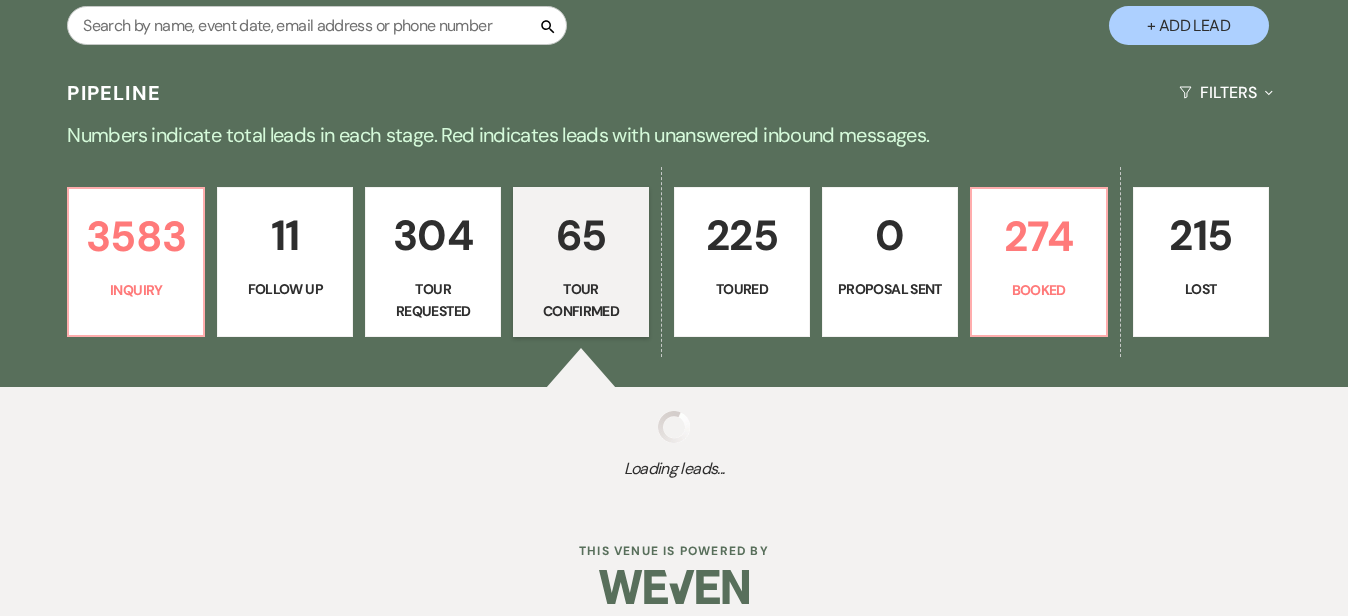 select on "4" 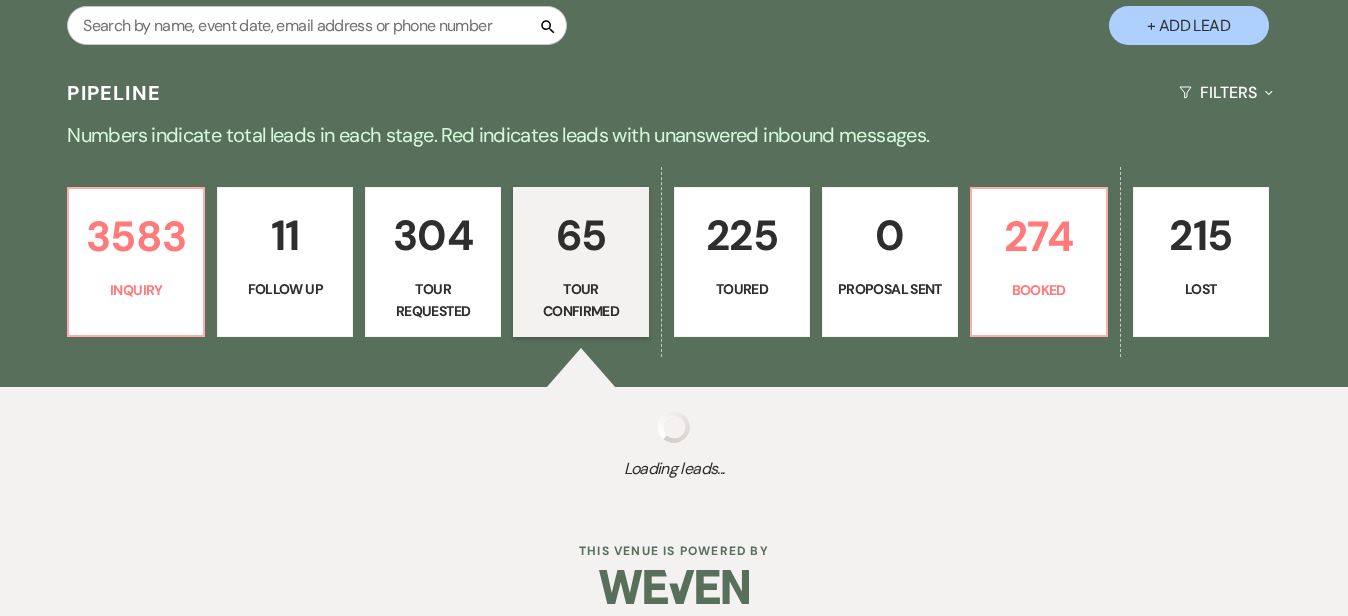 select on "4" 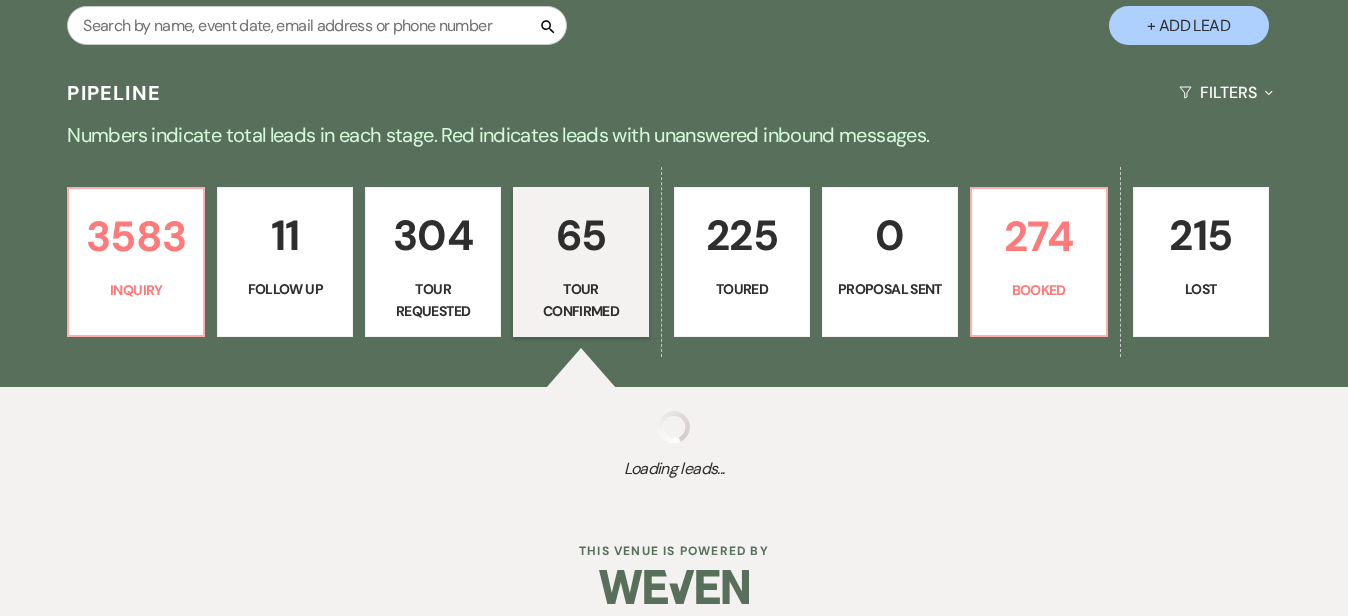 select on "4" 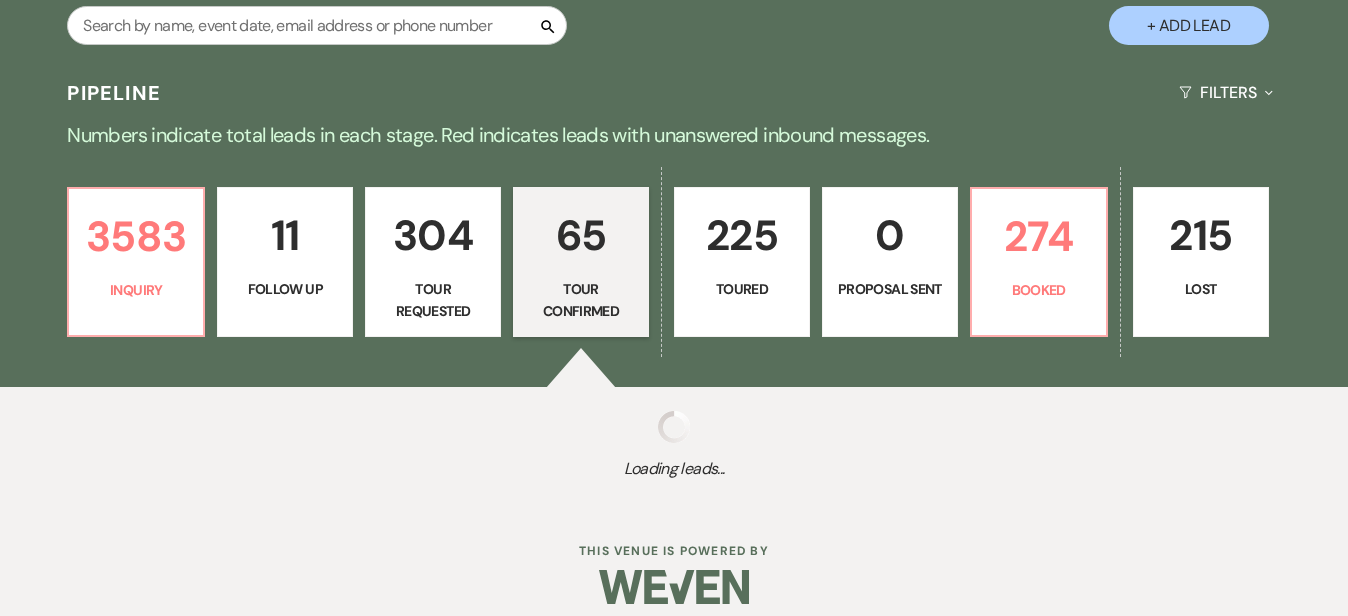 select on "4" 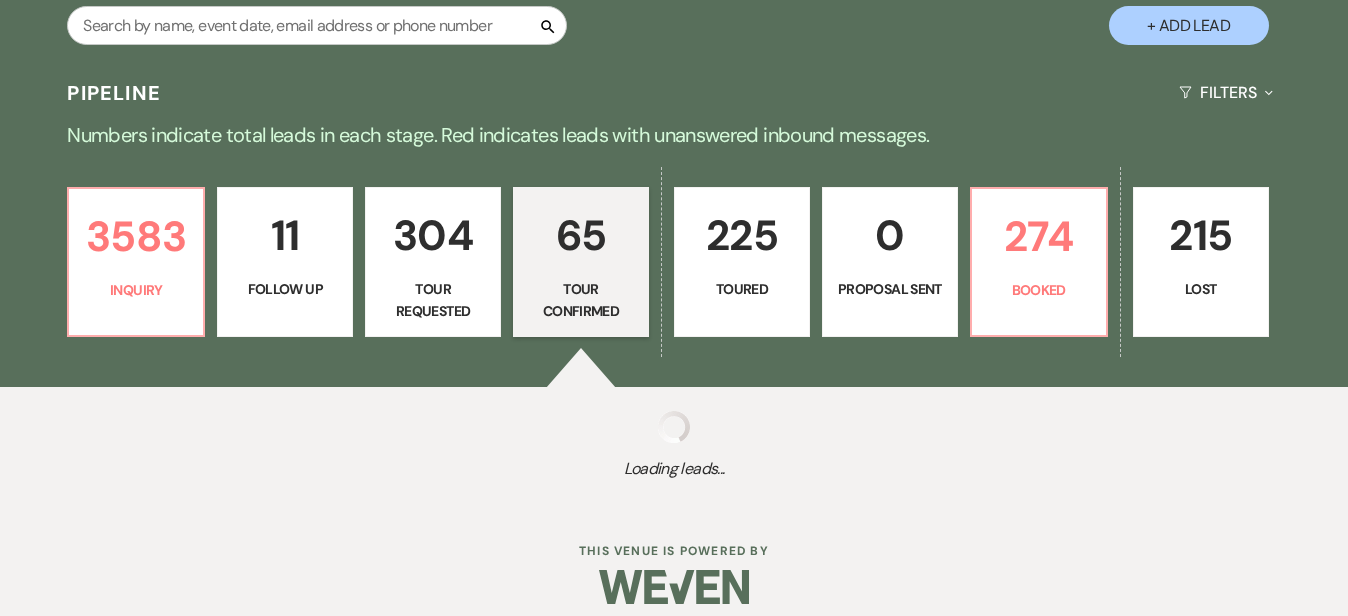 select on "4" 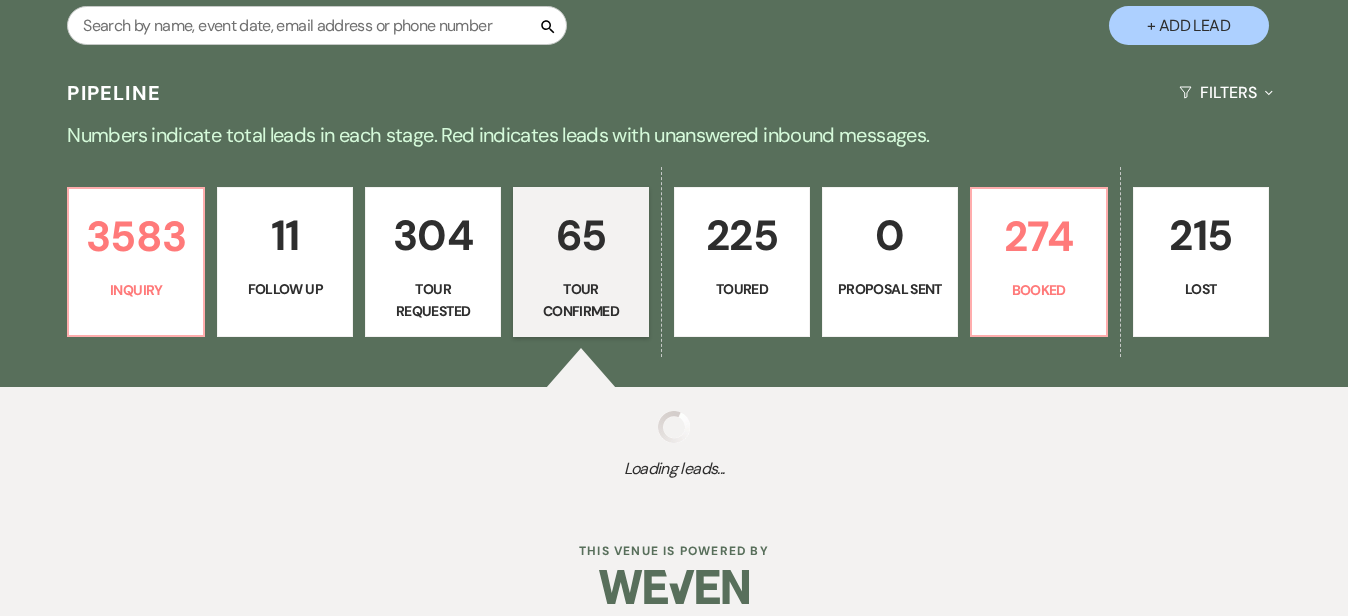 select on "4" 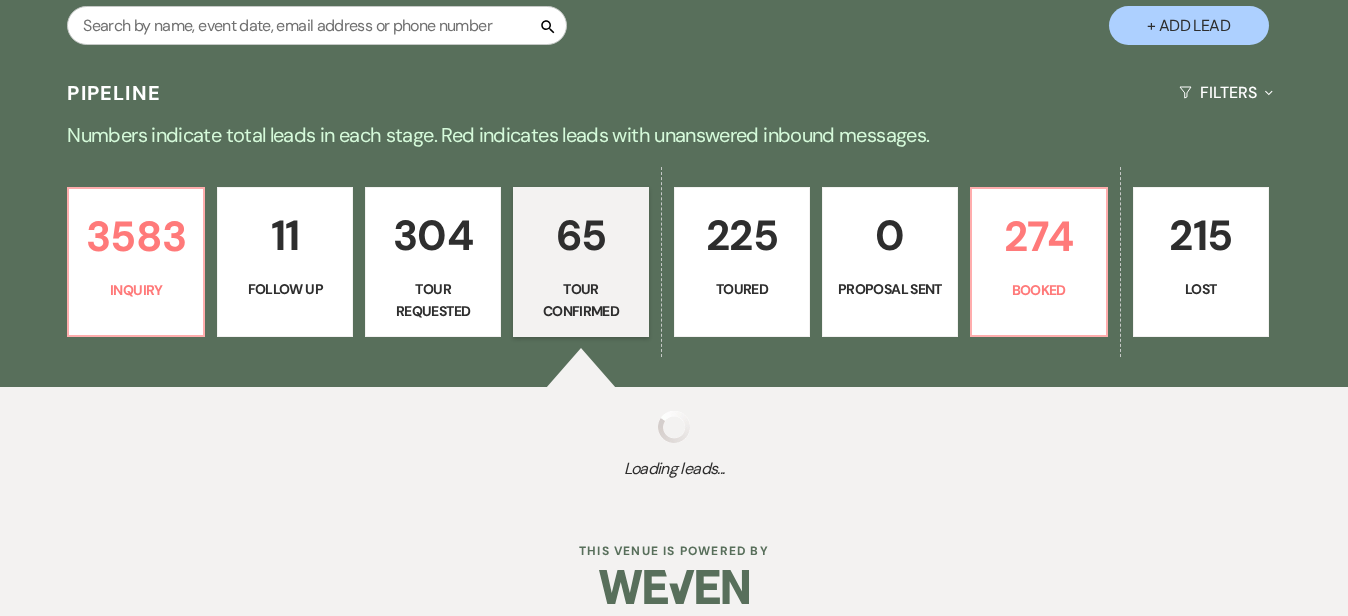 select on "4" 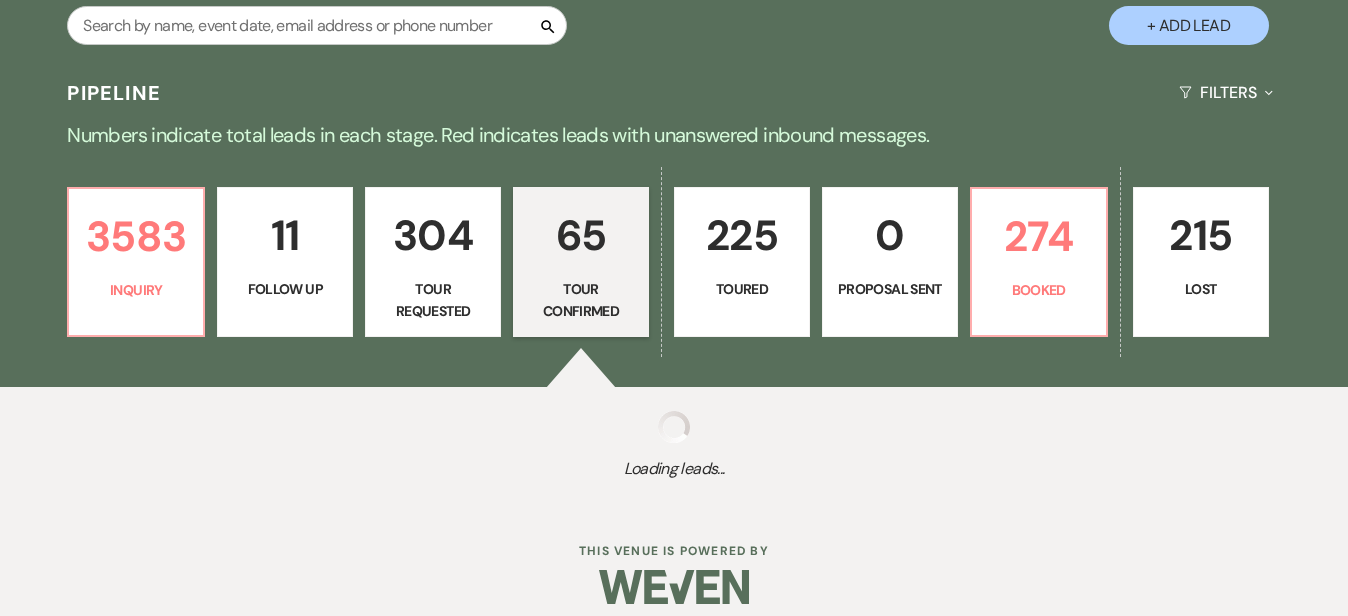 select on "4" 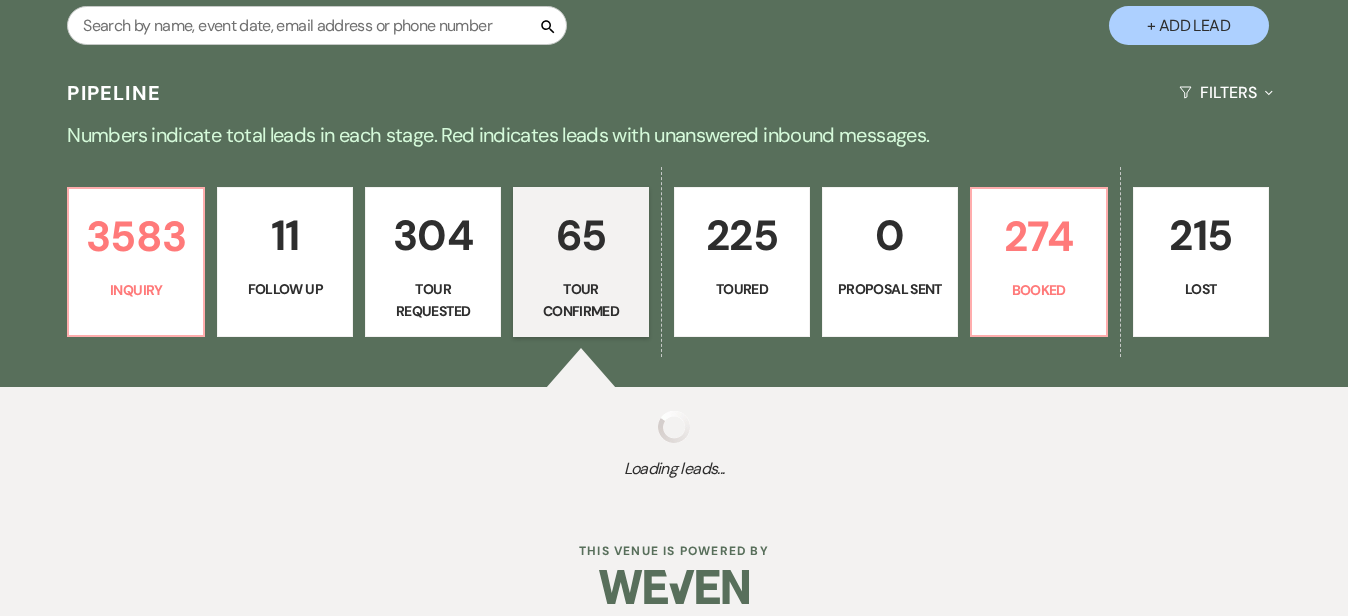 select on "4" 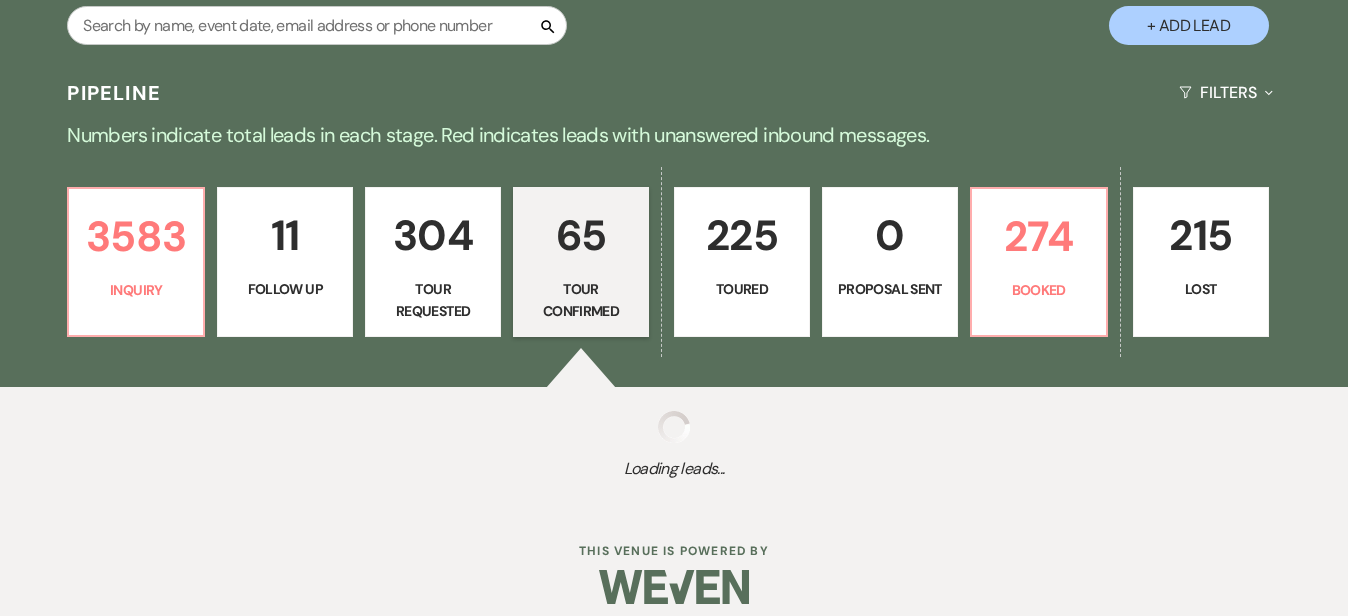 select on "4" 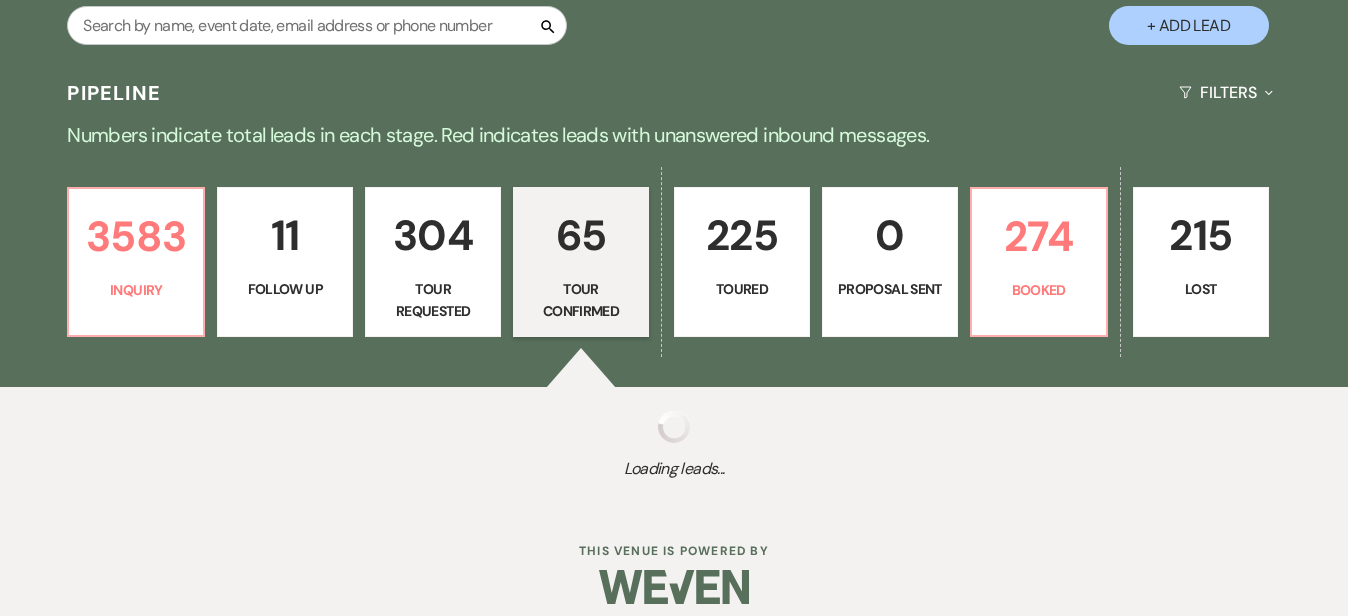 select on "4" 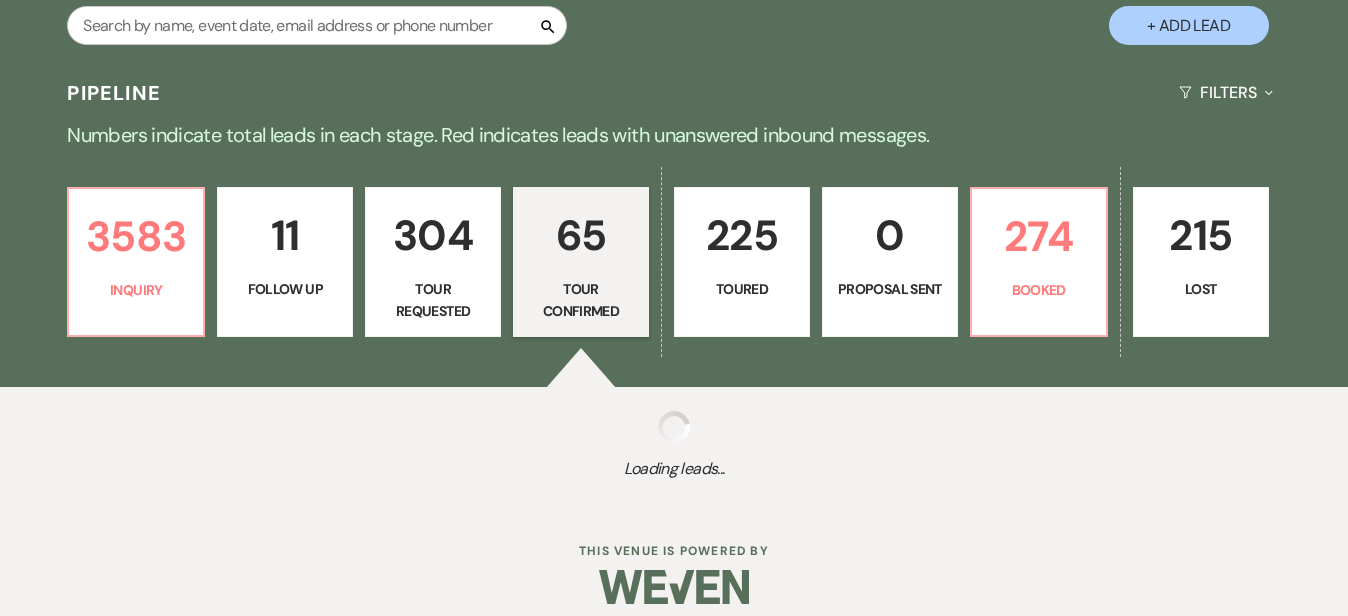 select on "4" 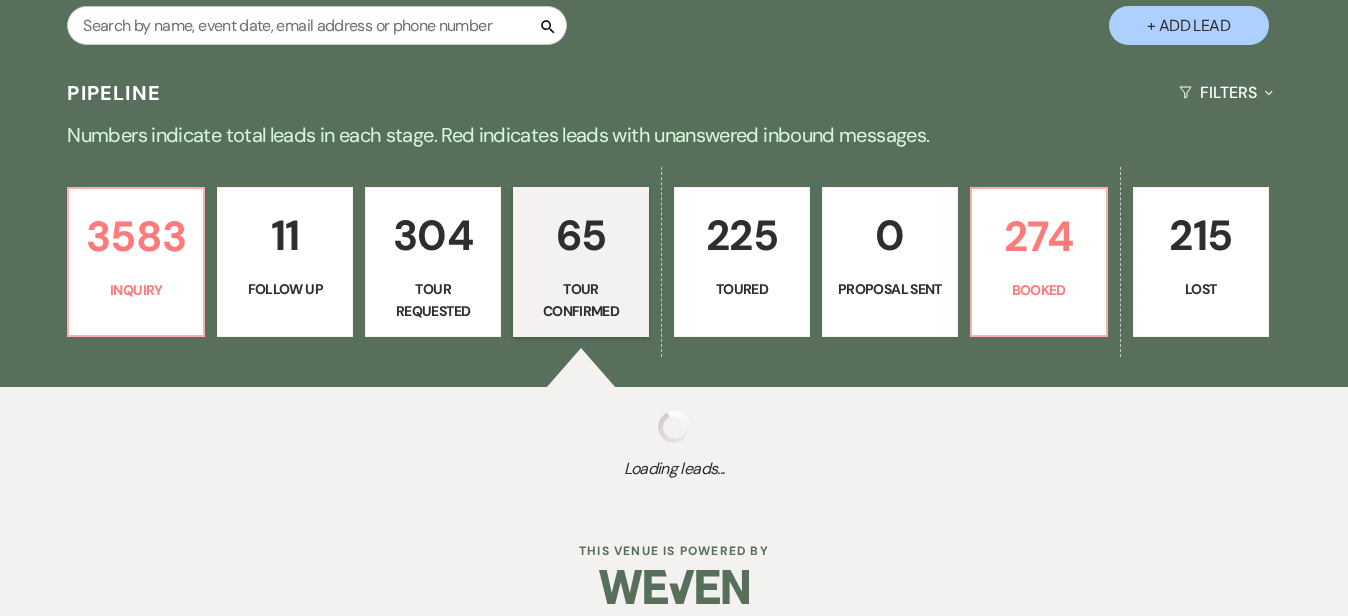 select on "4" 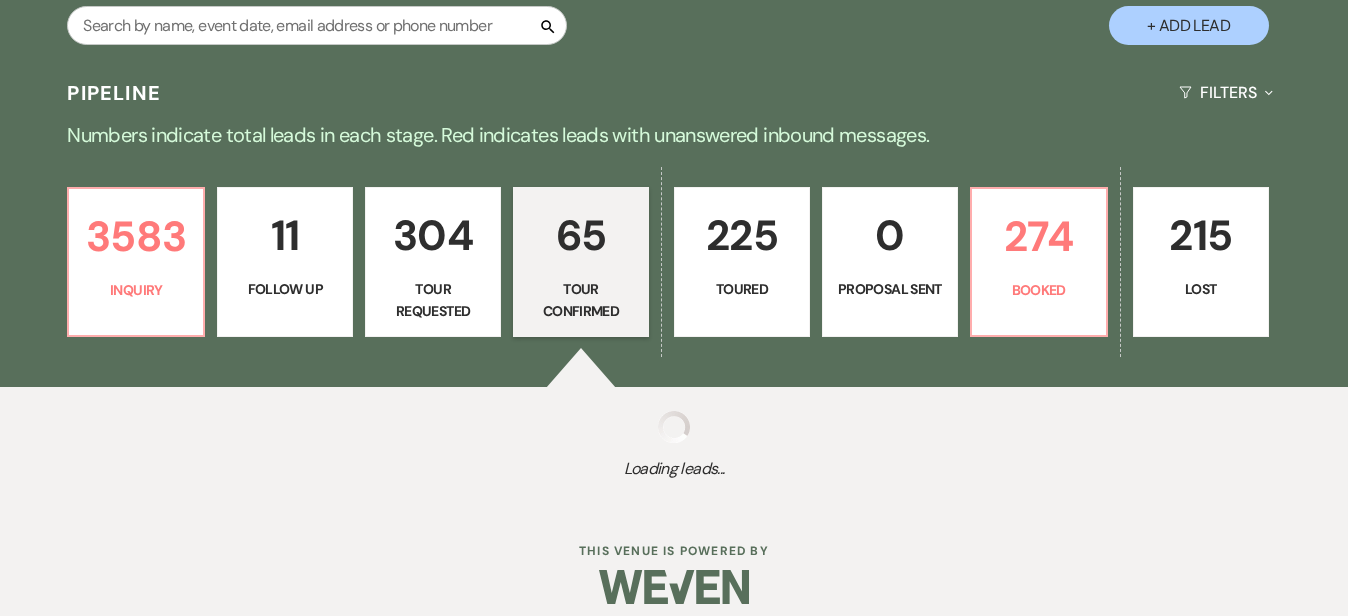 select on "4" 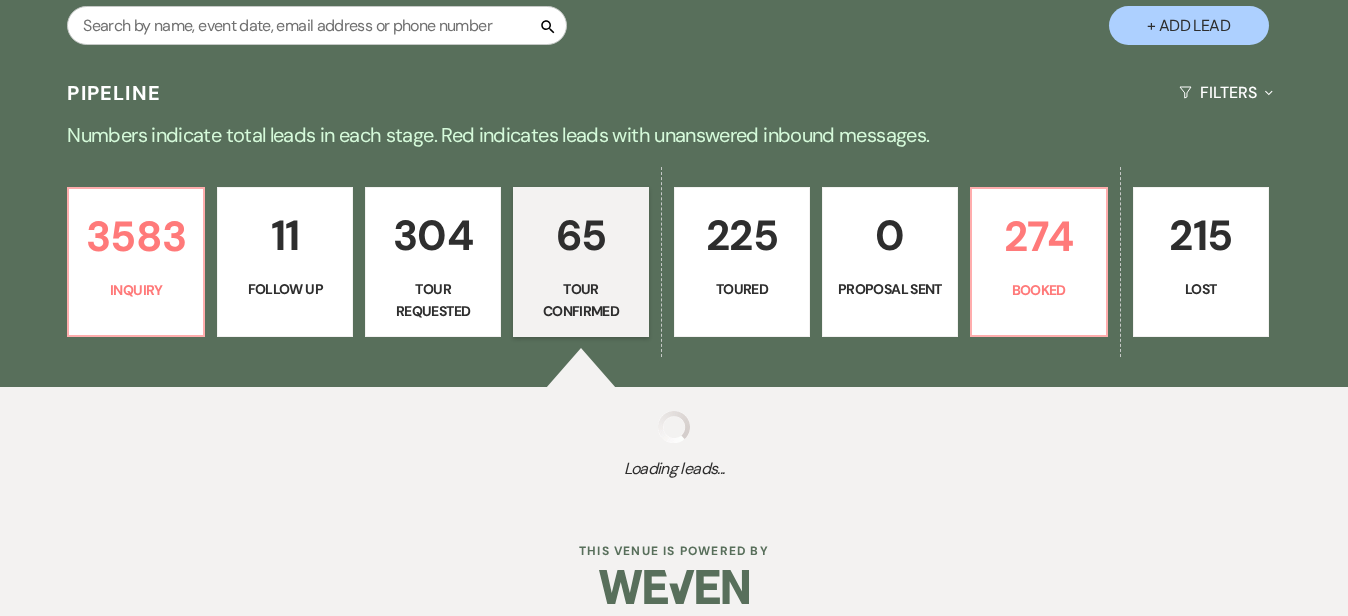 select on "4" 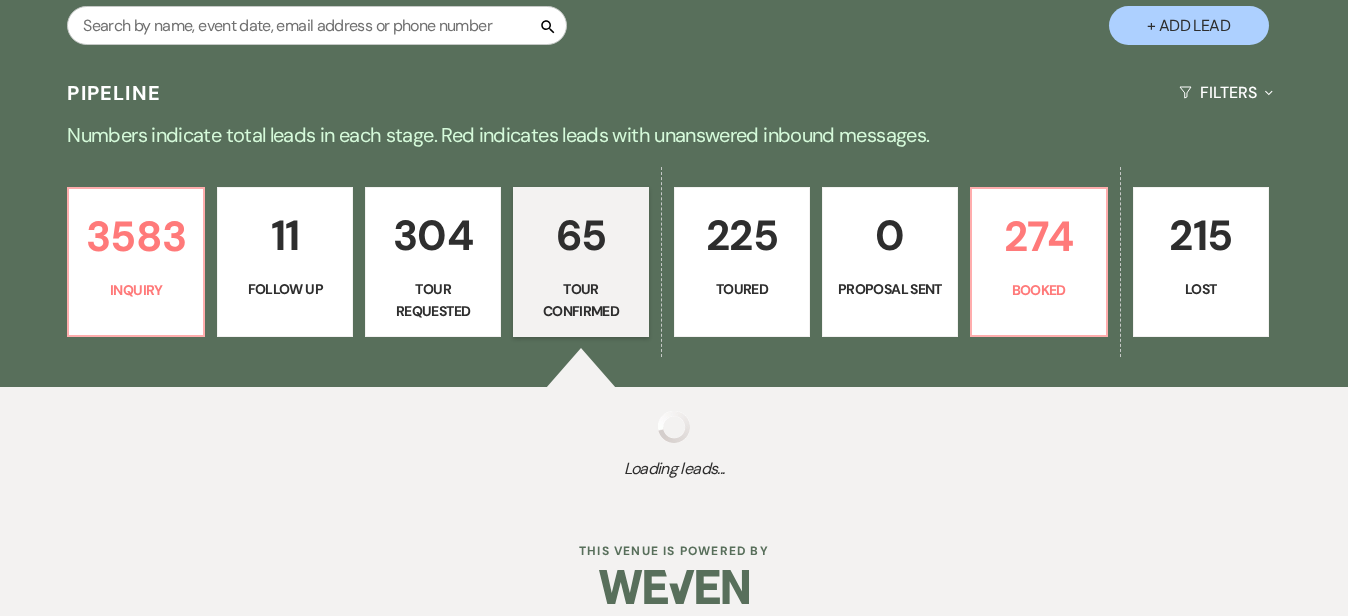 select on "4" 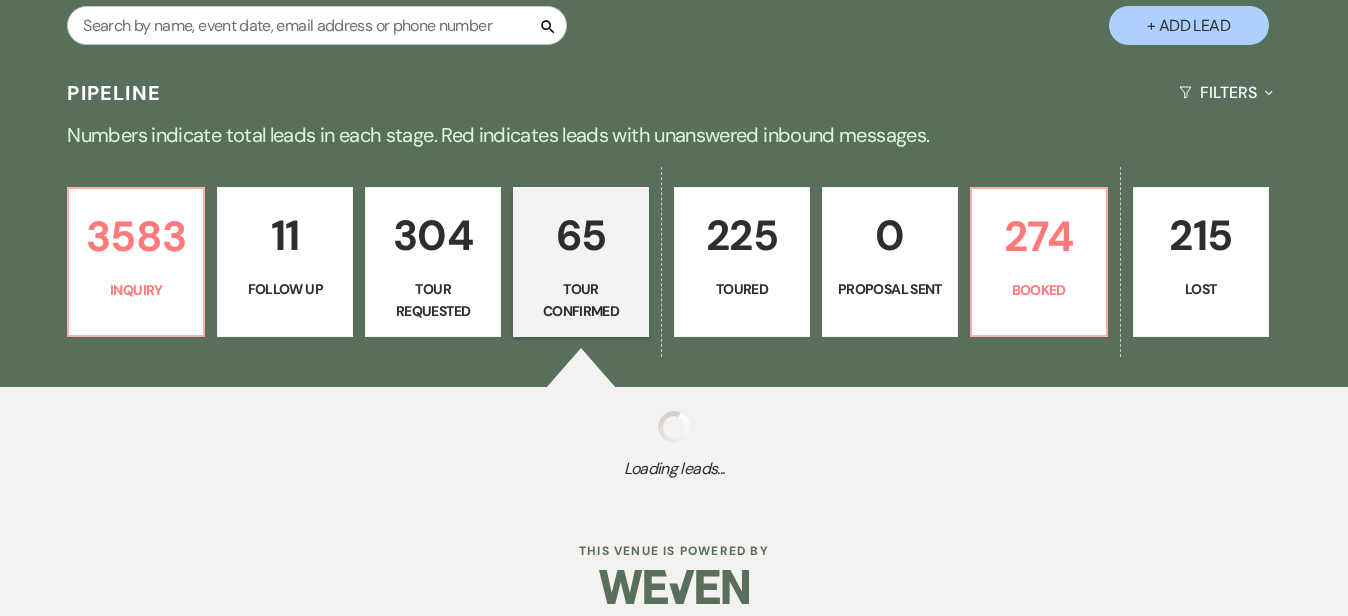 select on "4" 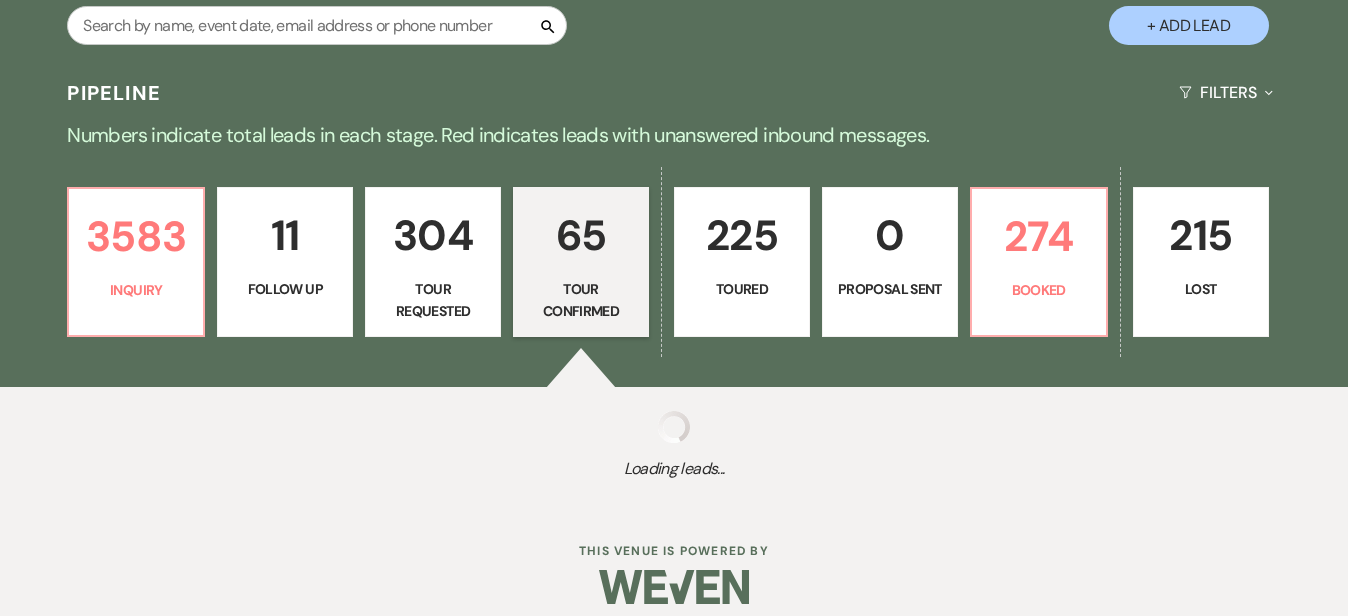 select on "4" 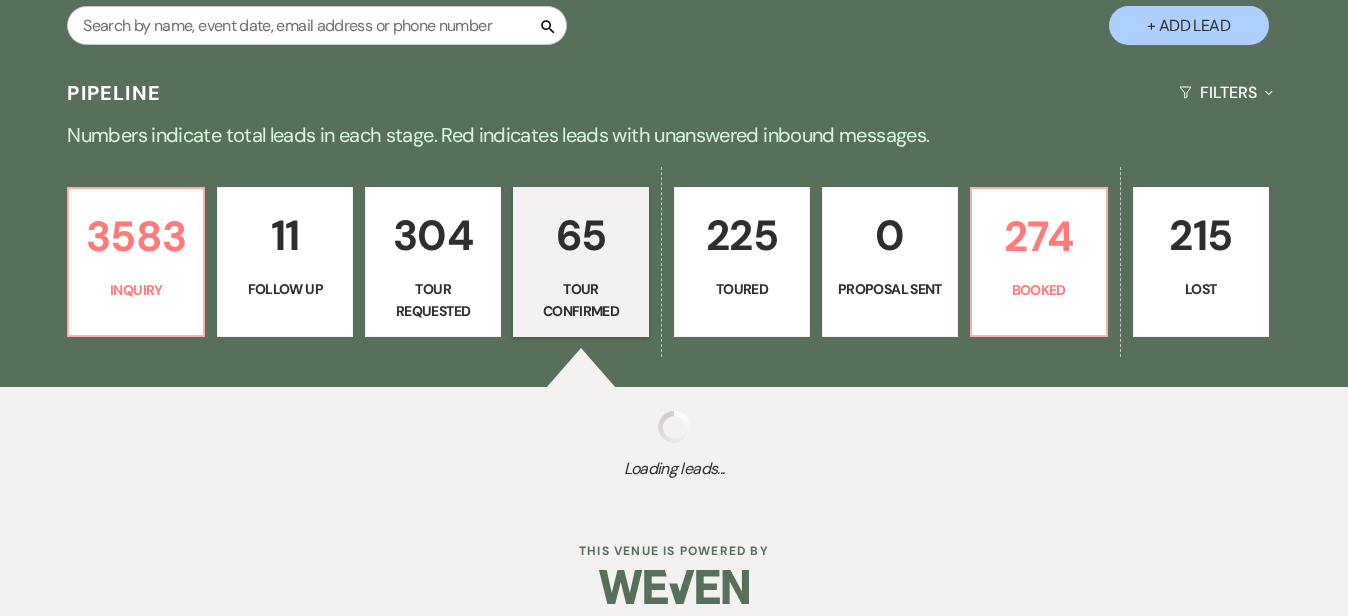 select on "4" 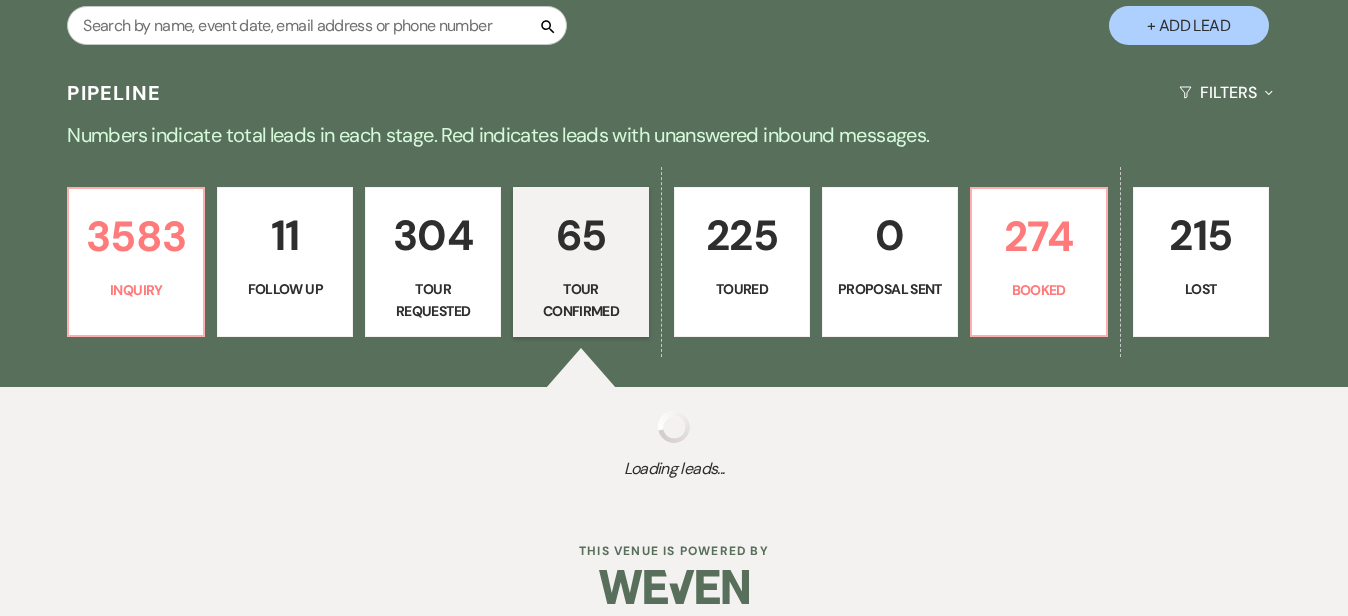 select on "4" 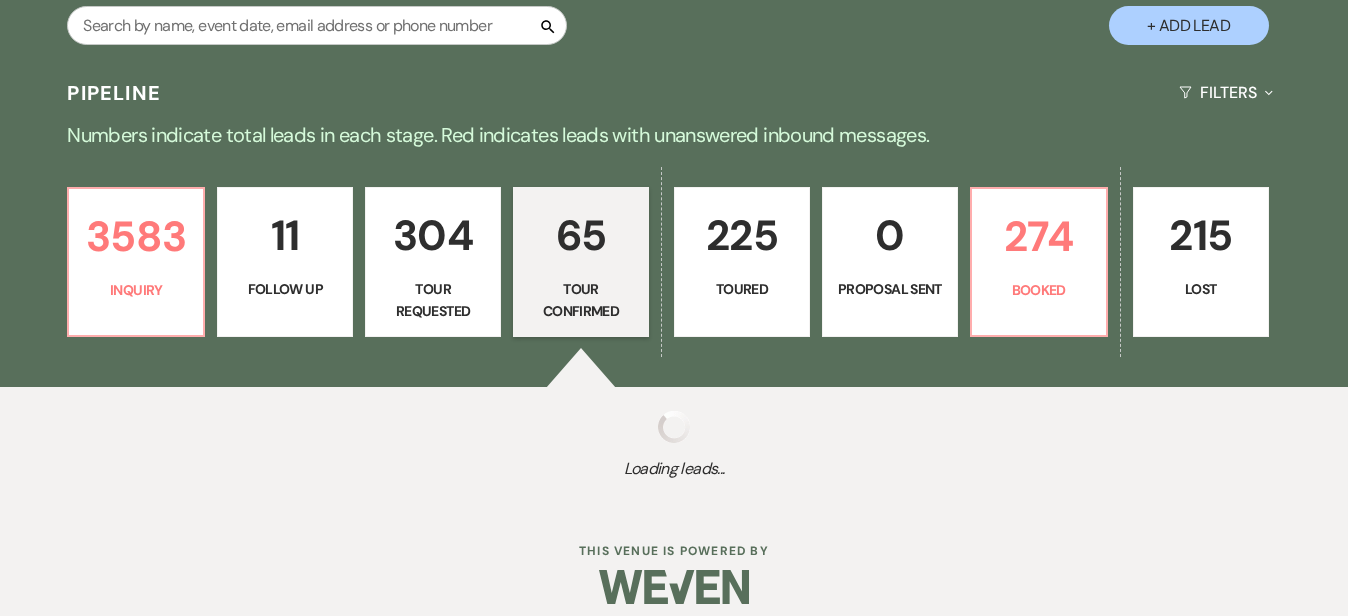 select on "4" 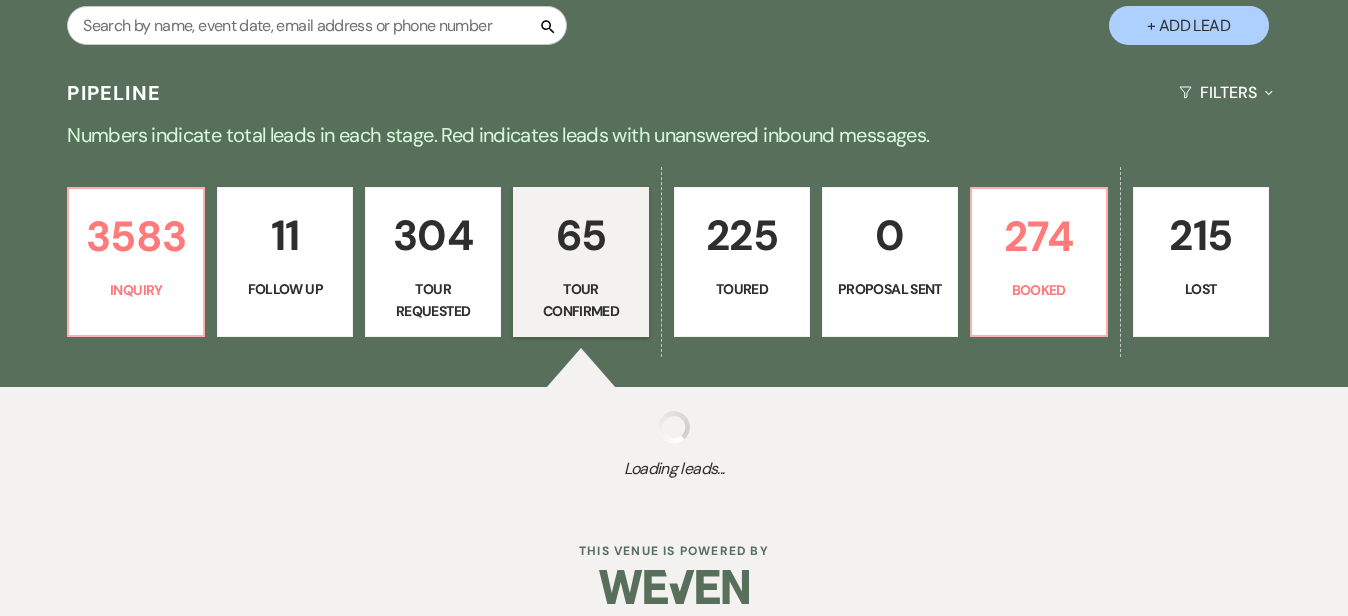 select on "4" 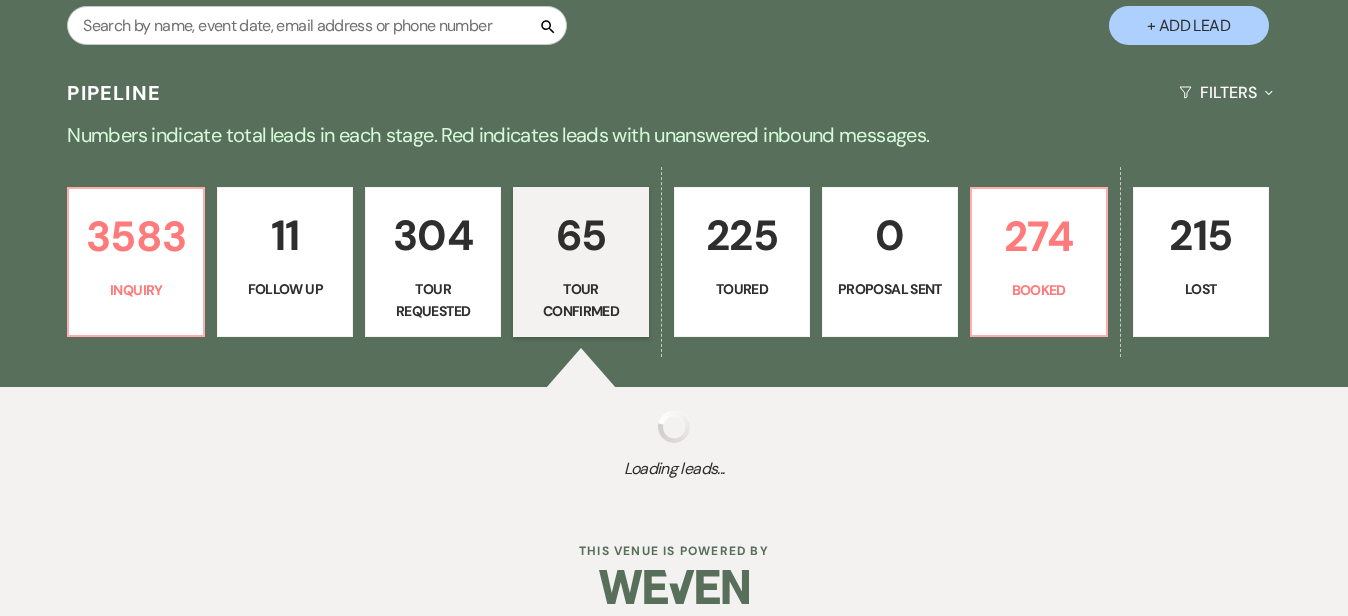 select on "4" 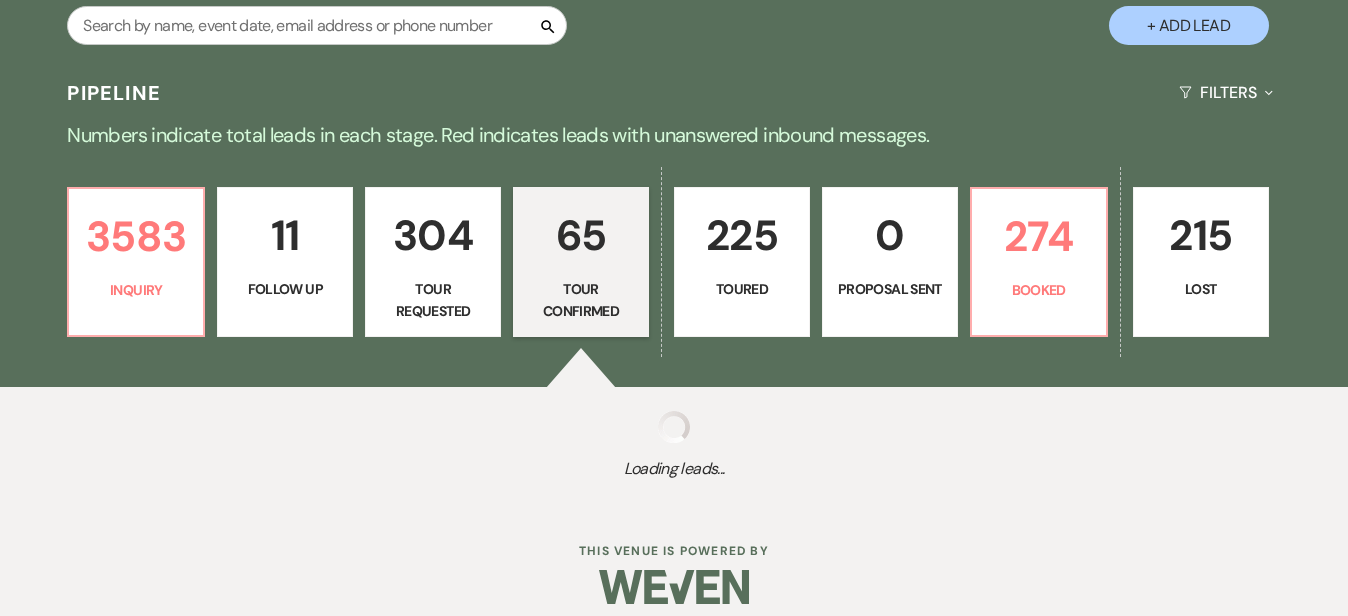 select on "4" 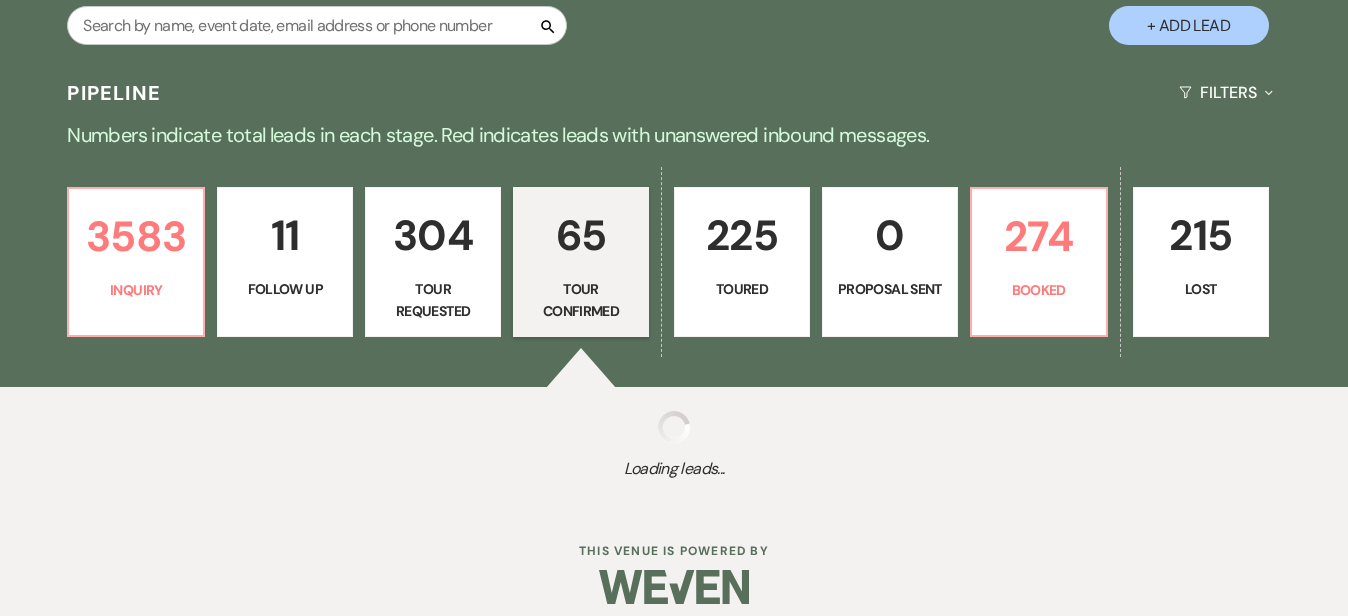 select on "4" 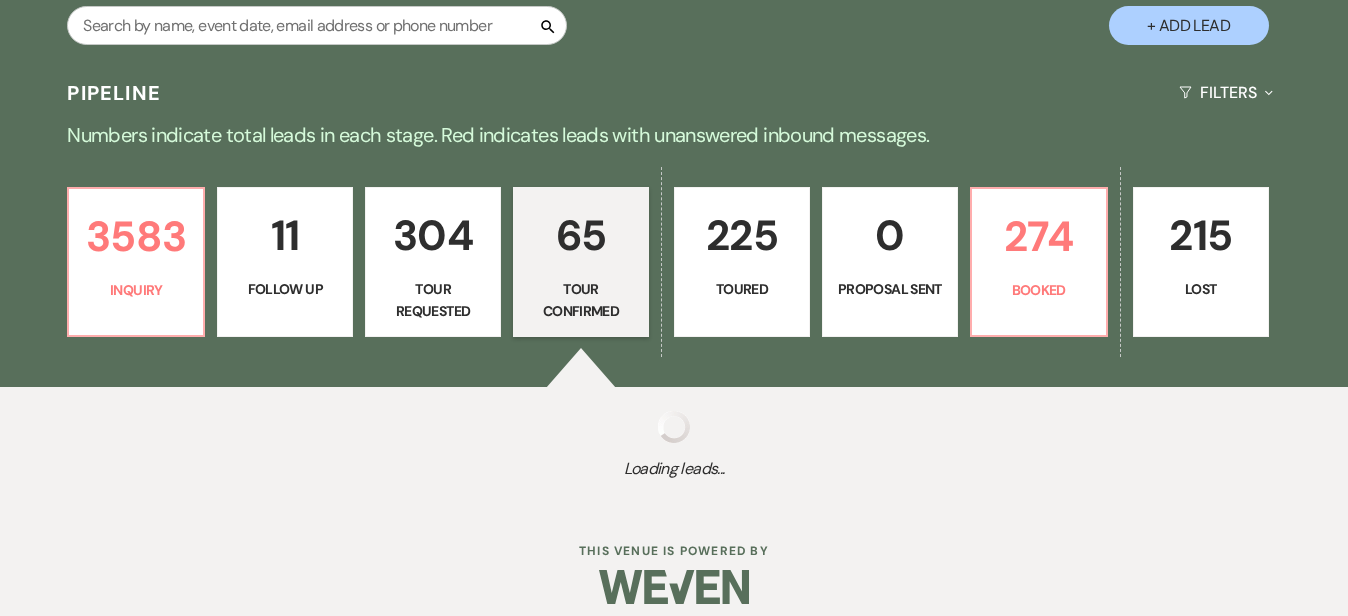 select on "4" 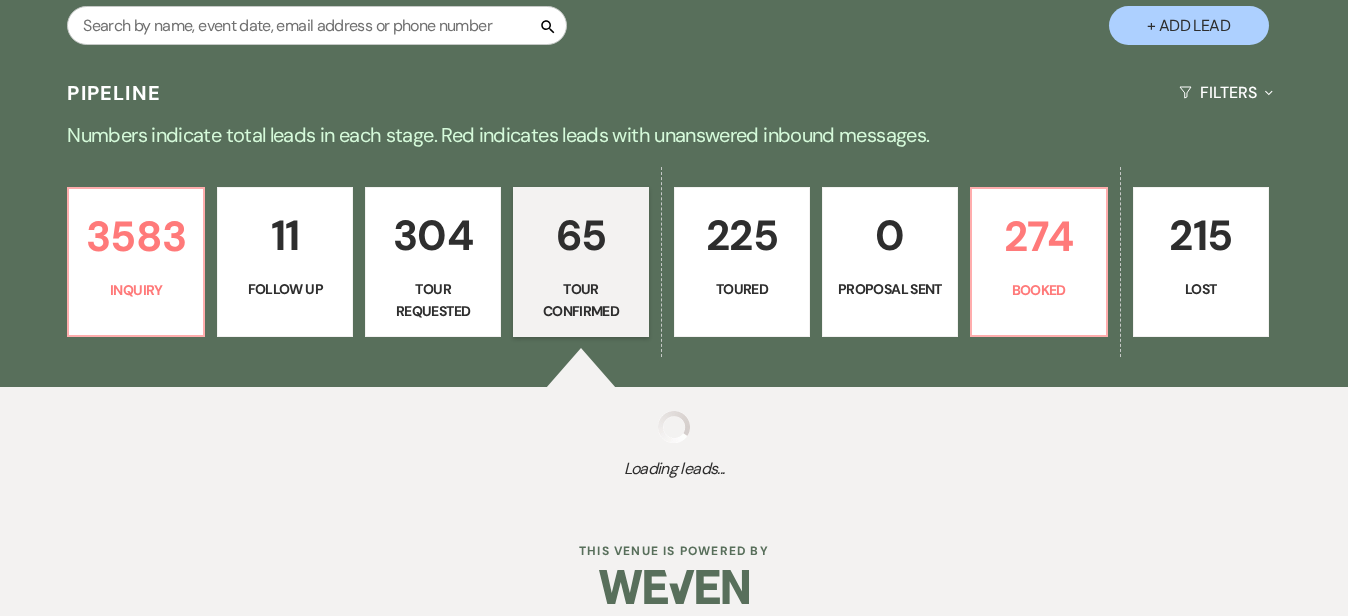 select on "4" 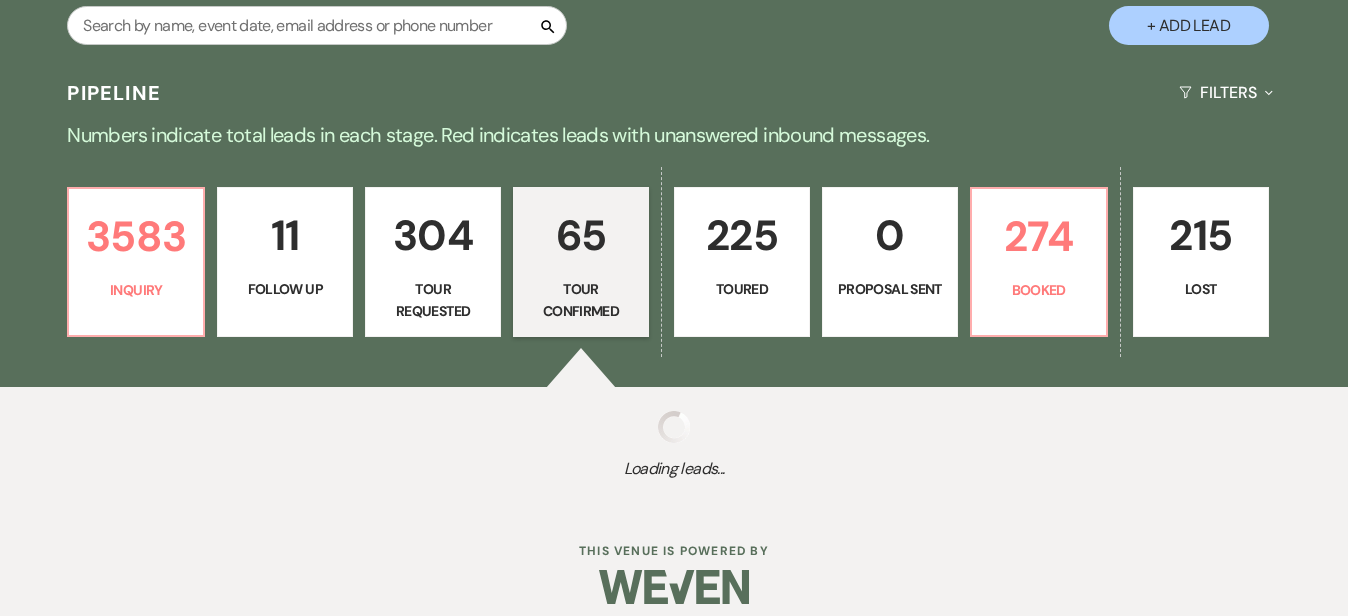 select on "4" 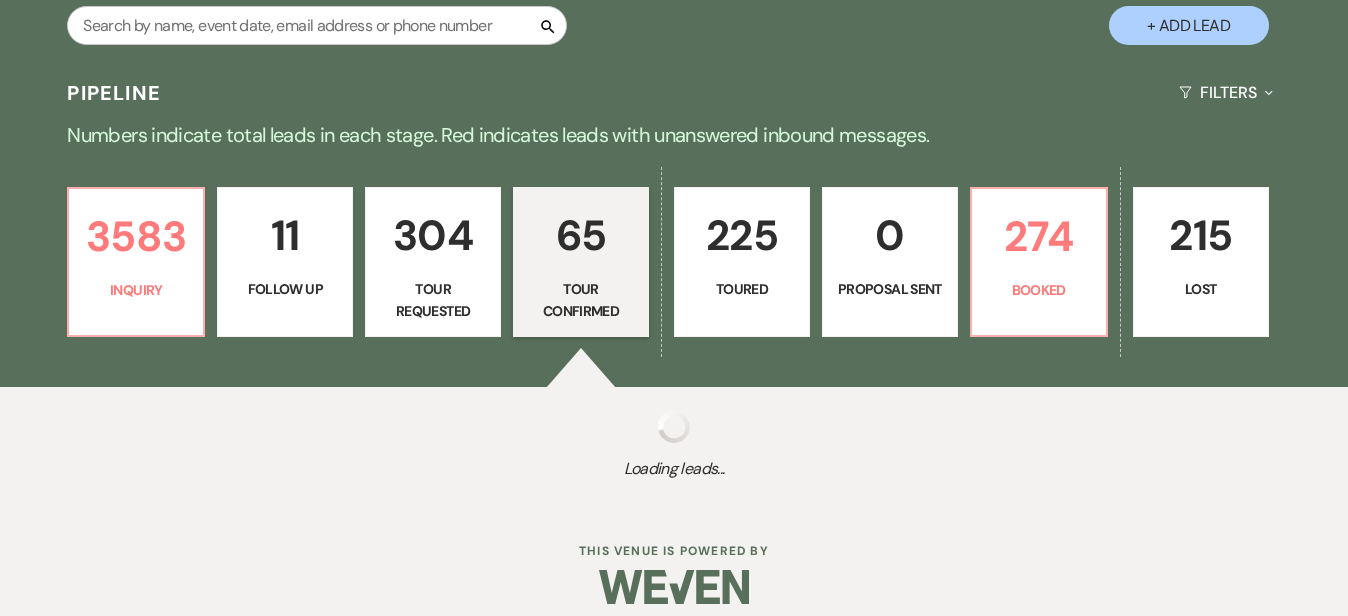select on "4" 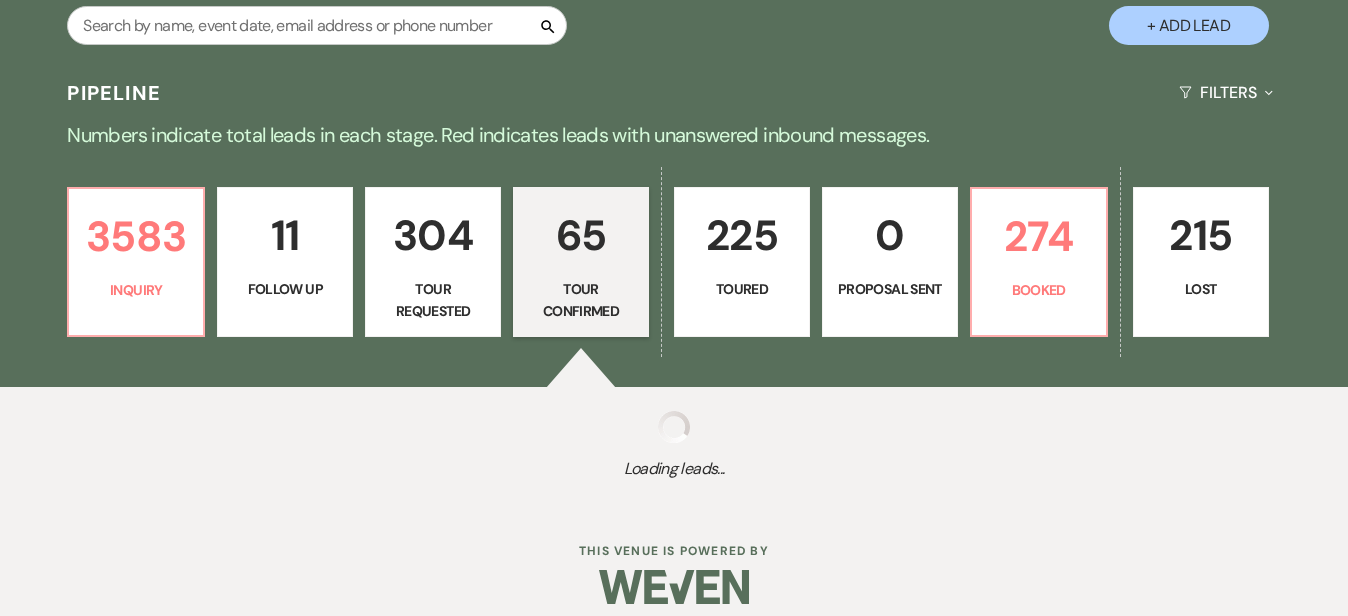 select on "4" 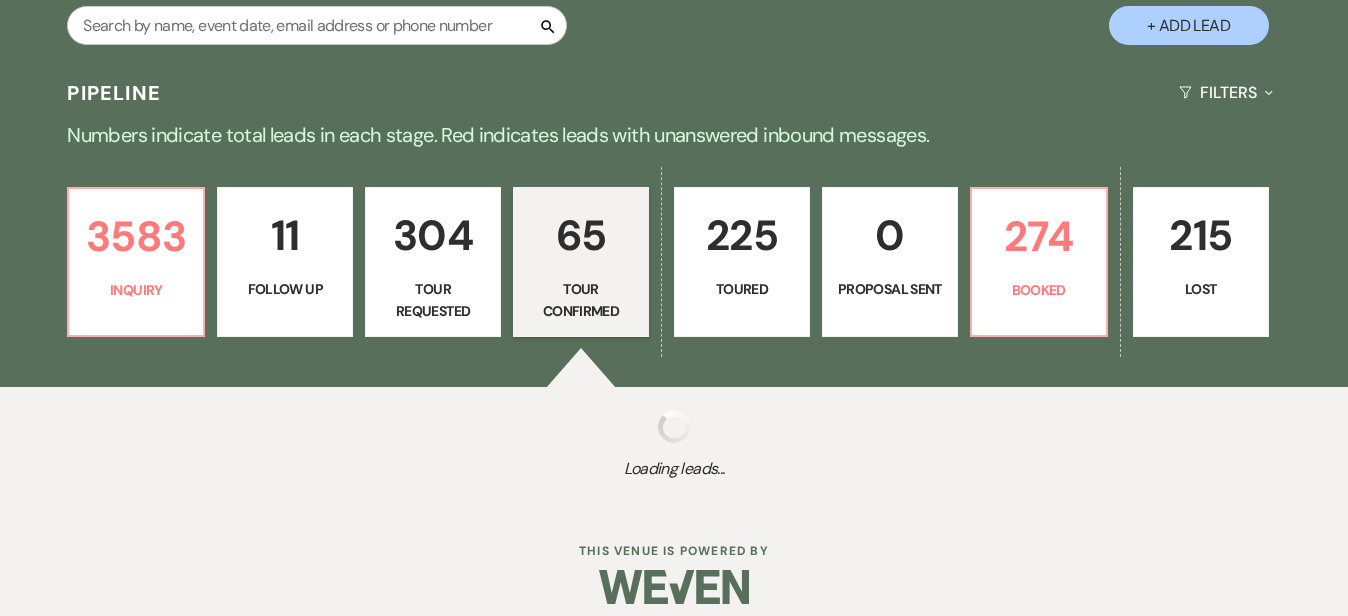 select on "4" 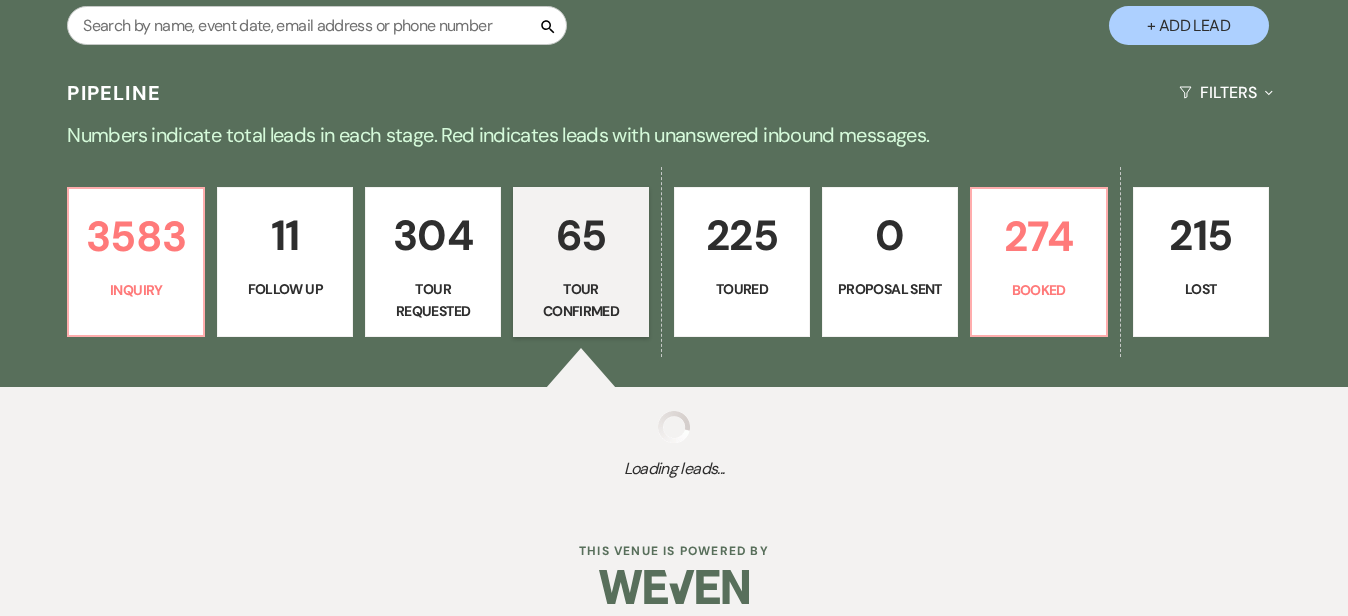 select on "4" 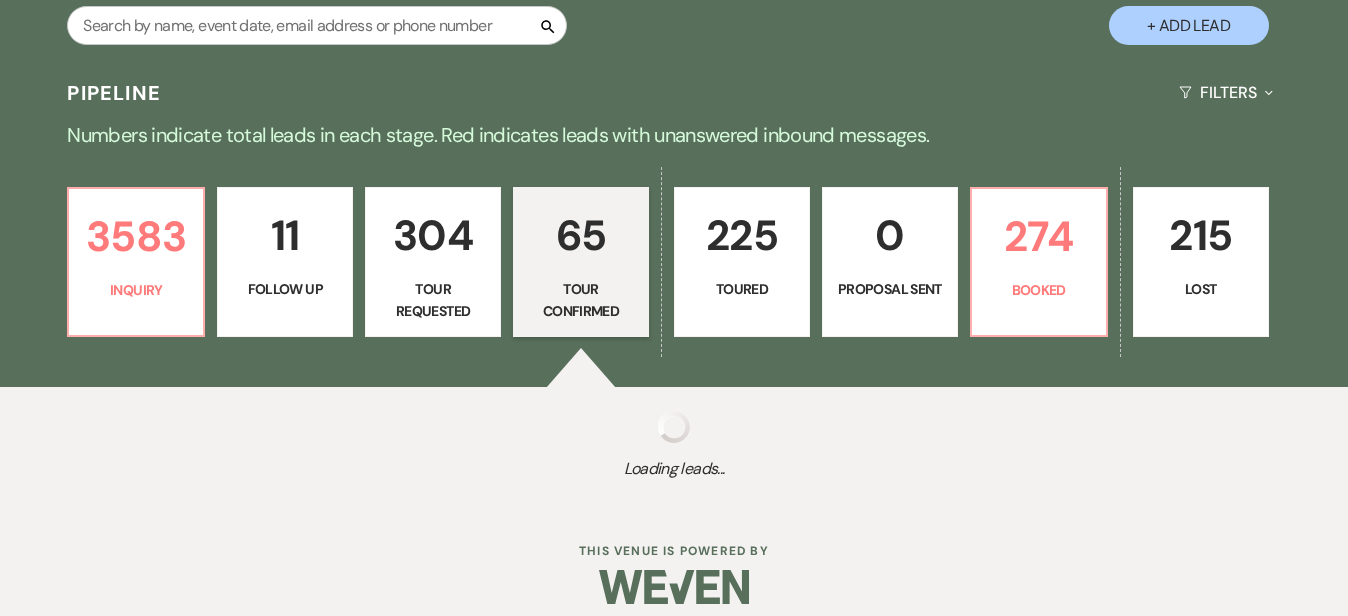 select on "4" 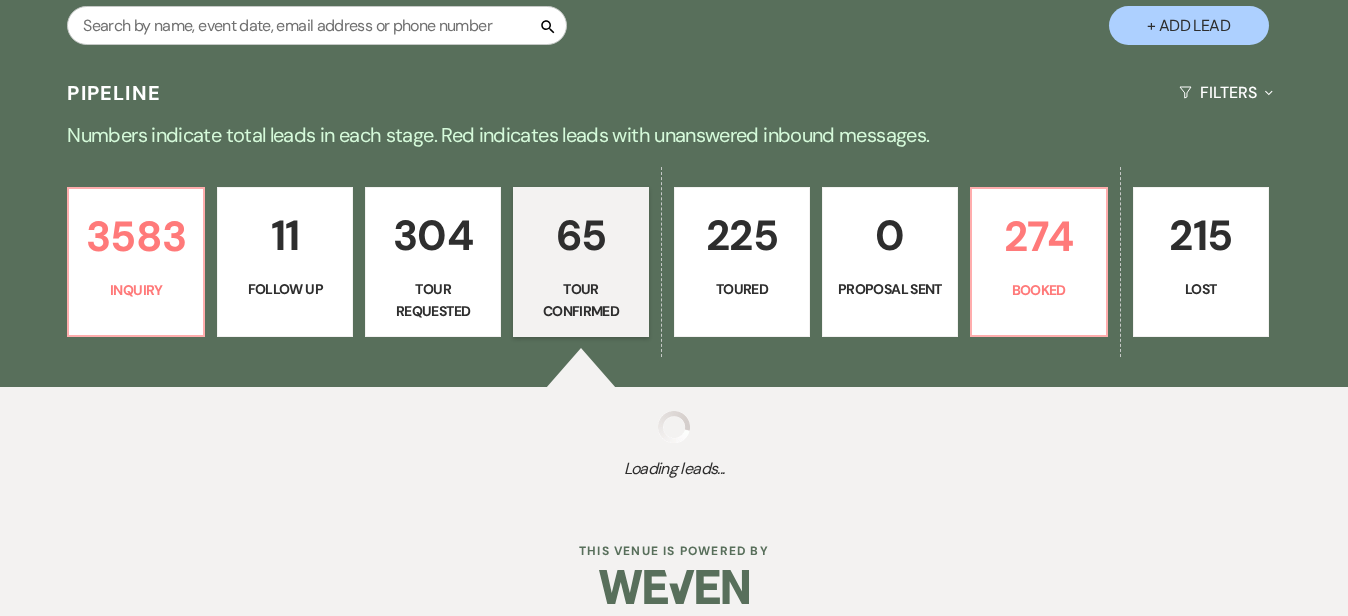 select on "4" 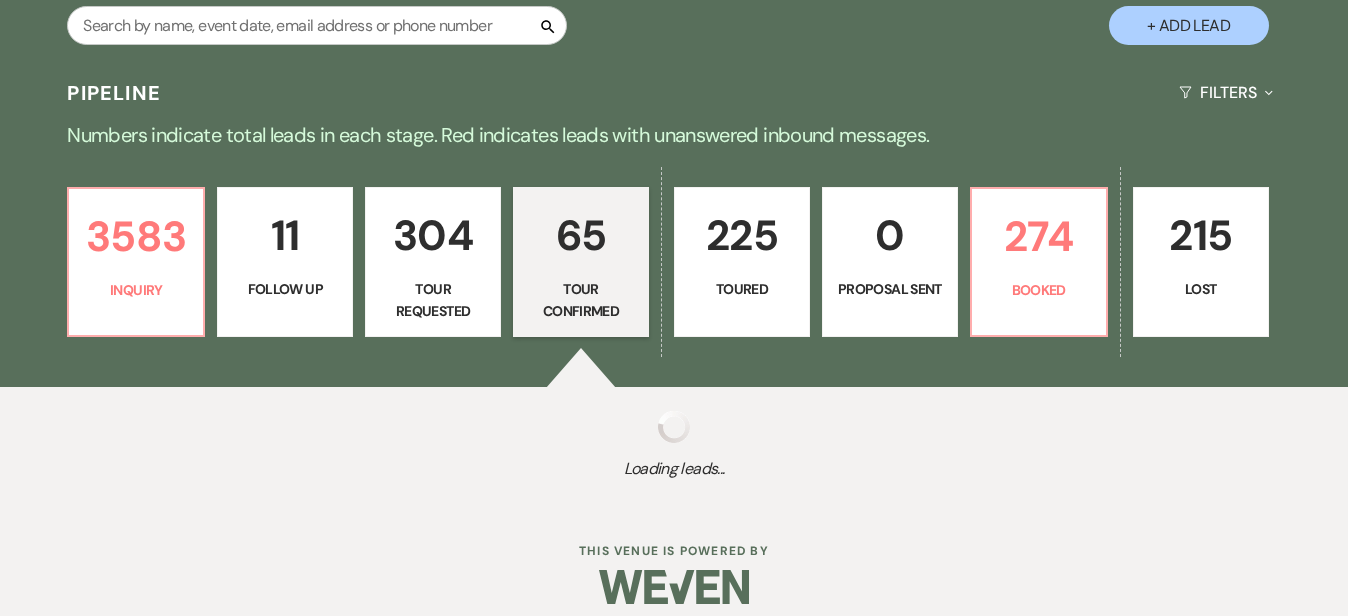 select on "4" 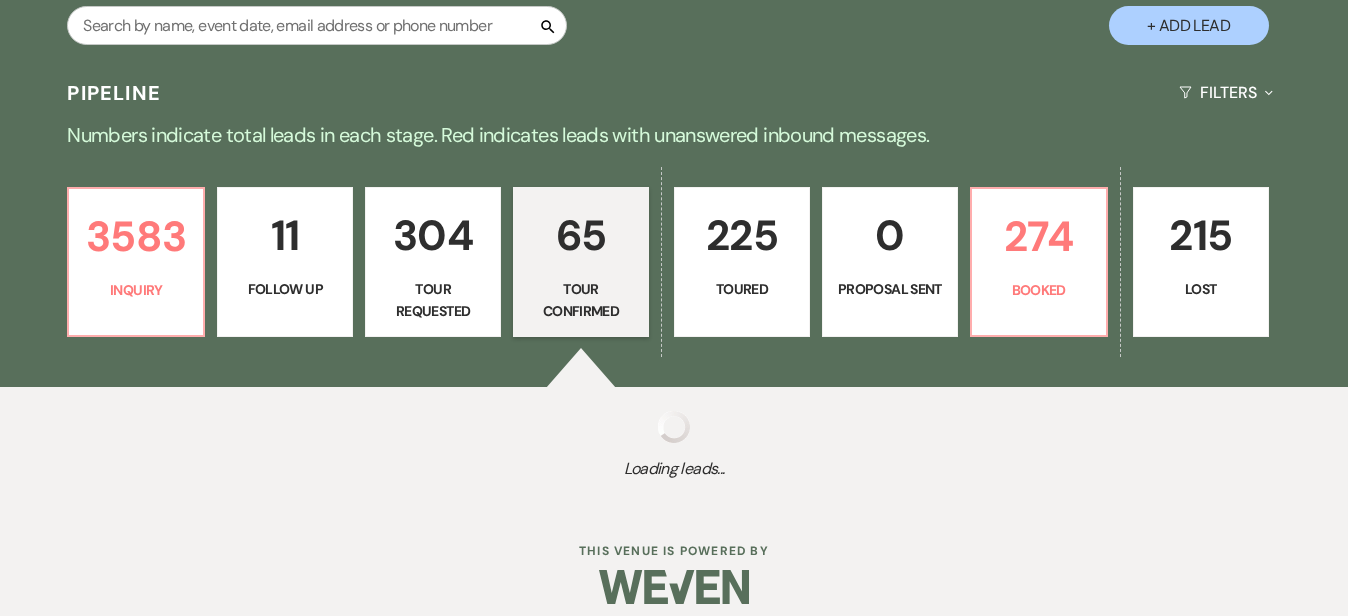 select on "4" 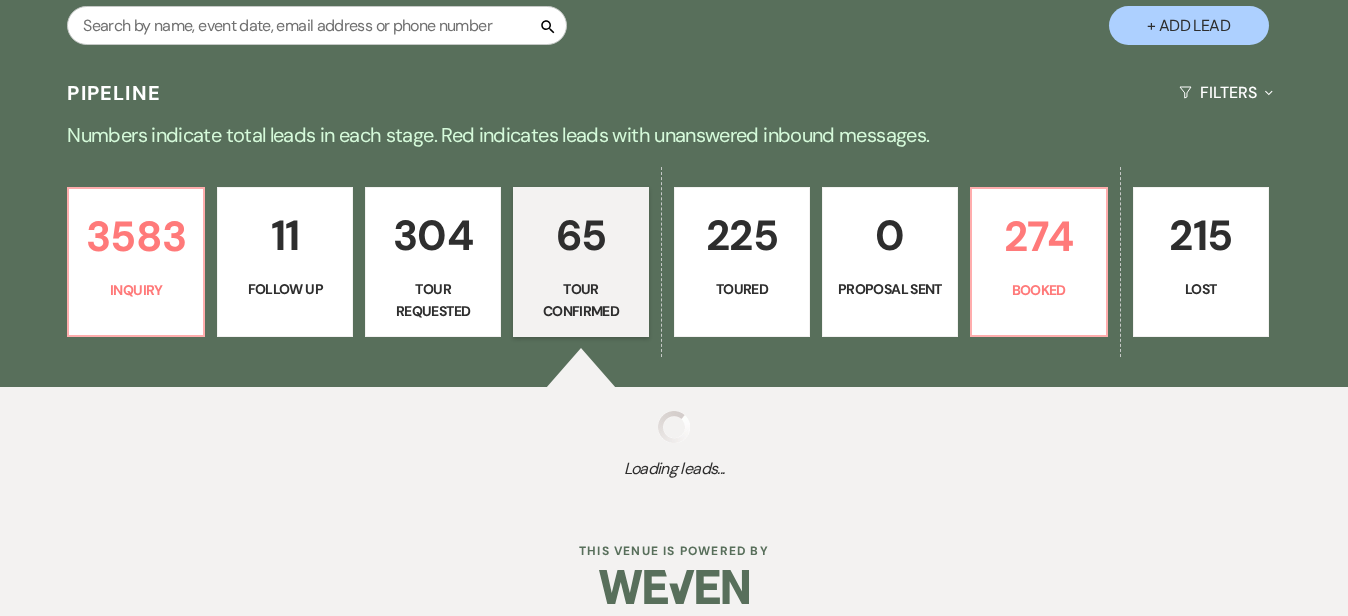 select on "4" 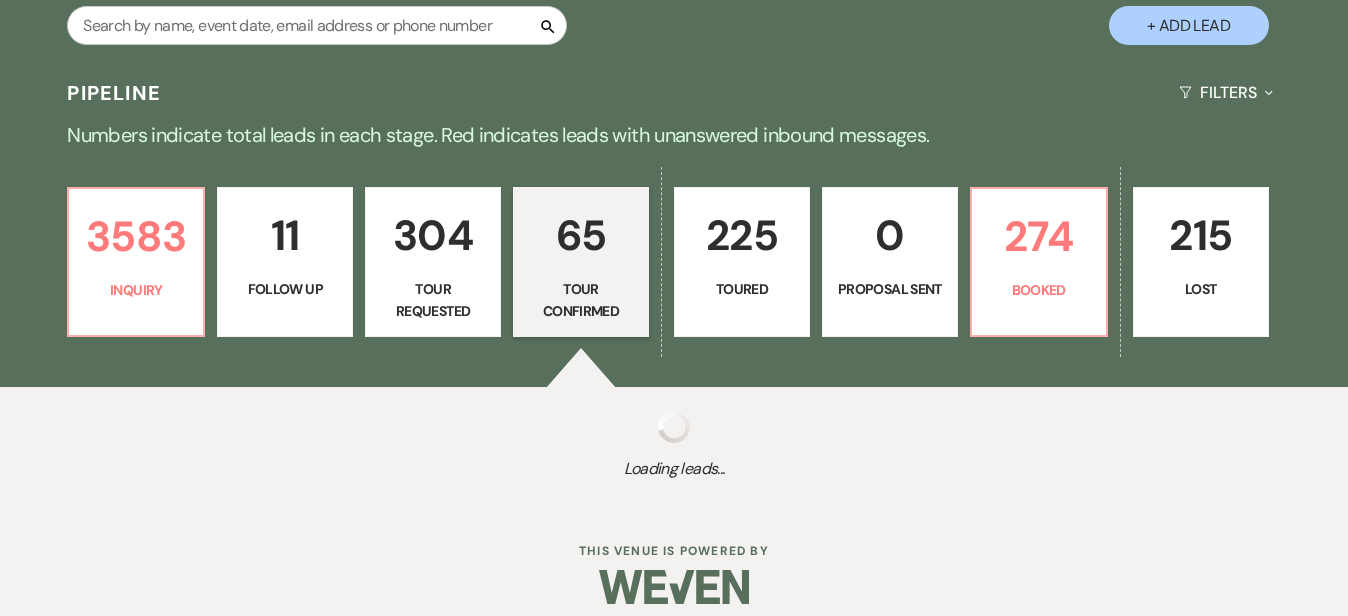 select on "4" 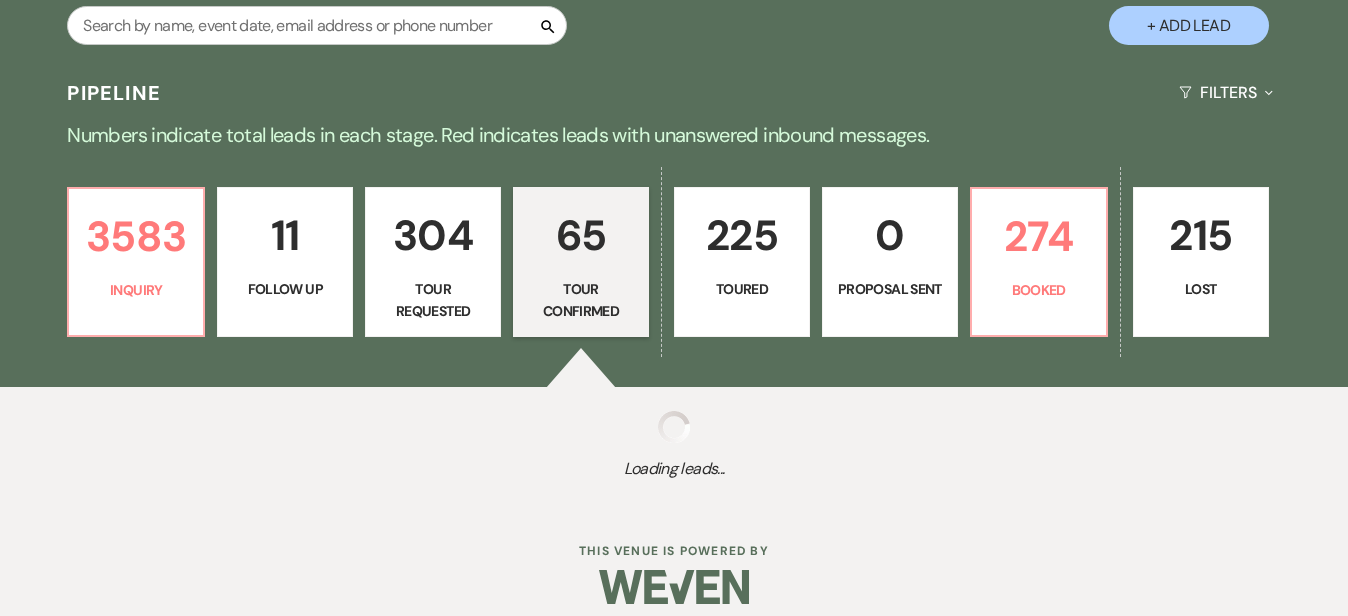 select on "4" 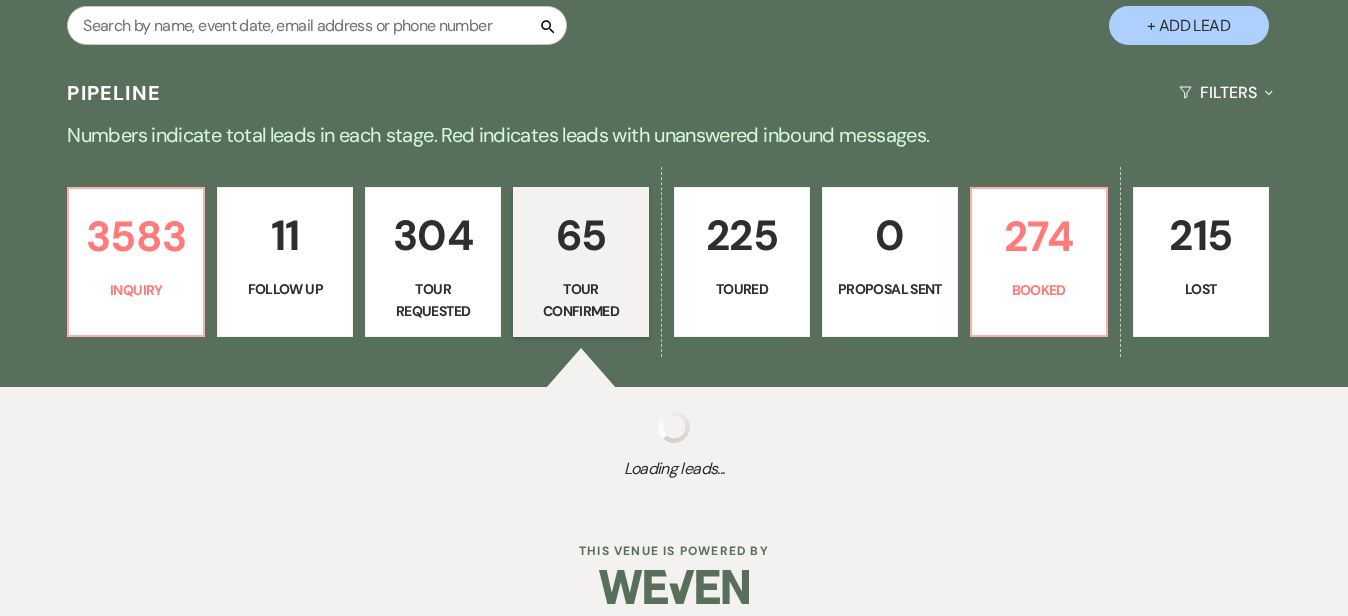select on "4" 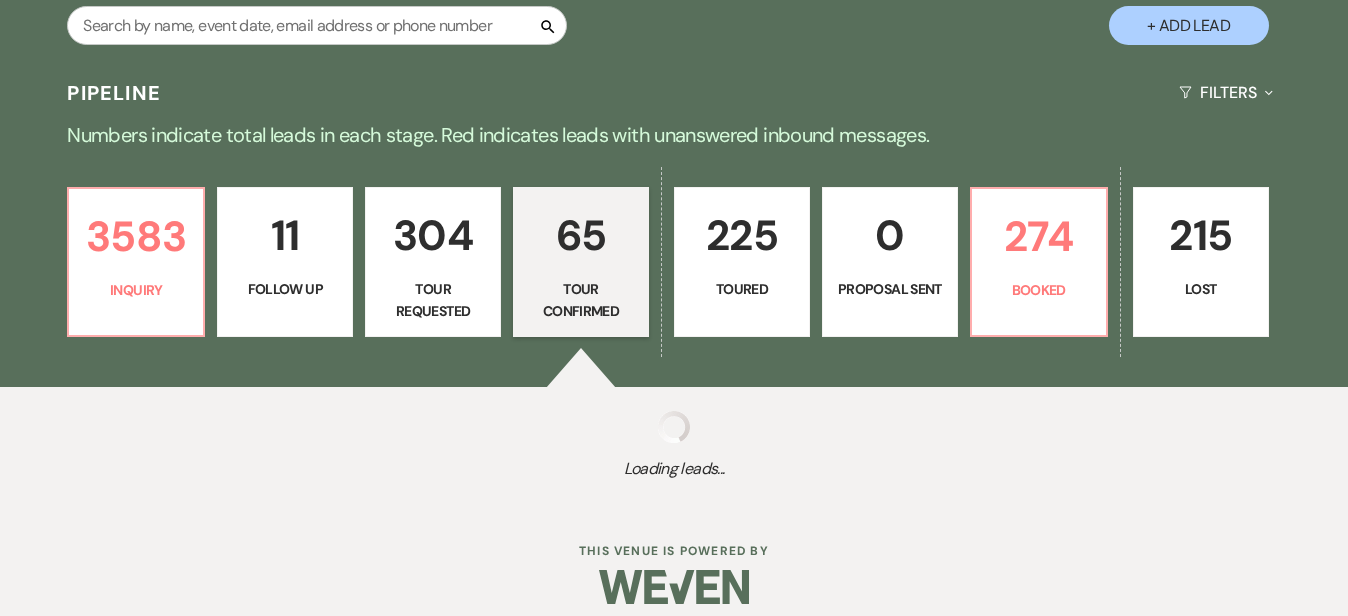 select on "4" 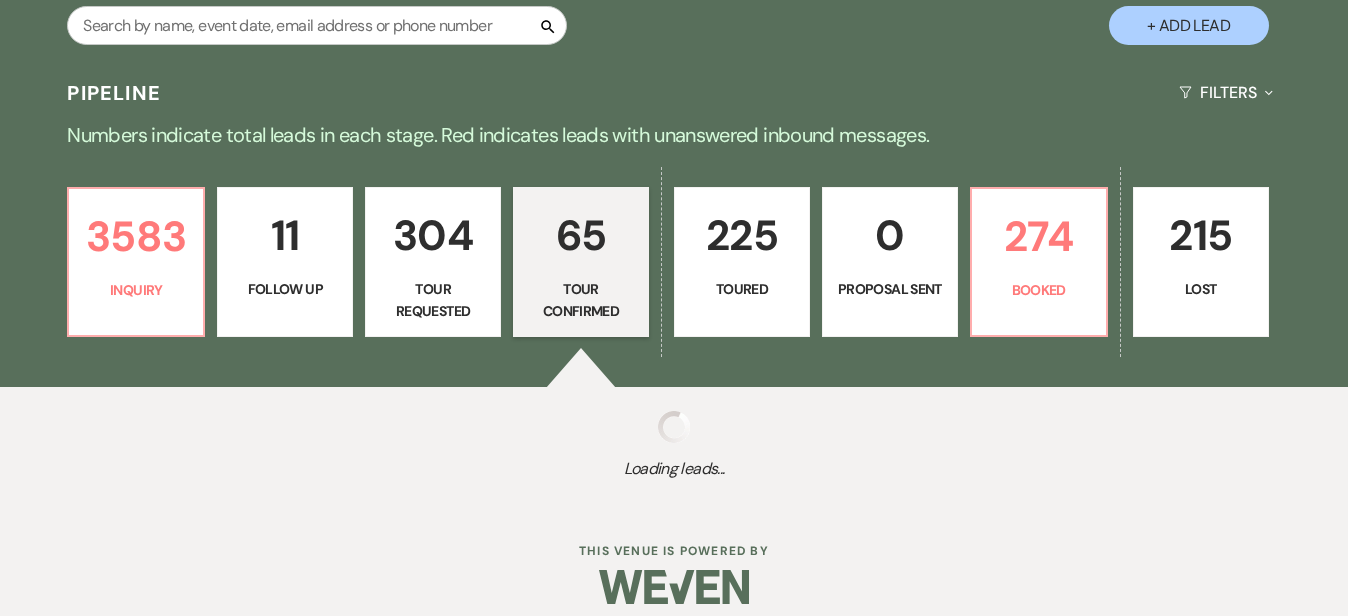 select on "4" 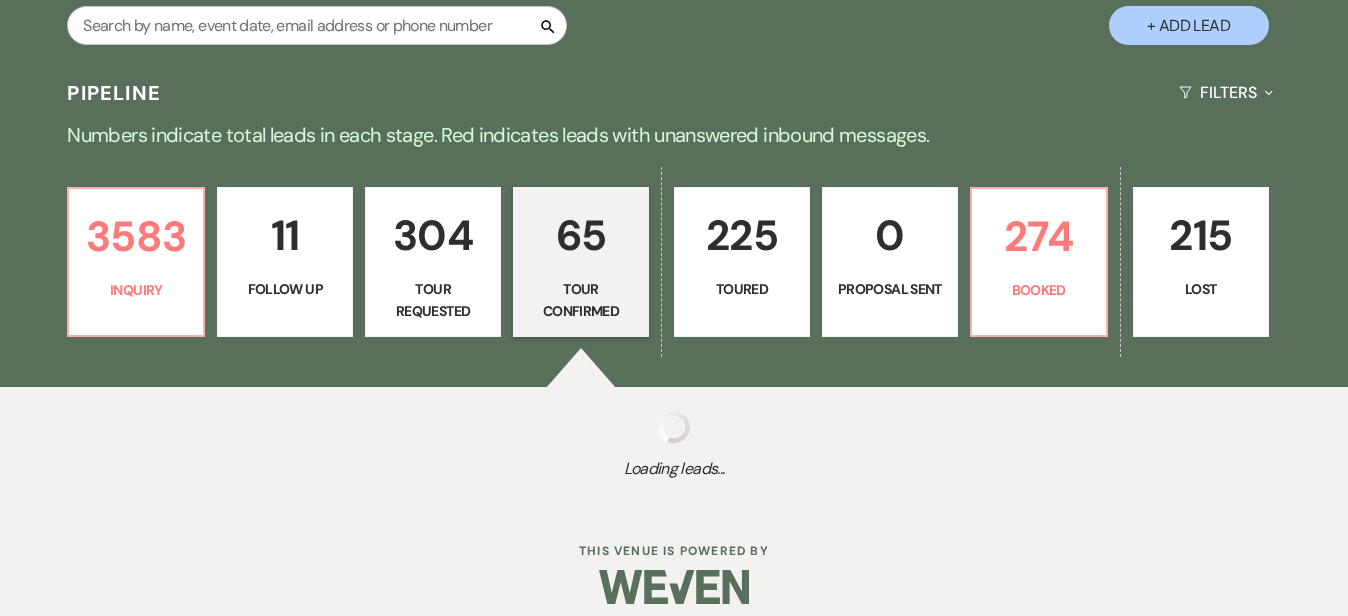 select on "4" 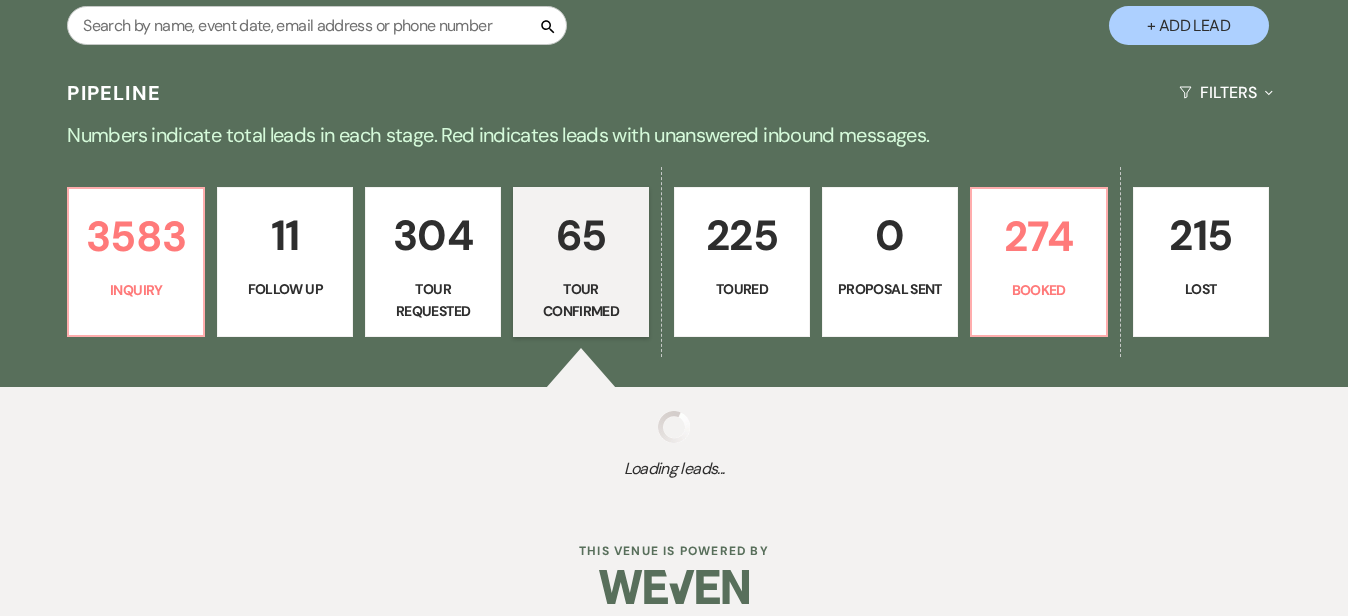 select on "4" 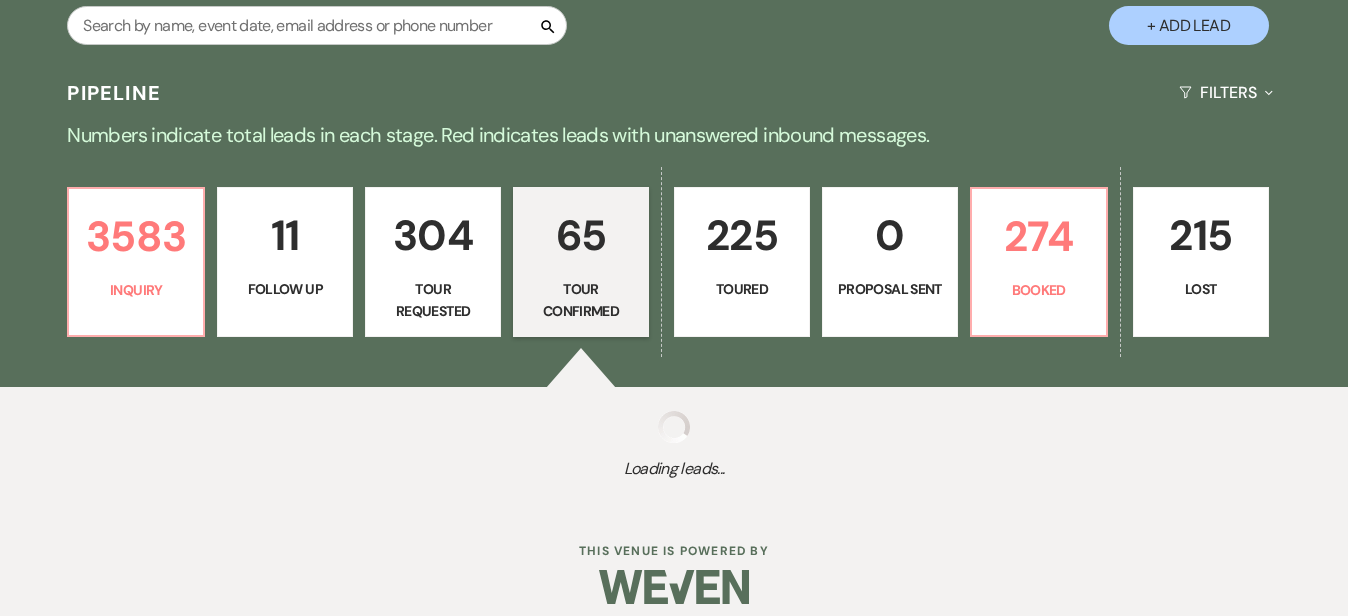 select on "4" 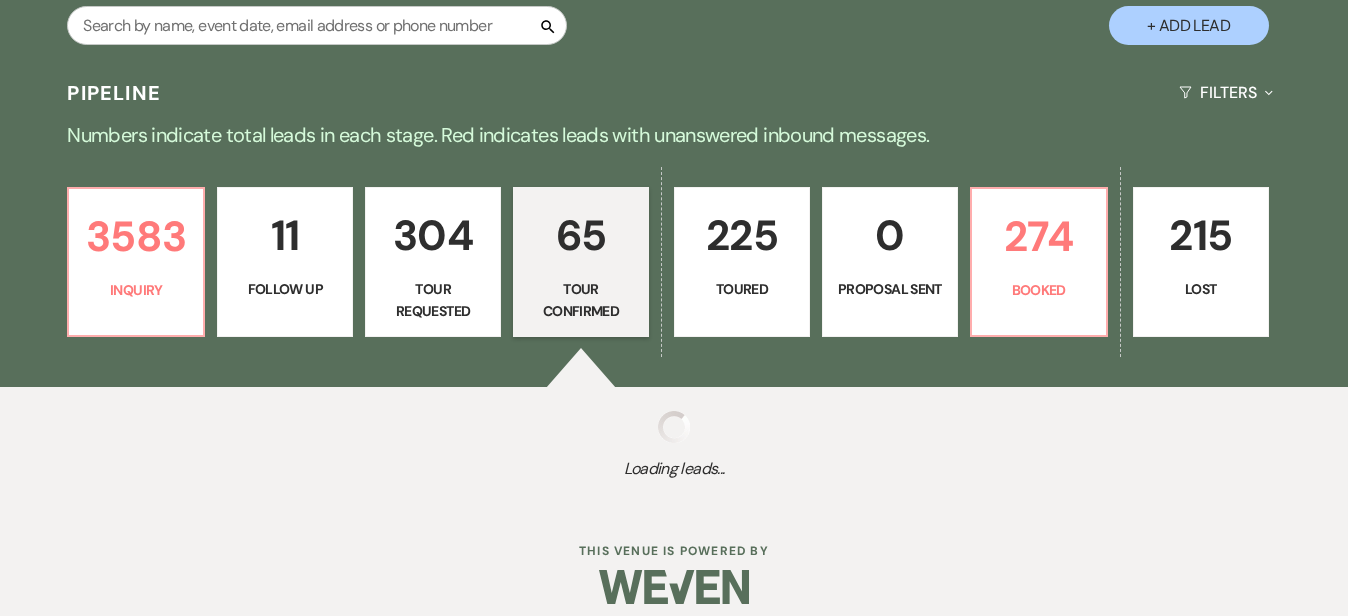 select on "4" 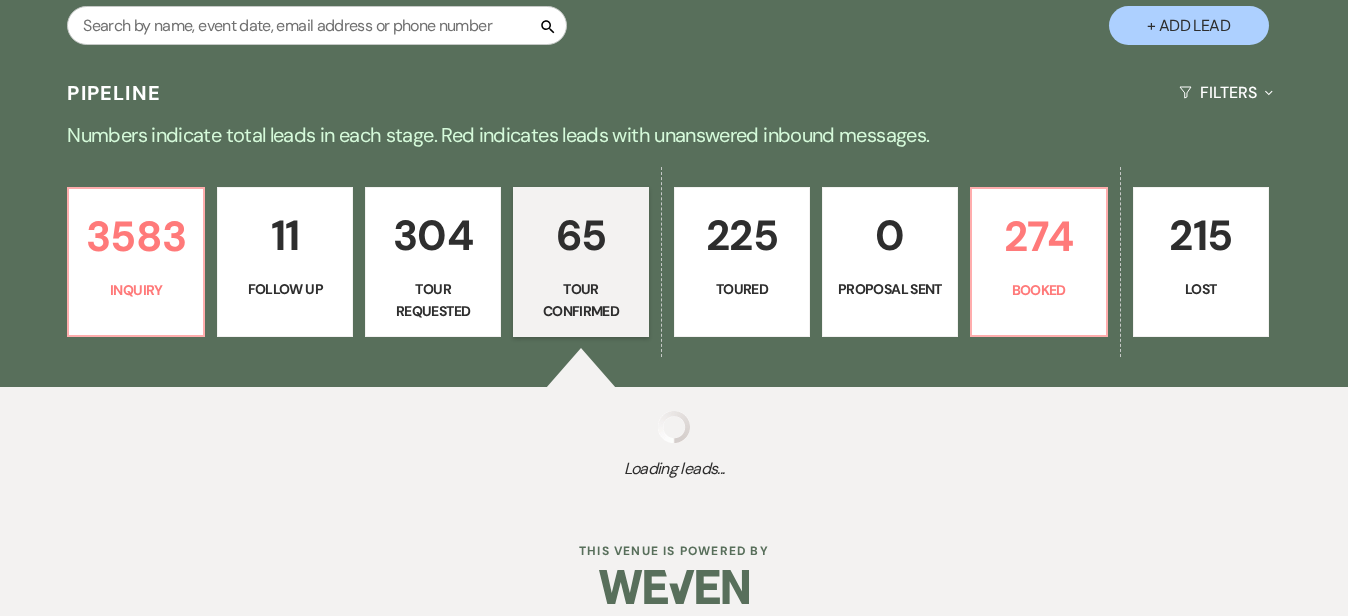 select on "4" 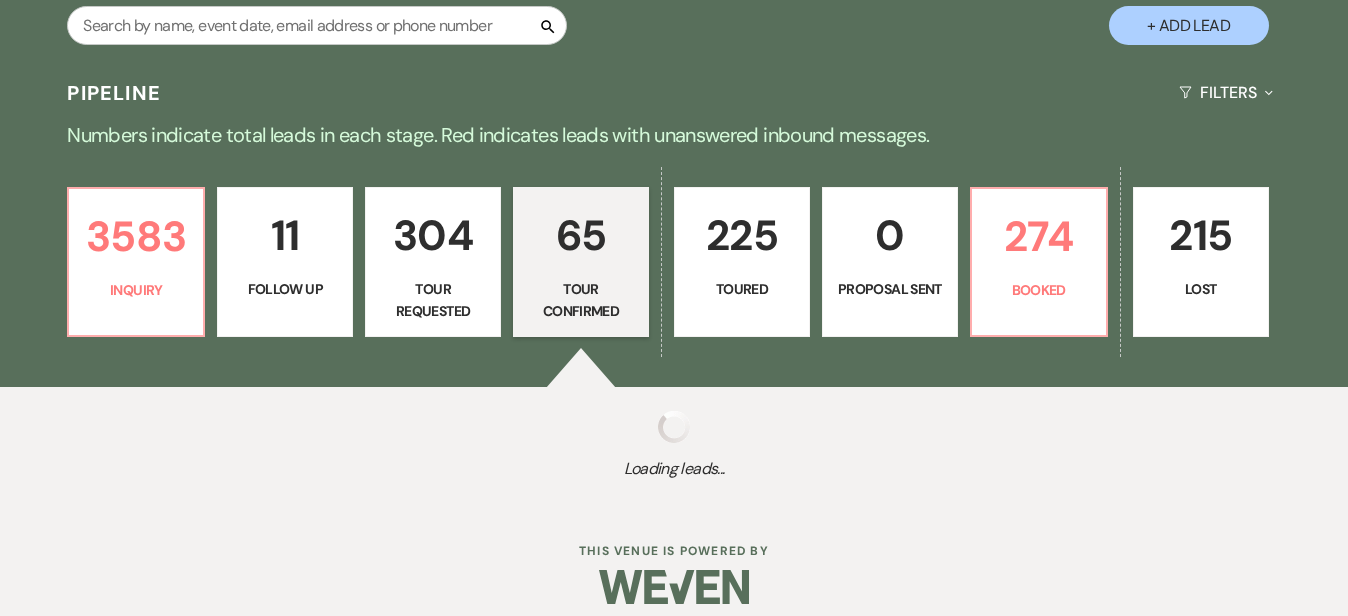 select on "4" 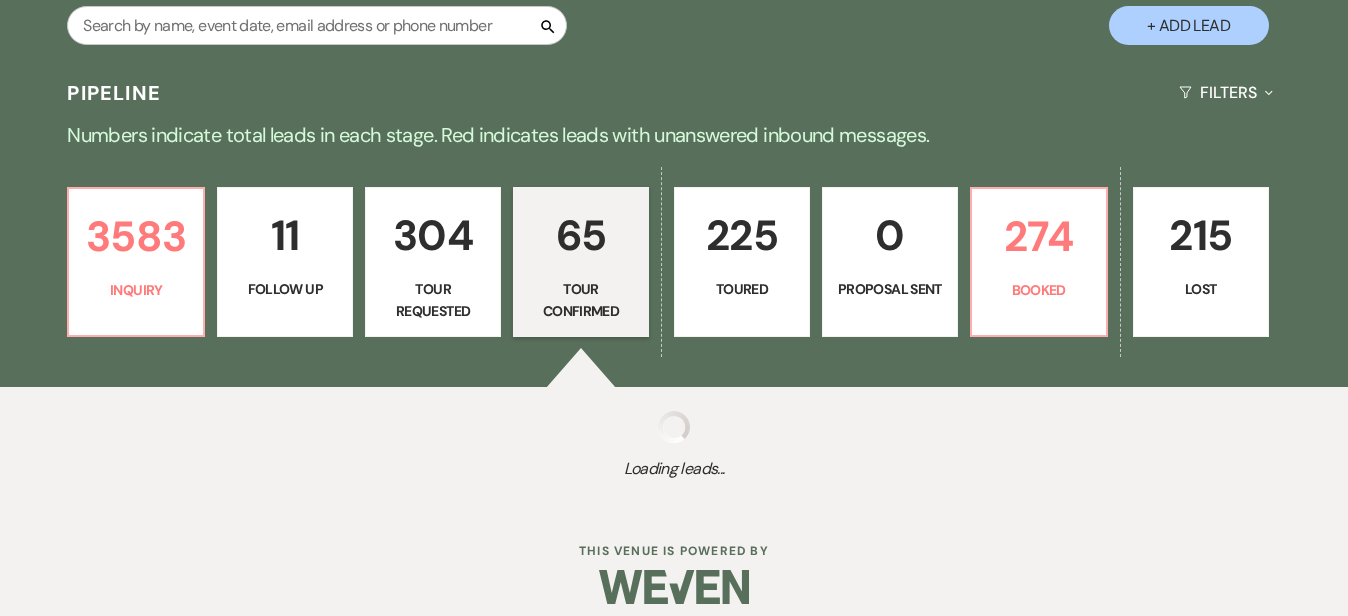 select on "4" 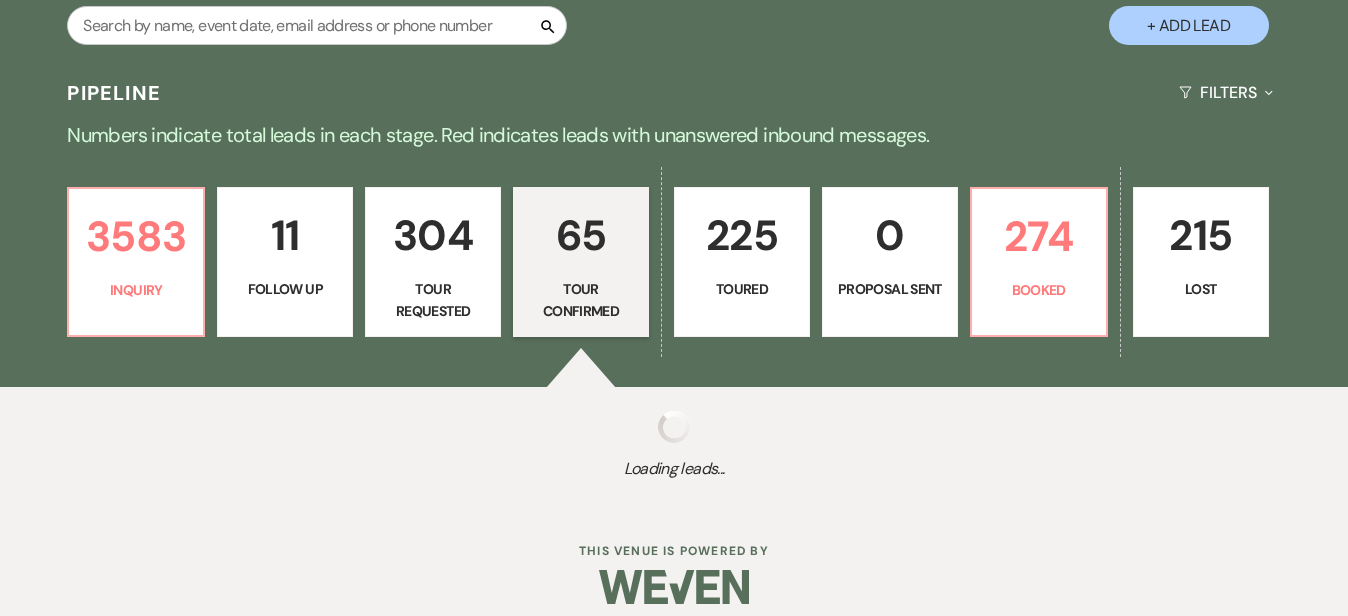 select on "4" 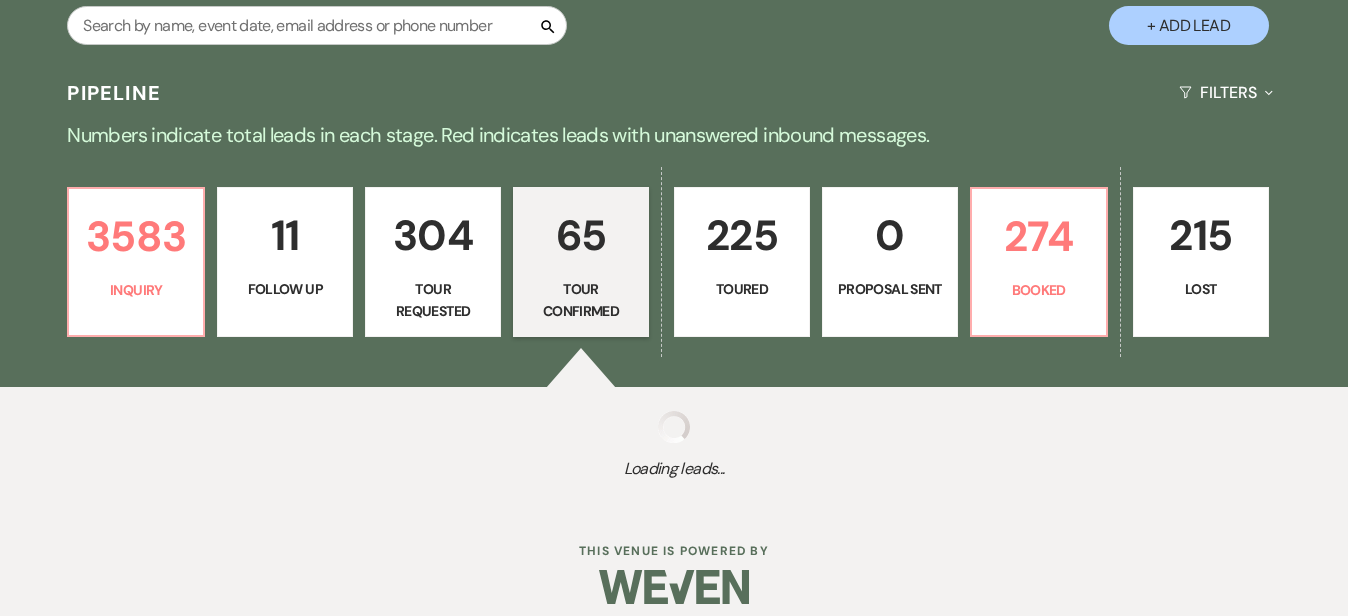 select on "4" 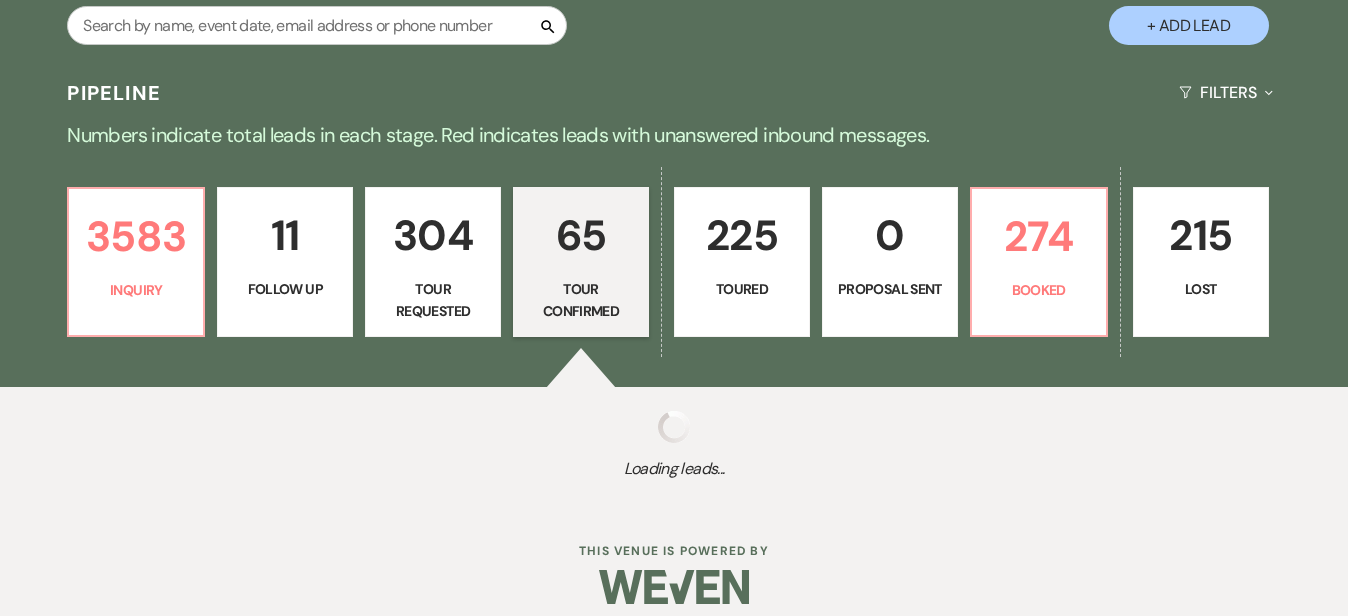 select on "4" 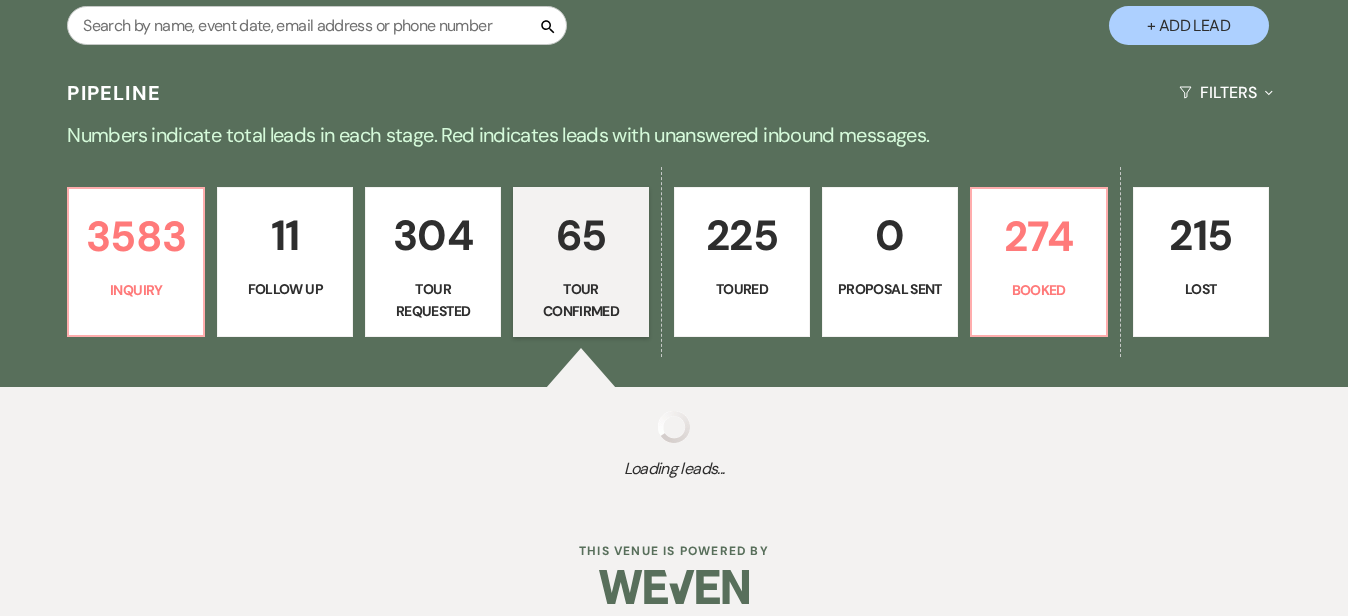 select on "4" 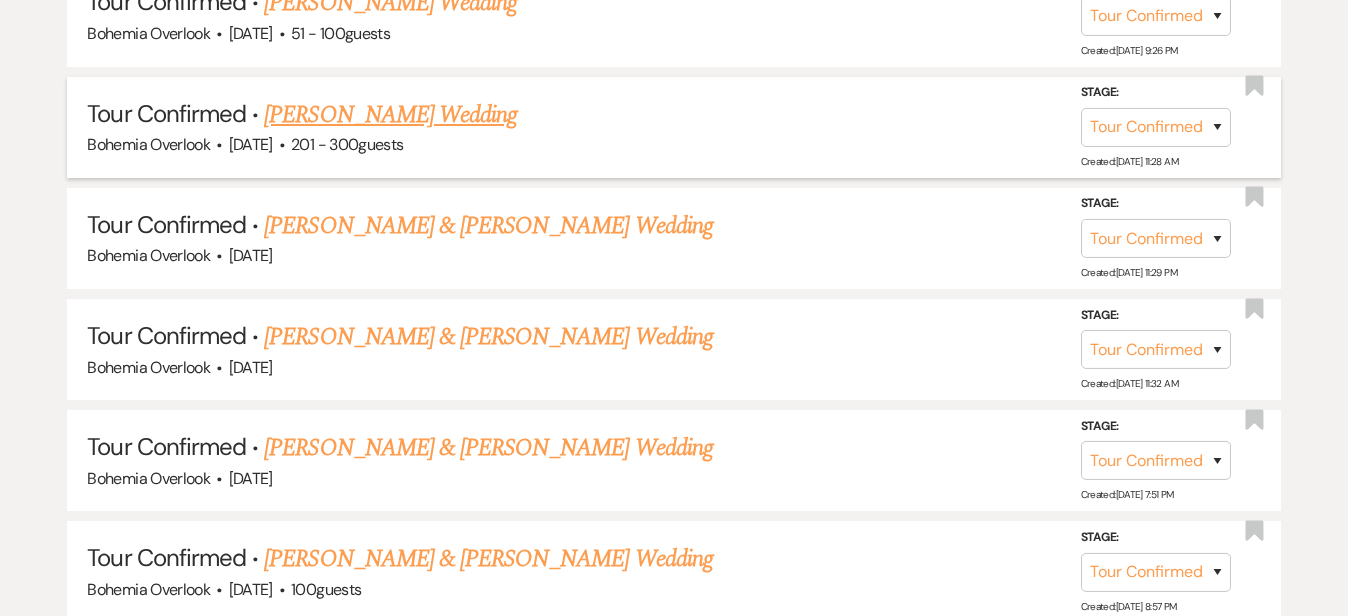 scroll, scrollTop: 1285, scrollLeft: 0, axis: vertical 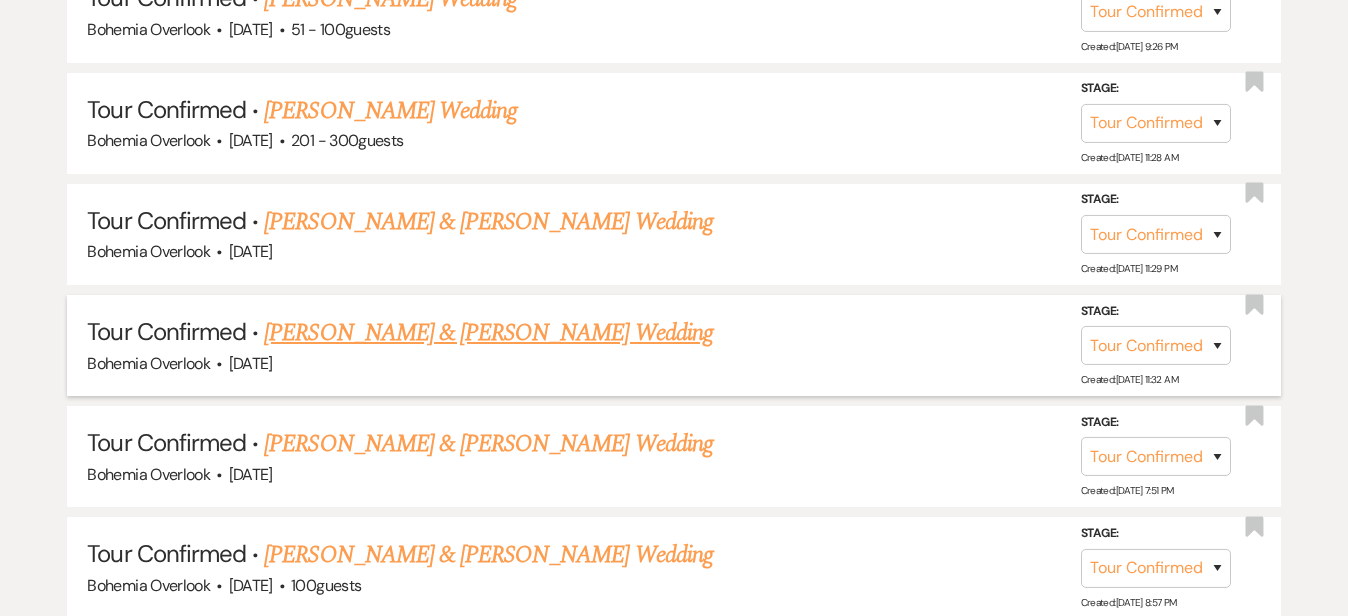 click on "Evan Benbow & Taylor Simon's Wedding" at bounding box center [488, 333] 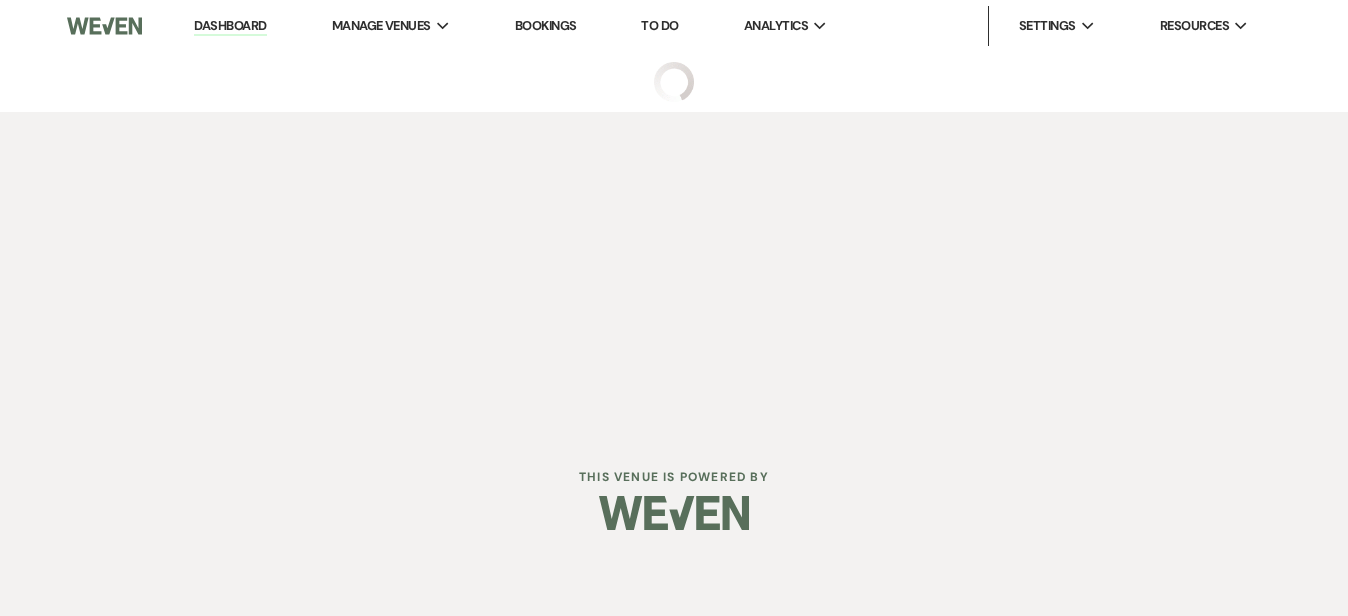 scroll, scrollTop: 0, scrollLeft: 0, axis: both 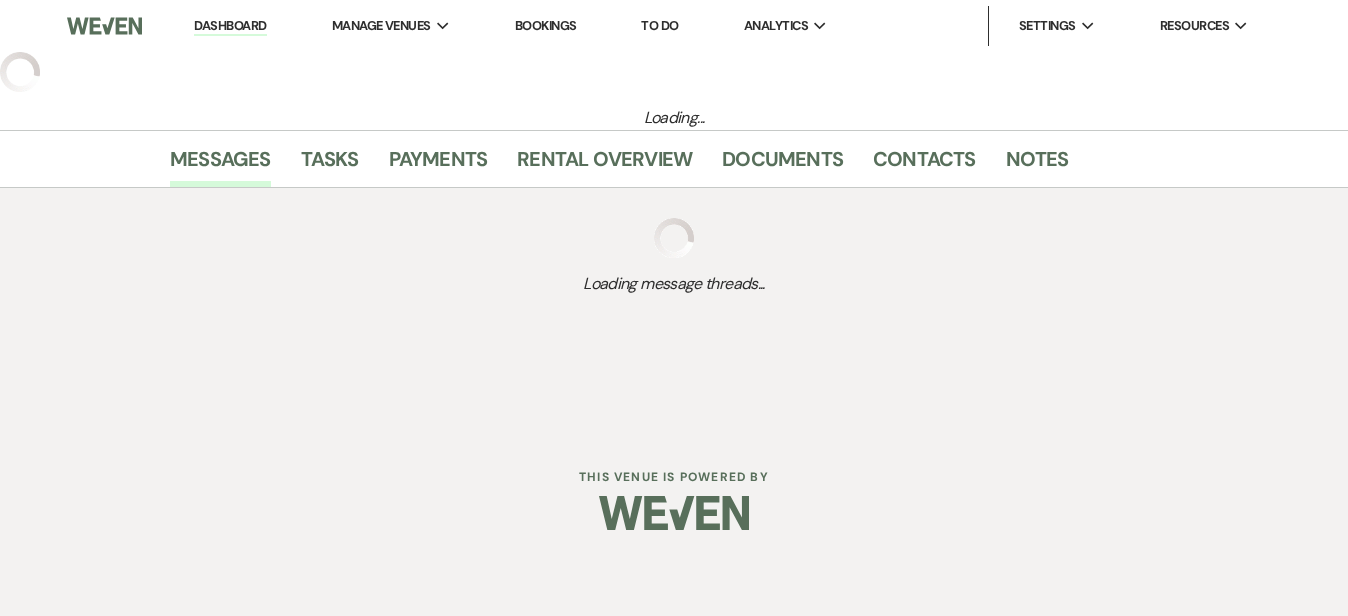select on "4" 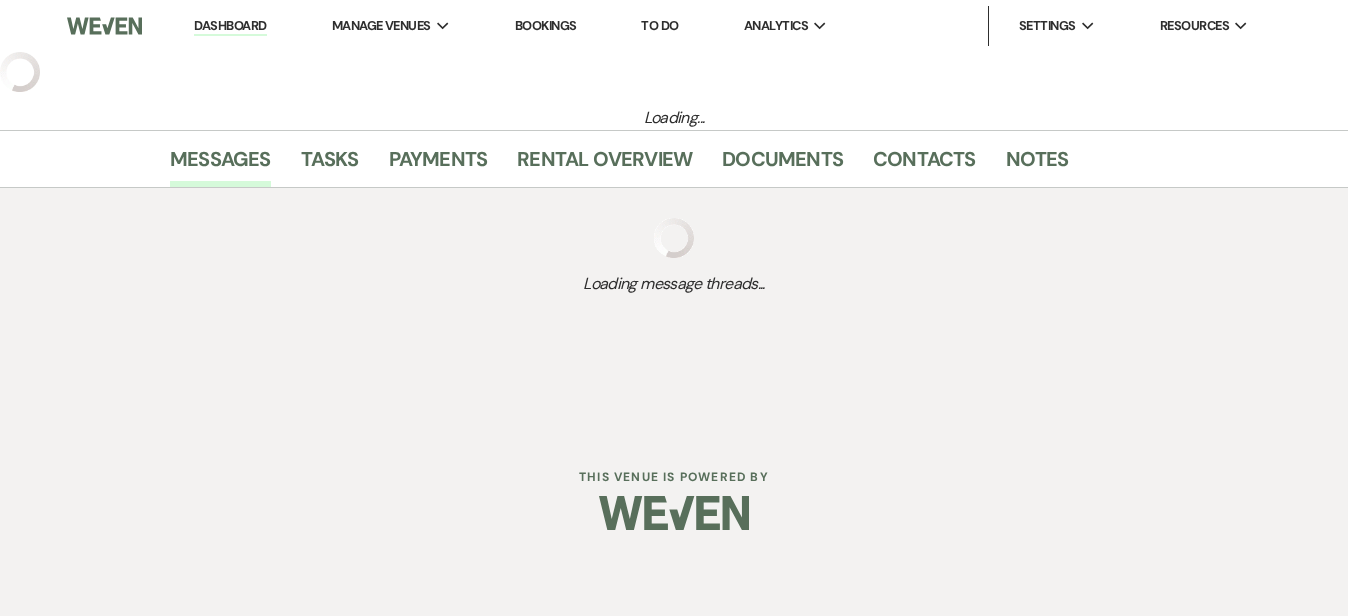 select on "5" 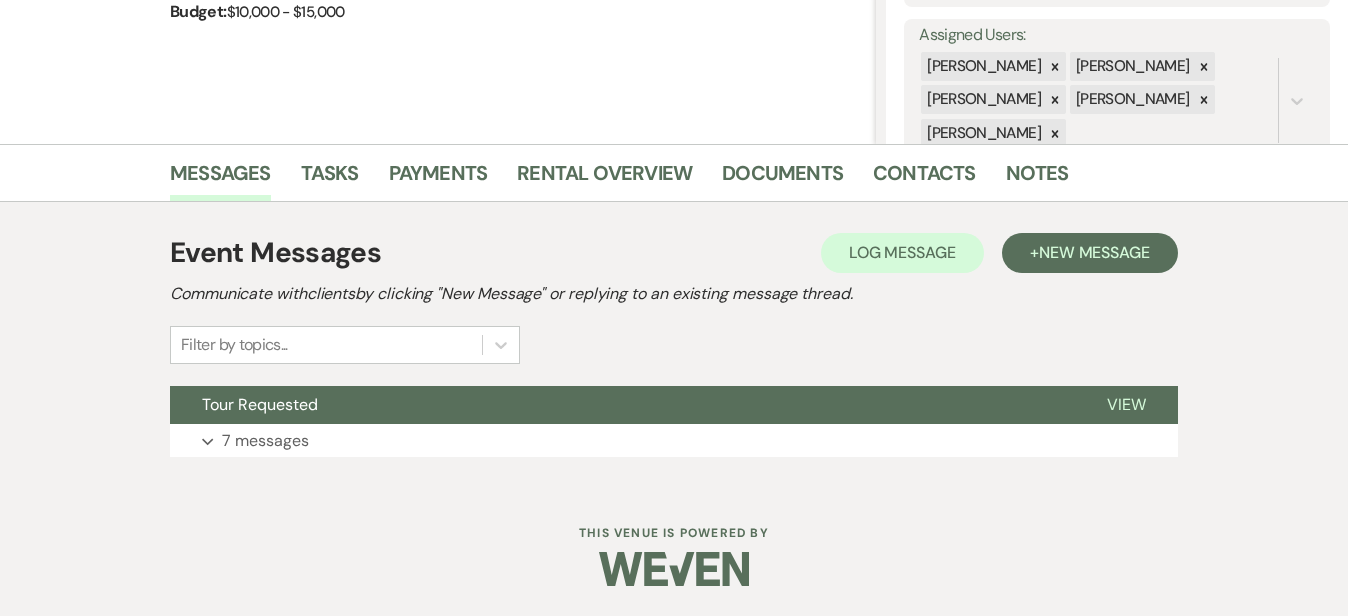 scroll, scrollTop: 357, scrollLeft: 0, axis: vertical 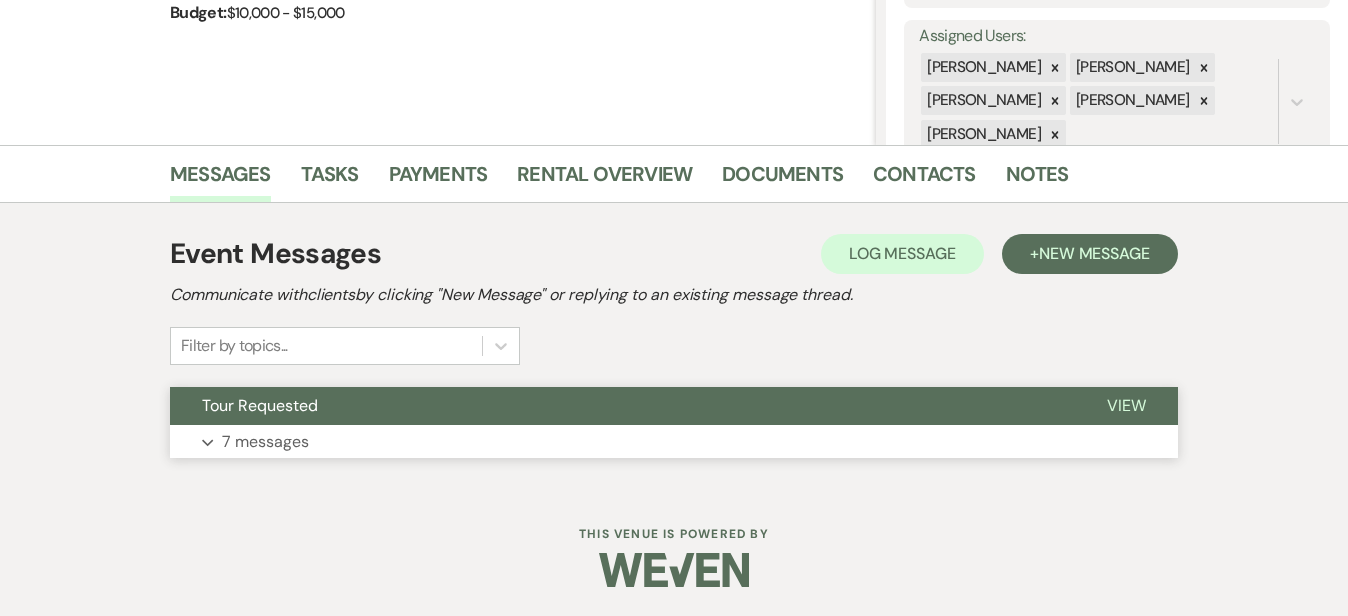 click on "Expand 7 messages" at bounding box center [674, 442] 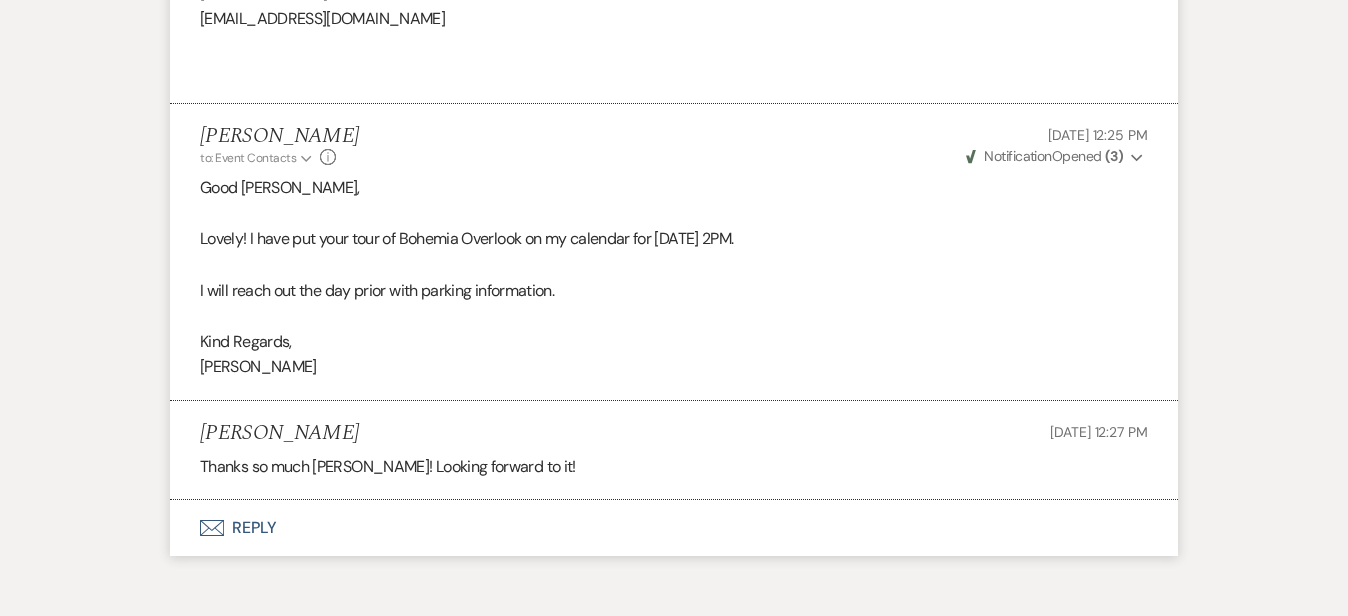 scroll, scrollTop: 2890, scrollLeft: 0, axis: vertical 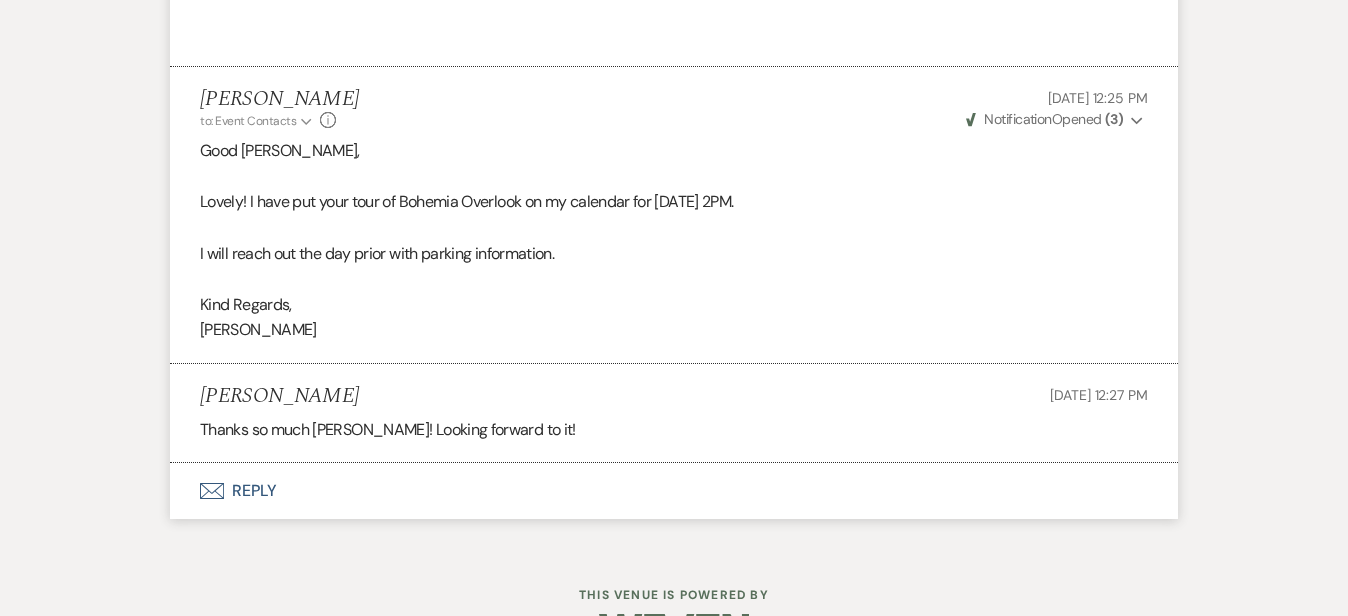 click on "Envelope Reply" at bounding box center (674, 491) 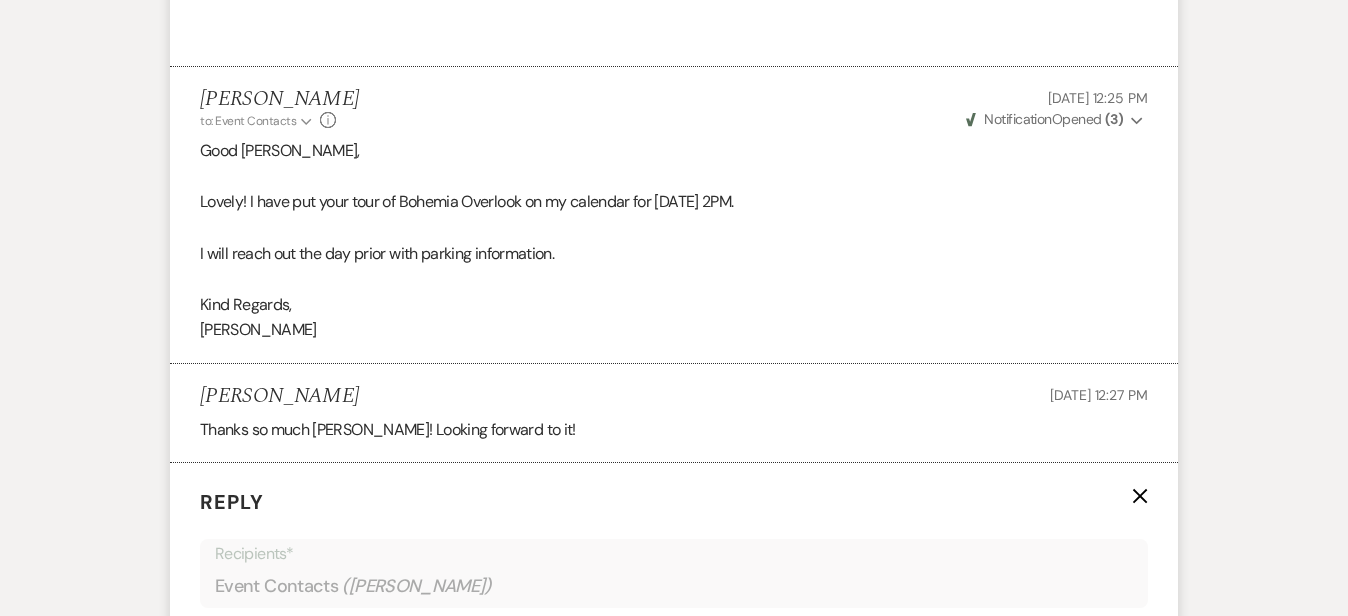 scroll, scrollTop: 3188, scrollLeft: 0, axis: vertical 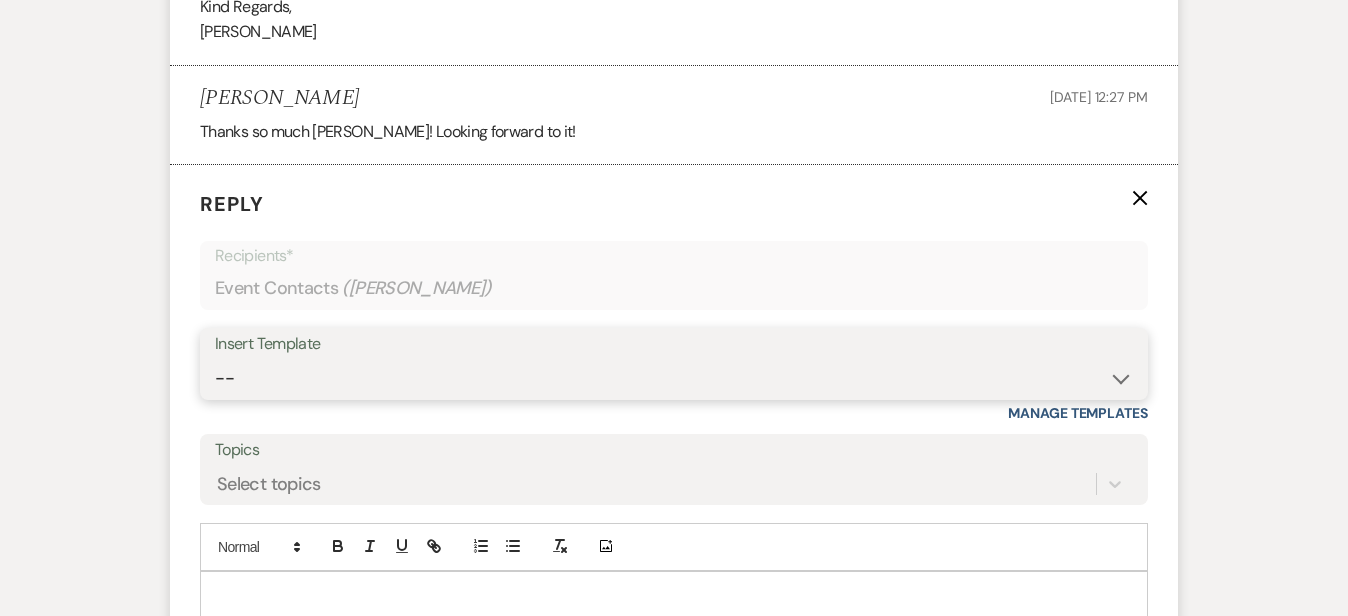 select on "5329" 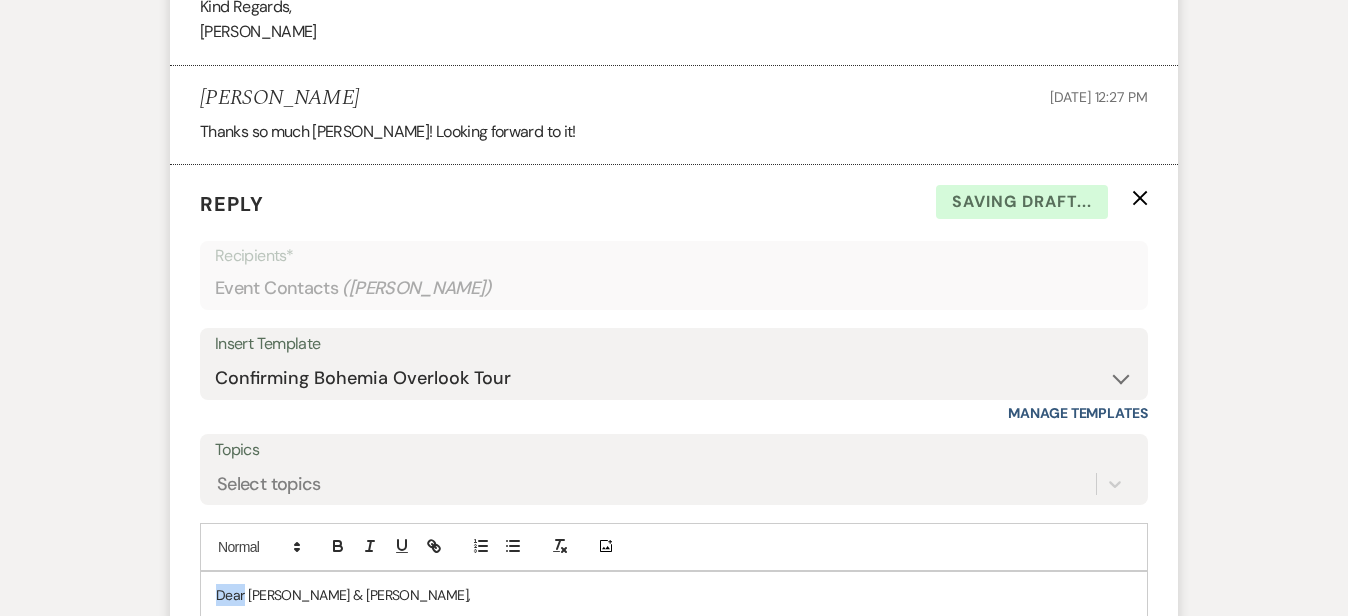 drag, startPoint x: 180, startPoint y: 530, endPoint x: 158, endPoint y: 510, distance: 29.732138 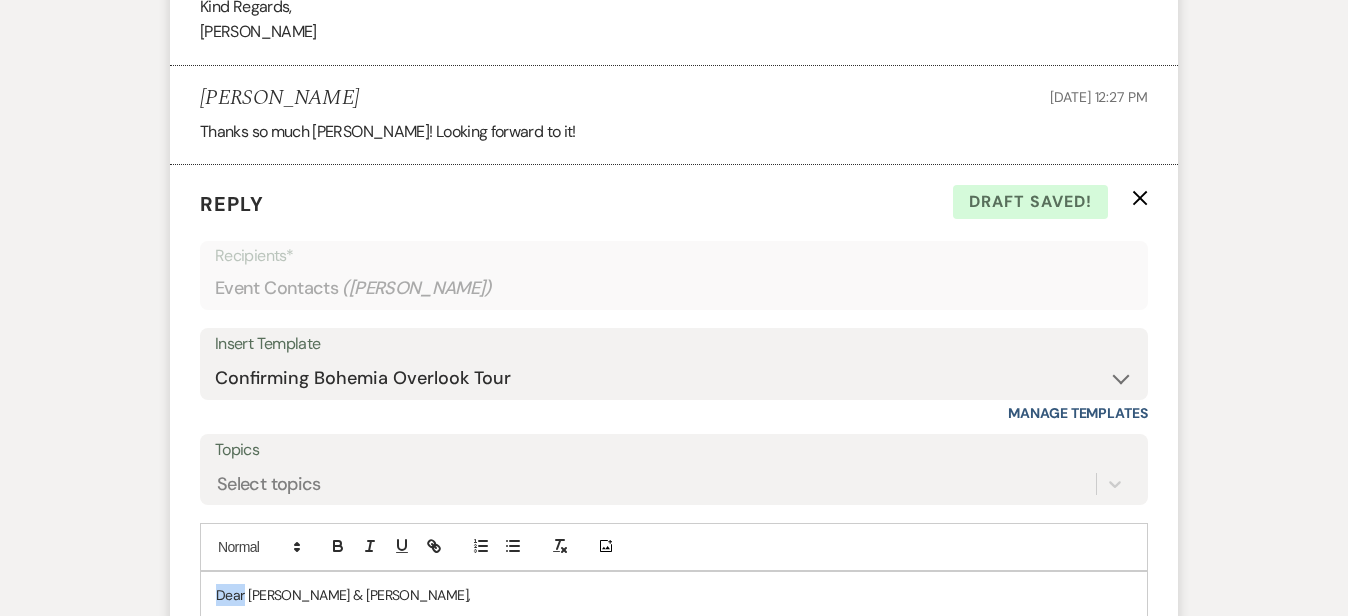 type 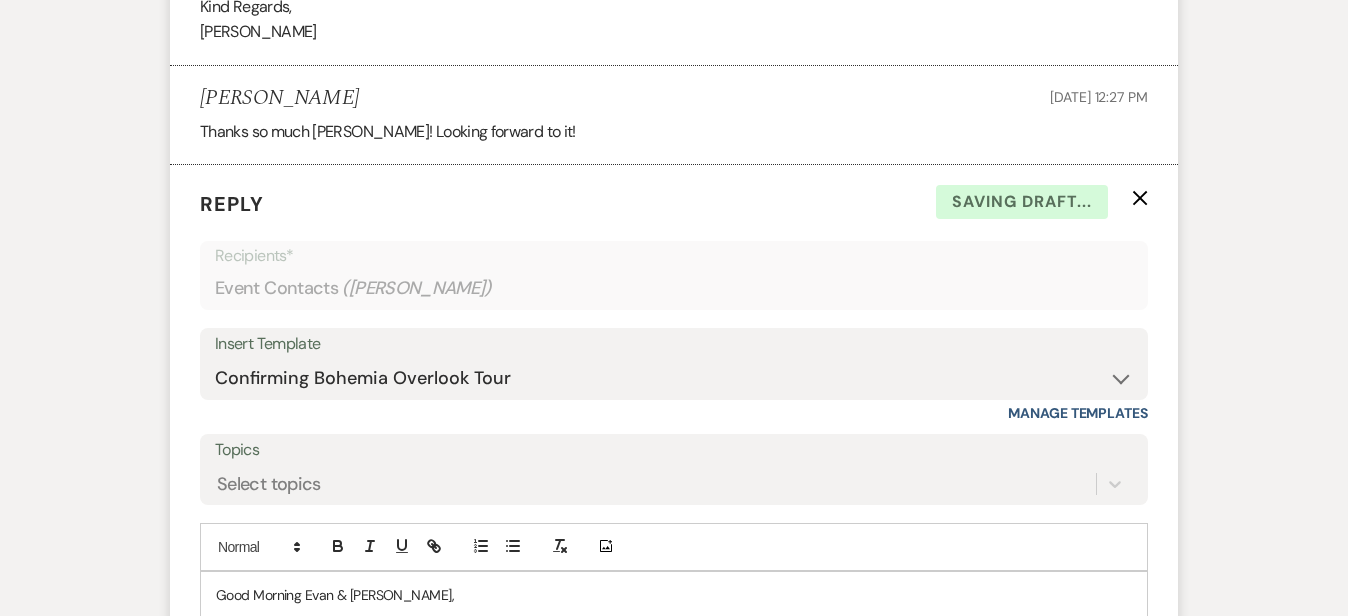 click on "I am just reaching out to confirm your tour of  Bohemia Overlook  tomorrow at _________. If your plans have changed, please let me know." at bounding box center [674, 640] 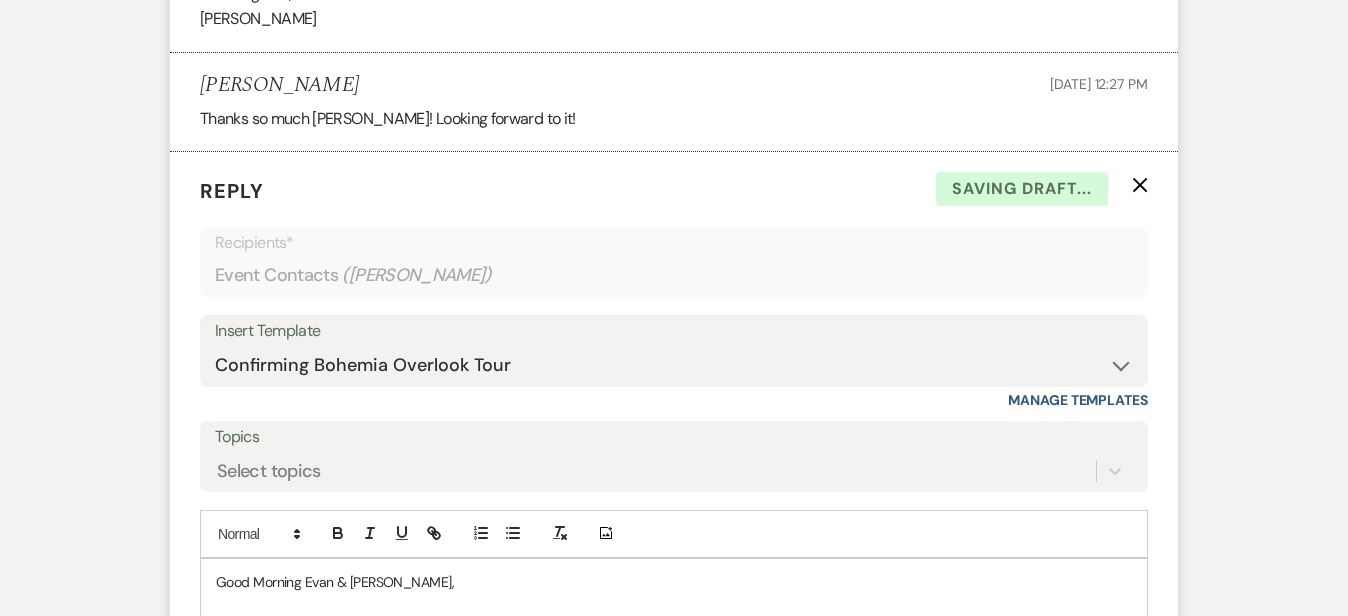 click on "Messages Tasks Payments Rental Overview Documents Contacts Notes Event Messages   Log Log Message +  New Message Communicate with  clients  by clicking "New Message" or replying to an existing message thread. Filter by topics... Tour Requested Hide Taylor Simon Jul 08, 2025, 11:32 AM
From : Taylor Simon (Couple)
Event : Evan Benbow & Taylor Simon's Wedding
Desired date : June 26th 2026
Anticipated guest count : (unknown)
Vision : (unknown)
Source : Venue Website
Budget : $10,000 - $15,000
Pinterest inspiration : (unknown)
Message :   We just got engaged a couple weeks ago and are looking for a nice waterfront venue to fit all of our guests in a budget friendly way!
Kimberly Carew to: Event Contacts Expand Info Jul 08, 2025, 11:51 AM Weven Check Notification  Opened   ( 18 ) Expand Good Morning Evan & Taylor, Included with your 8-hour venue rental of the Loft of the Barn is an indoor ceremony set up, reclaimed barn wood tables & chairs for the reception. The Loft  Kind Regards, Kimberly" at bounding box center [674, -772] 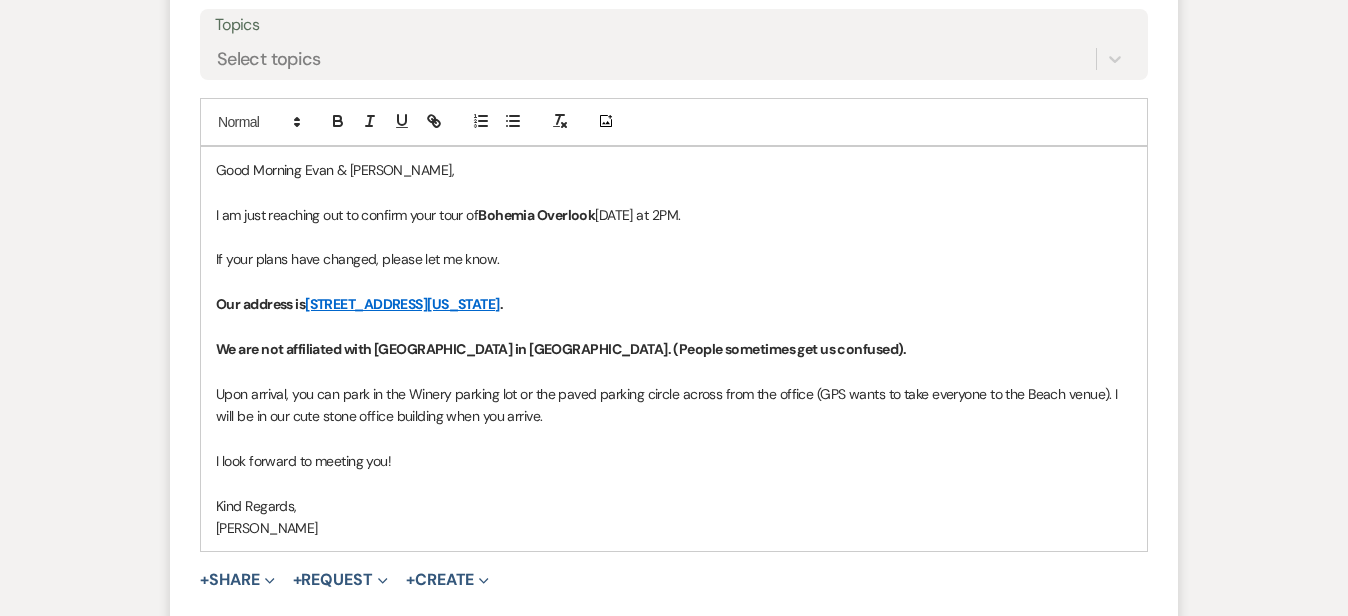 scroll, scrollTop: 3636, scrollLeft: 0, axis: vertical 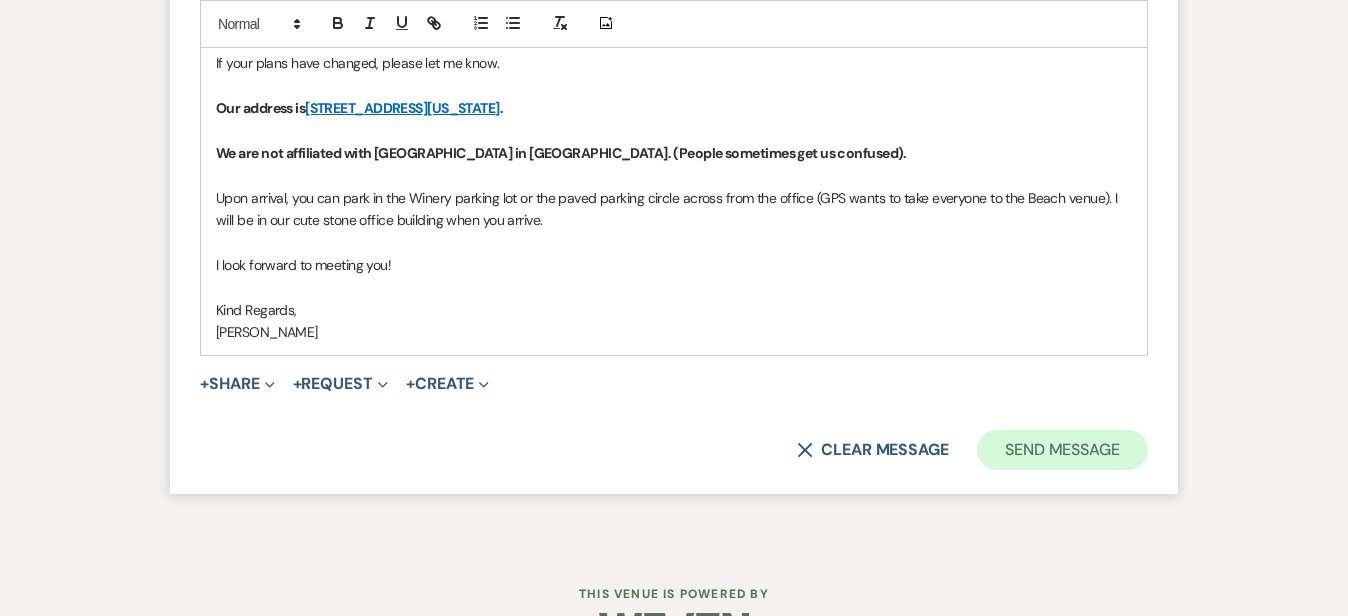 click on "Send Message" at bounding box center [1062, 450] 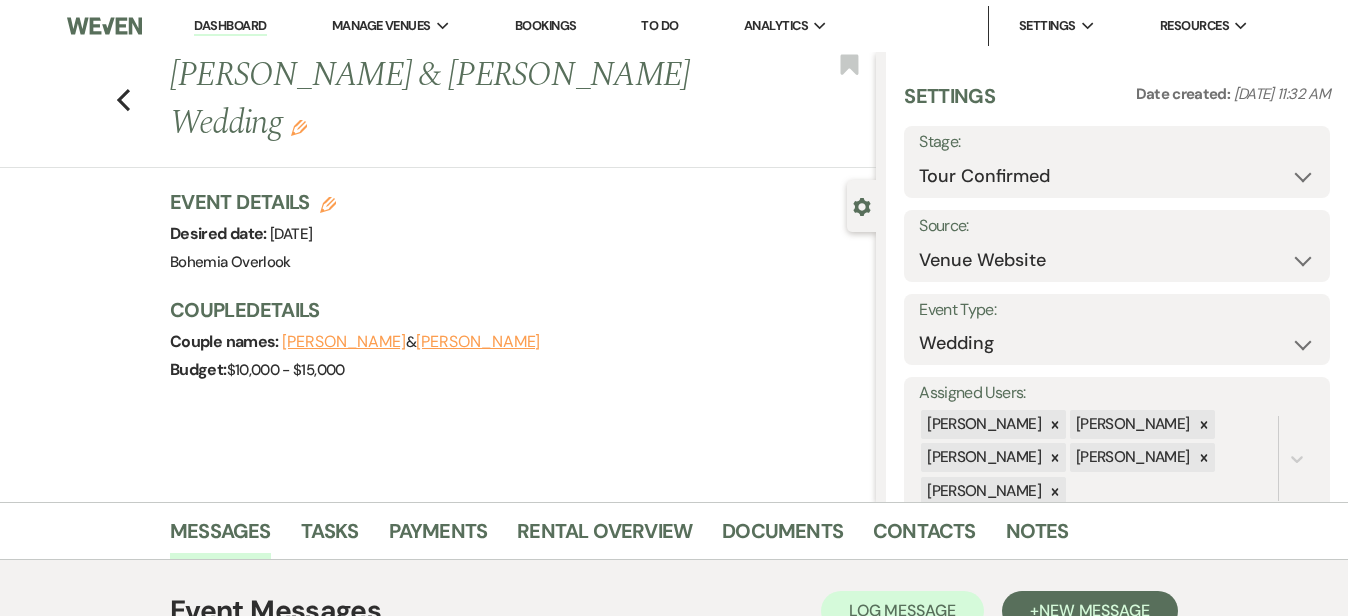 scroll, scrollTop: 0, scrollLeft: 0, axis: both 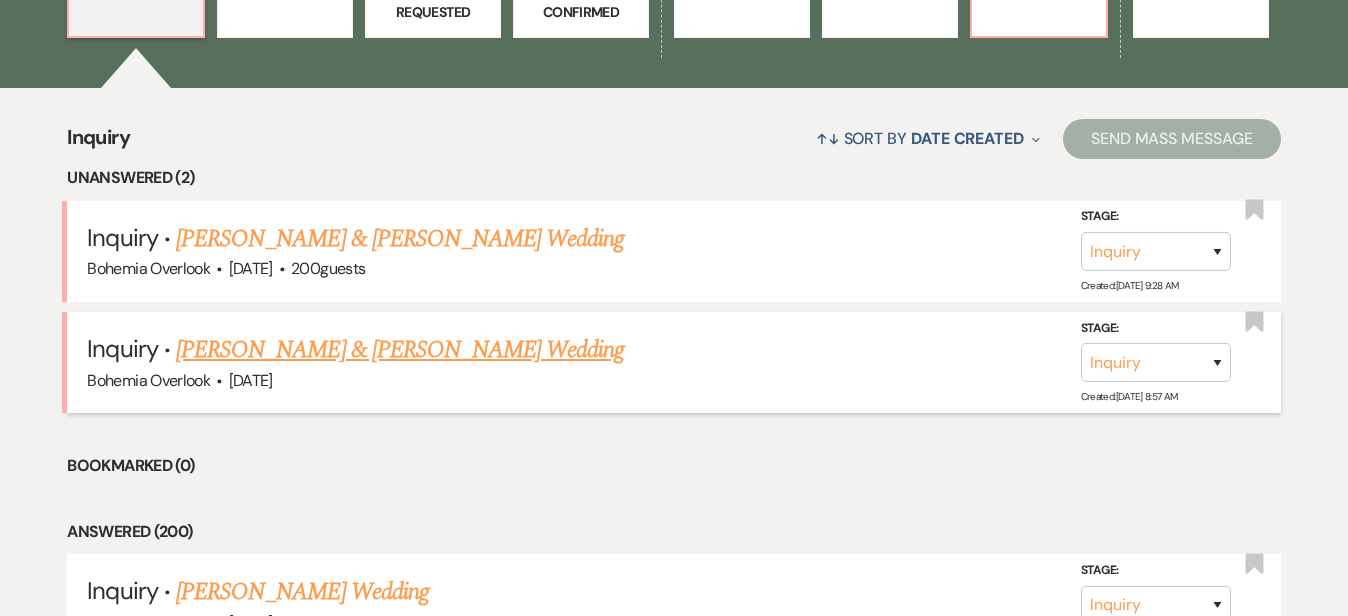 click on "Vincent Sharpe & Alexa Kalinowski's Wedding" at bounding box center [400, 350] 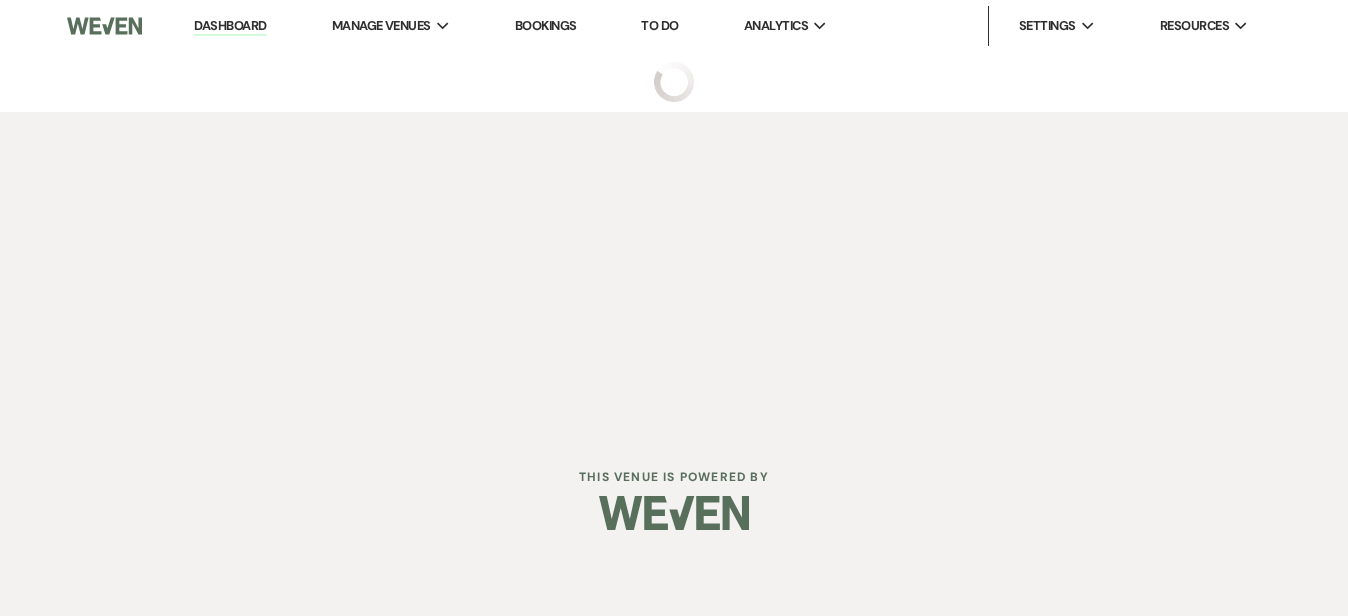 scroll, scrollTop: 0, scrollLeft: 0, axis: both 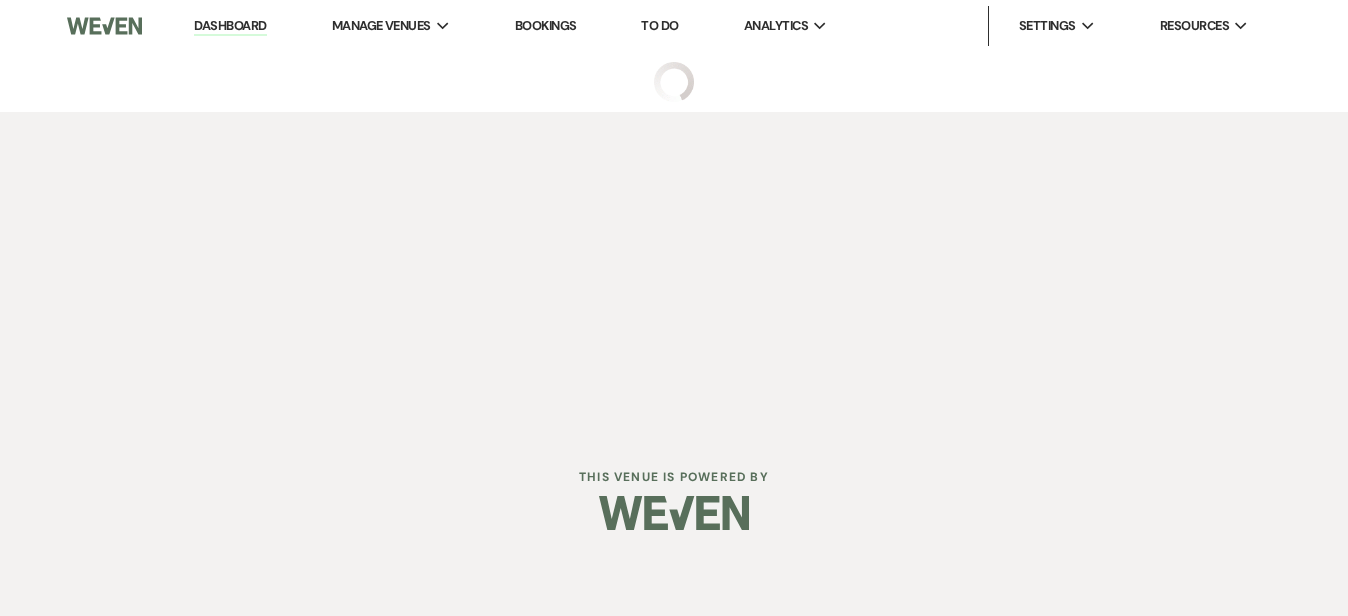 select on "5" 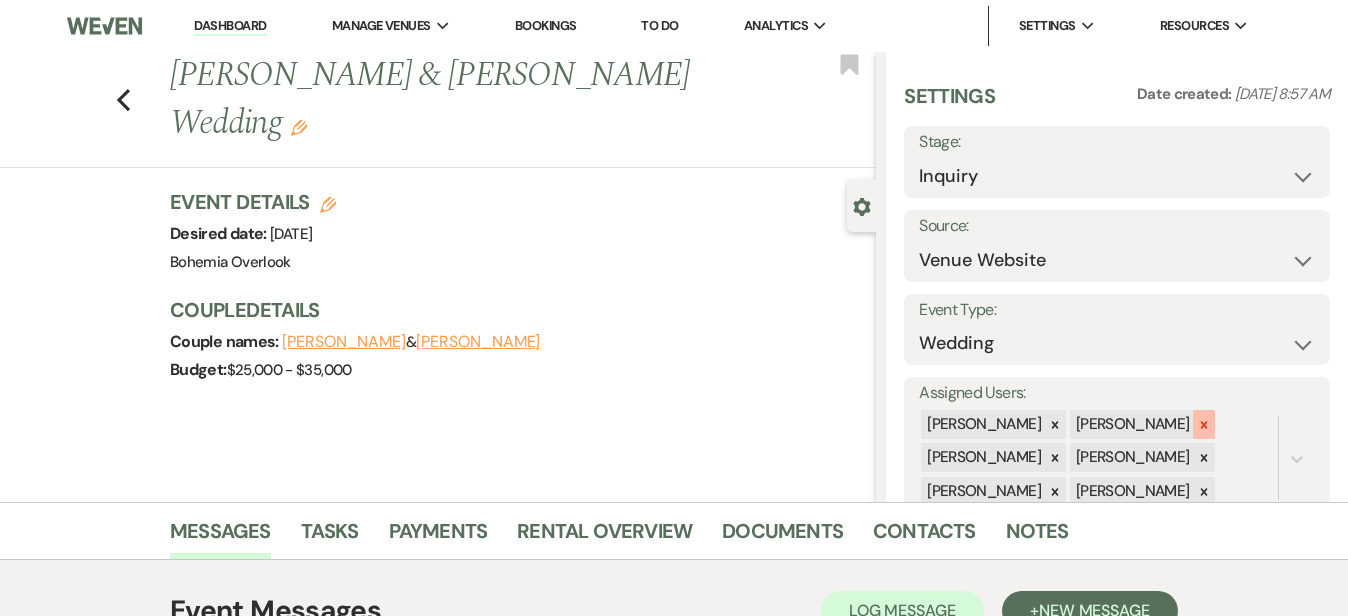 click 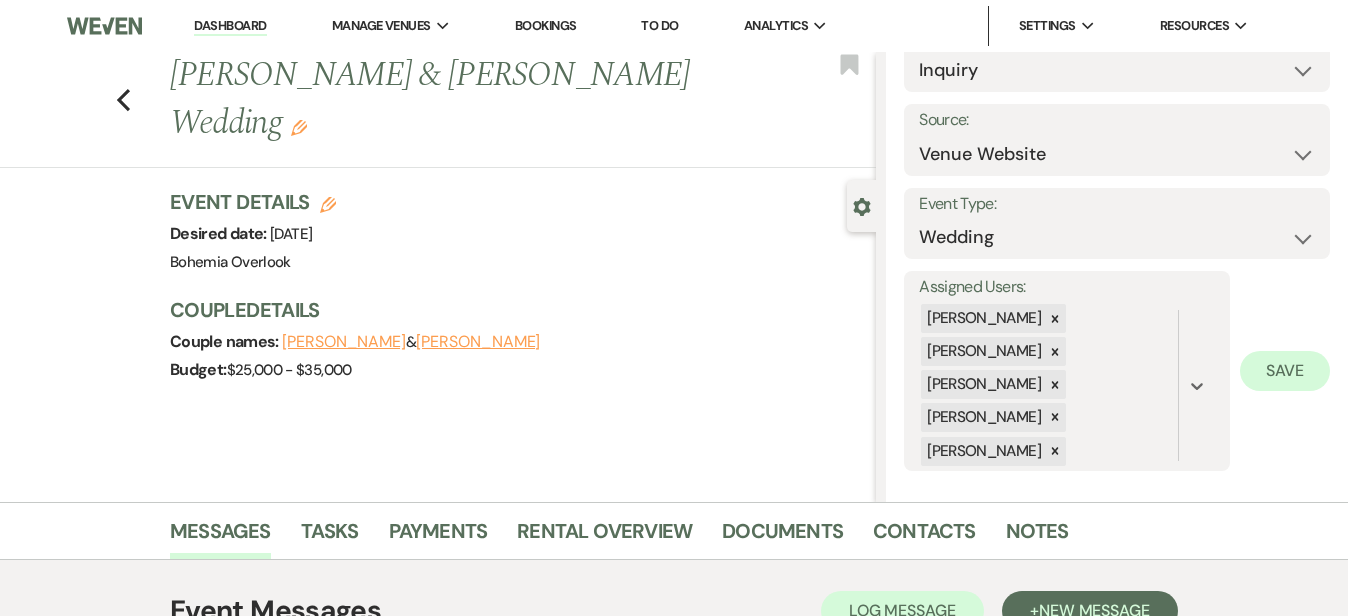 click on "Save" at bounding box center [1285, 371] 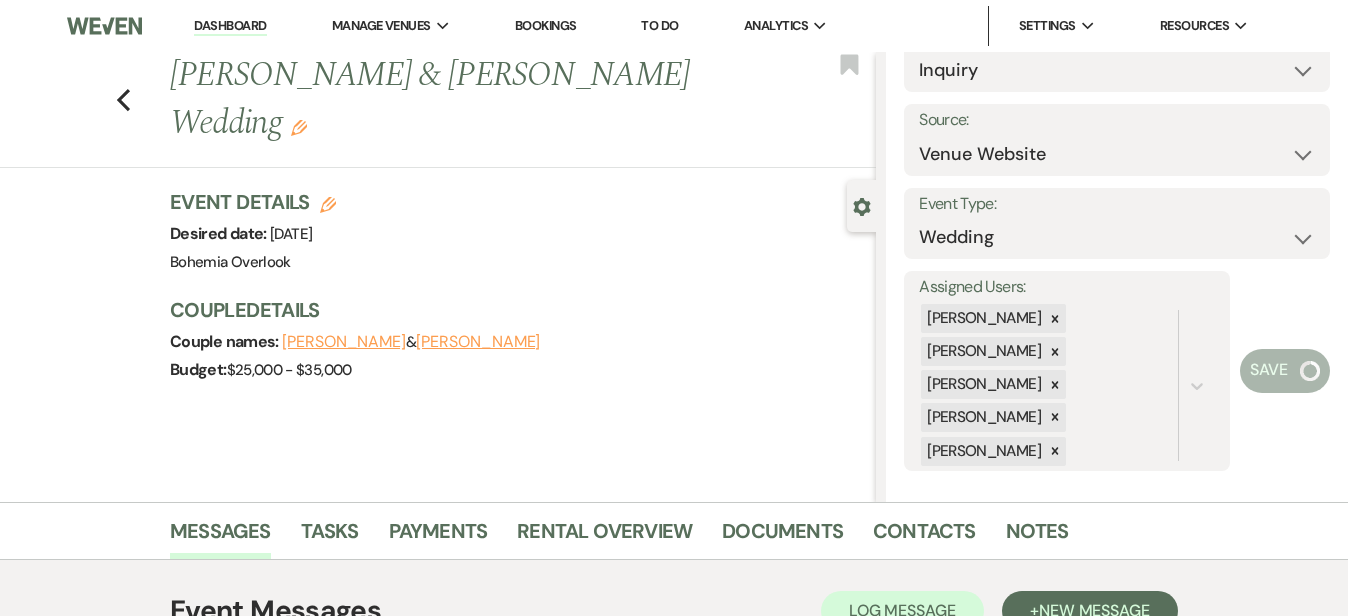 scroll, scrollTop: 44, scrollLeft: 0, axis: vertical 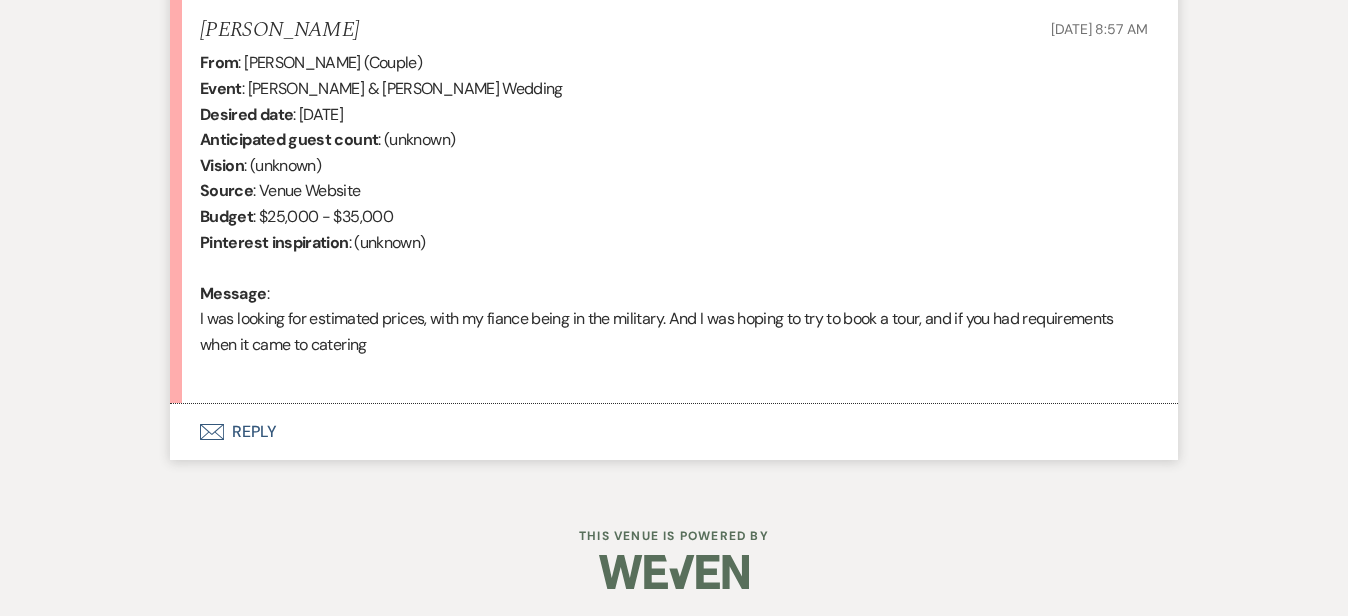 click on "Envelope Reply" at bounding box center [674, 432] 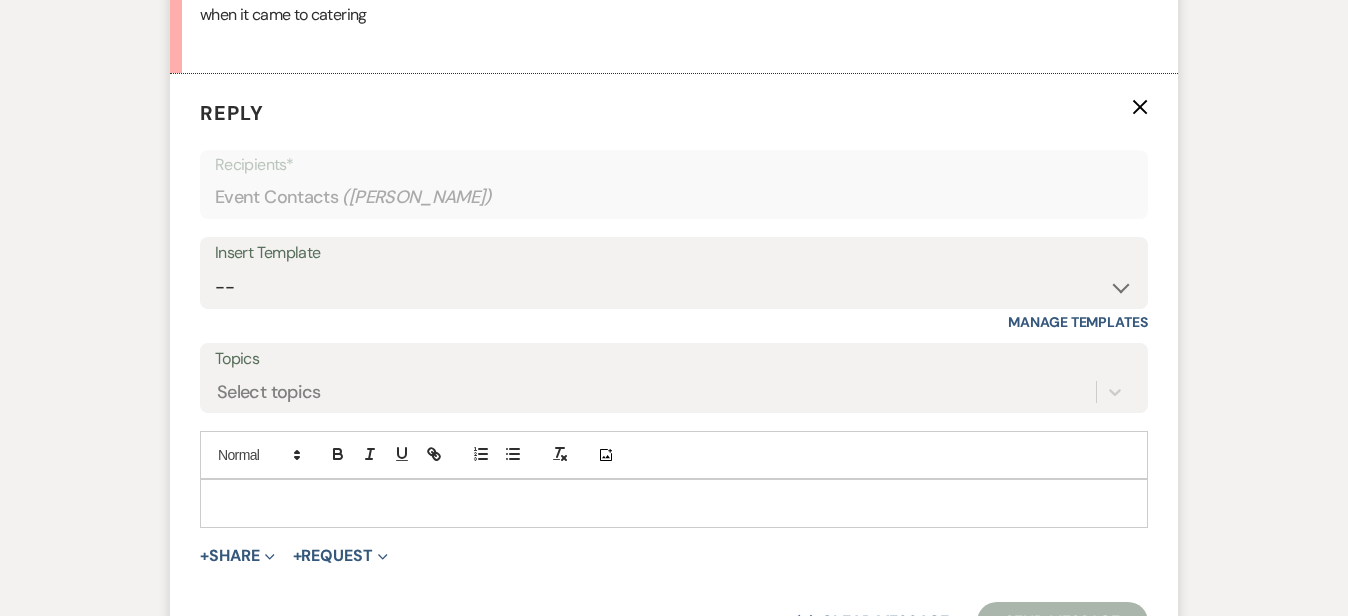 scroll, scrollTop: 1173, scrollLeft: 0, axis: vertical 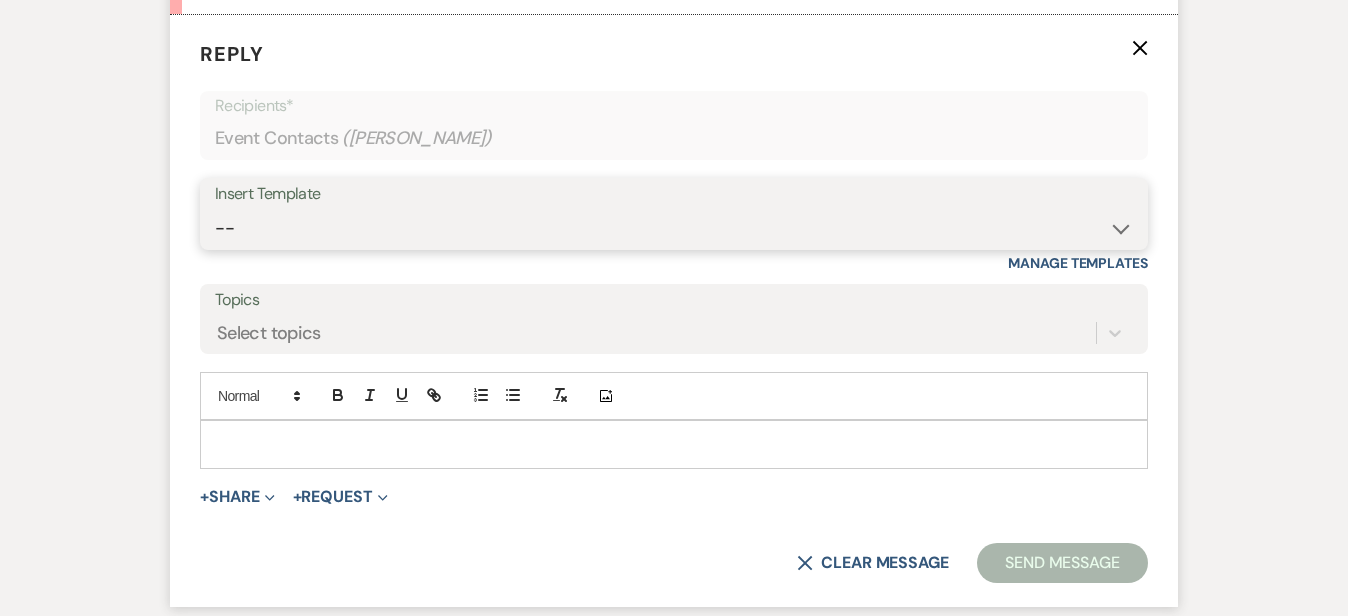select on "6024" 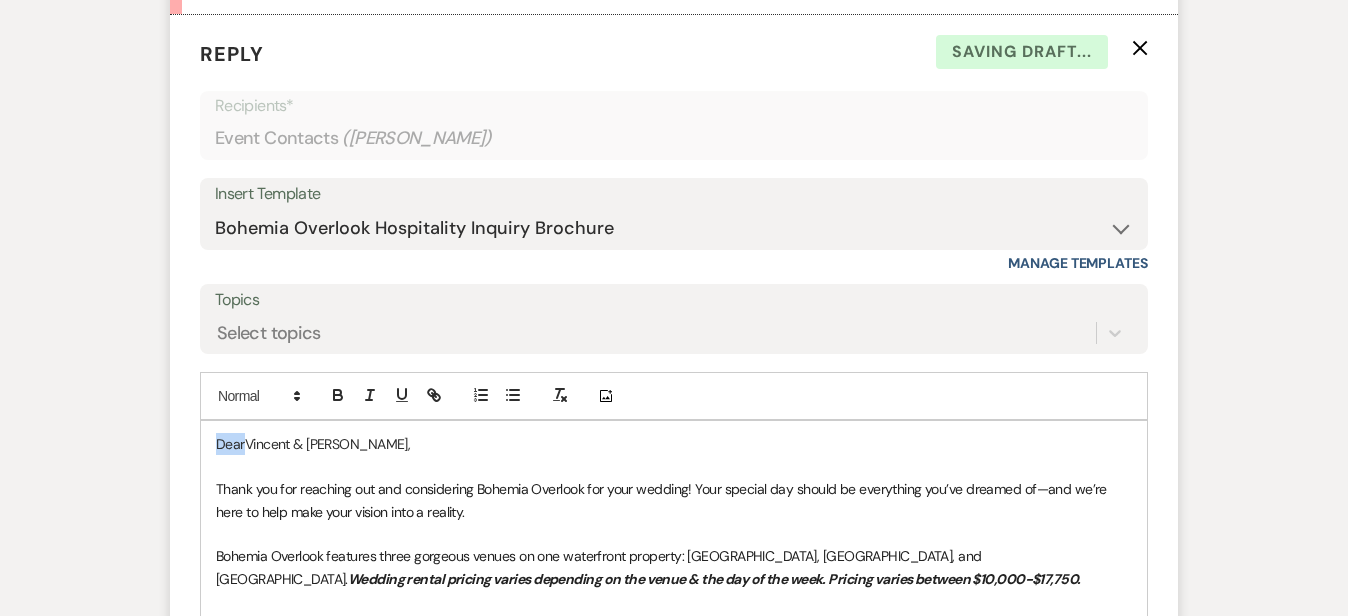 drag, startPoint x: 178, startPoint y: 434, endPoint x: 86, endPoint y: 397, distance: 99.16148 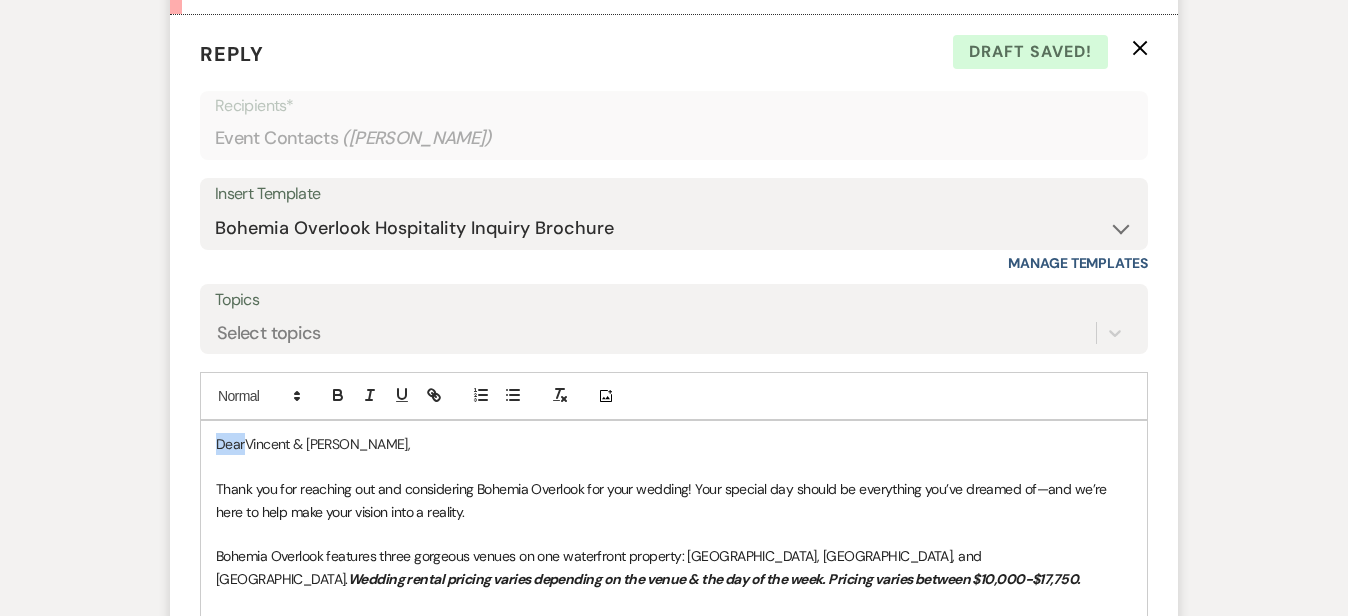 type 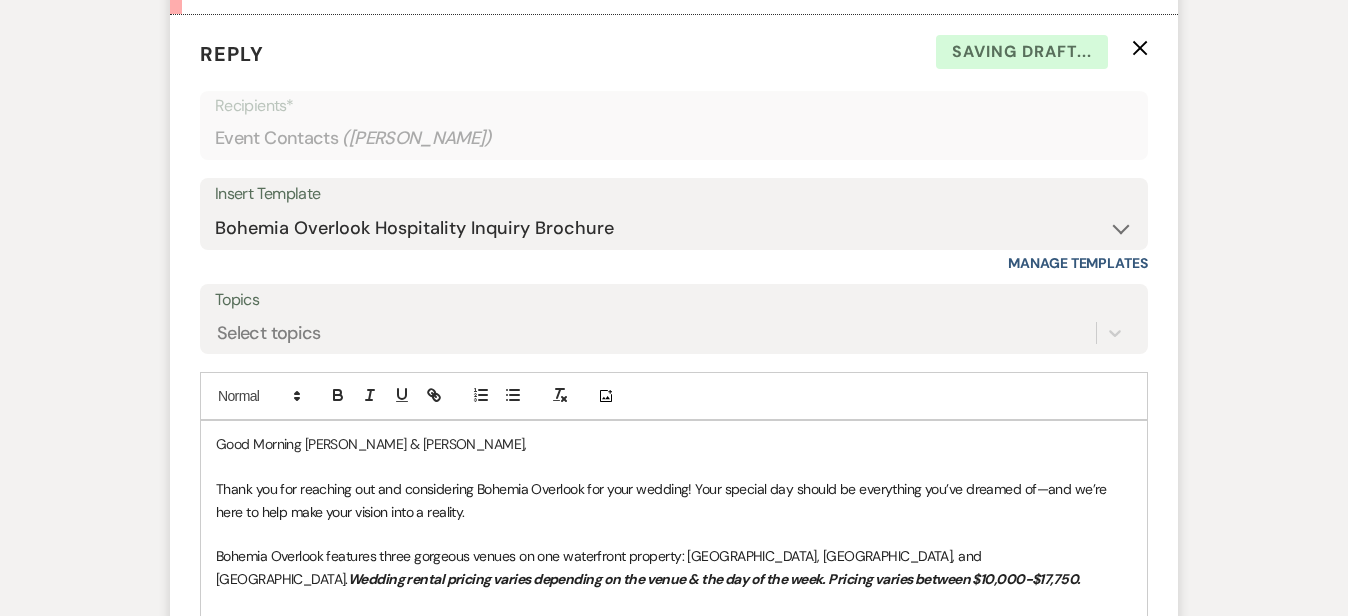 click on "Messages Tasks Payments Rental Overview Documents Contacts Notes Event Messages   Log Log Message +  New Message Communicate with  clients  by clicking "New Message" or replying to an existing message thread. Filter by topics... Unanswered Message:  Event Inquiry Dismiss Alert Hide Alexa Kalinowski Jul 21, 2025, 8:57 AM
From : Alexa Kalinowski (Couple)
Event : Vincent Sharpe & Alexa Kalinowski's Wedding
Desired date : November 7th 2026
Anticipated guest count : (unknown)
Vision : (unknown)
Source : Venue Website
Budget : $25,000 - $35,000
Pinterest inspiration : (unknown)
Message :   I was looking for estimated prices, with my fiance being in the military. And I was hoping to try to book a tour, and if you had requirements when it came to catering
Reply   X Saving draft... Recipients* Event Contacts   ( Alexa Kalinowski )   Insert Template   -- Weven Planning Portal Introduction (Booked Events) Initial Inquiry Response Tour Request Response Follow Up BOH Private Event Inquiry" at bounding box center (674, 228) 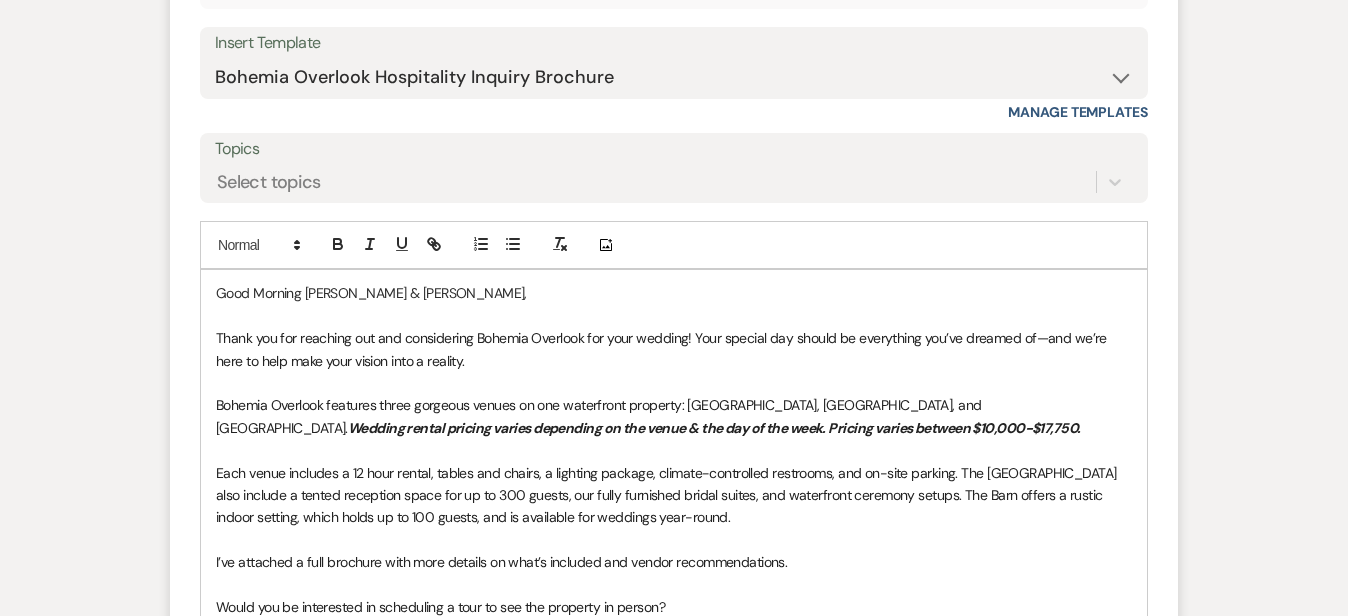 scroll, scrollTop: 1346, scrollLeft: 0, axis: vertical 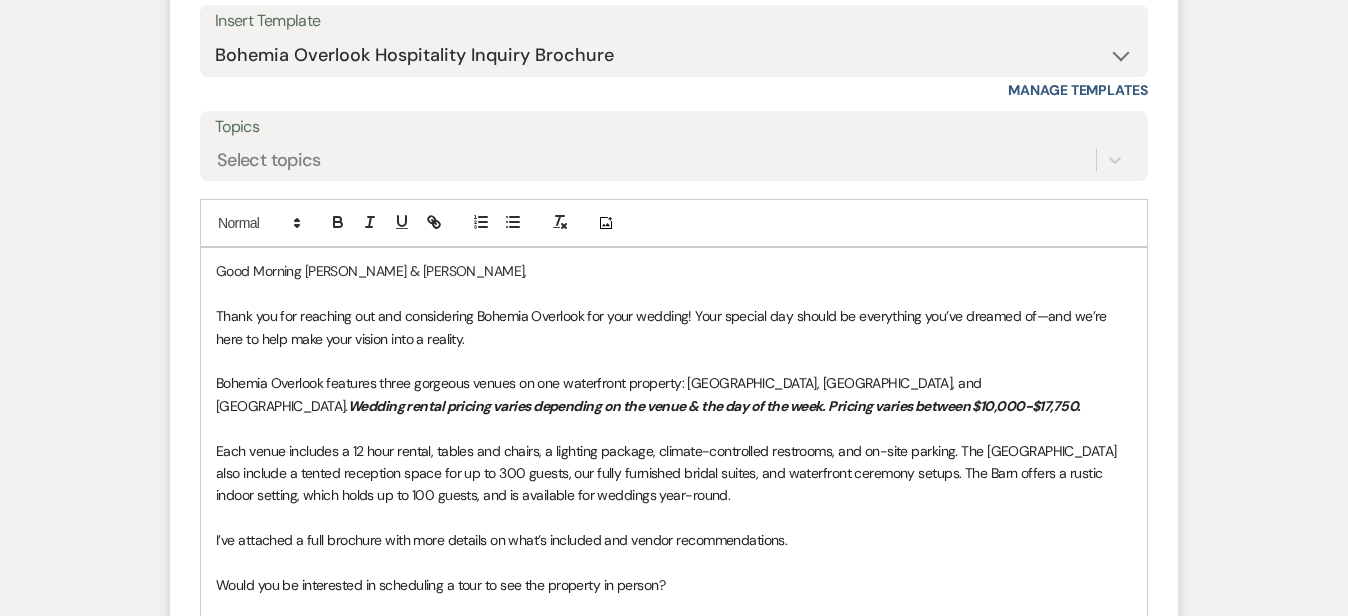 click on "Bohemia Overlook features three gorgeous venues on one waterfront property: The Barn, The Beach, and The Manor.  Wedding rental pricing varies depending on the venue & the day of the week. Pricing varies between $10,000-$17,750." at bounding box center [674, 394] 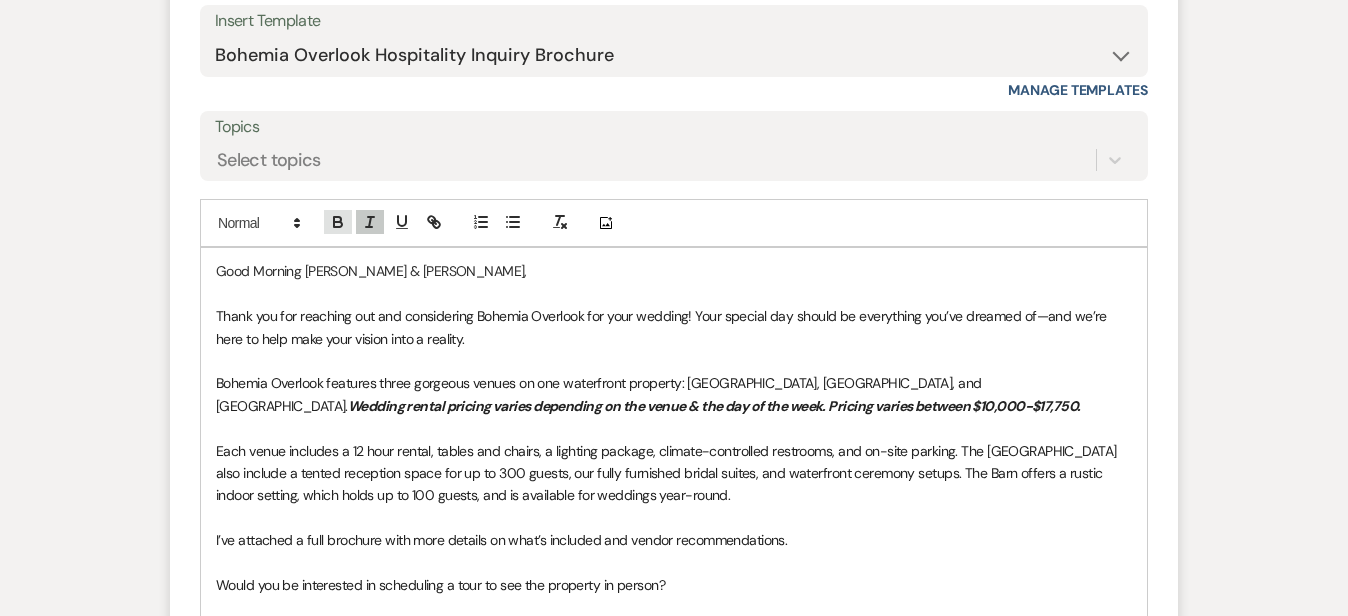click 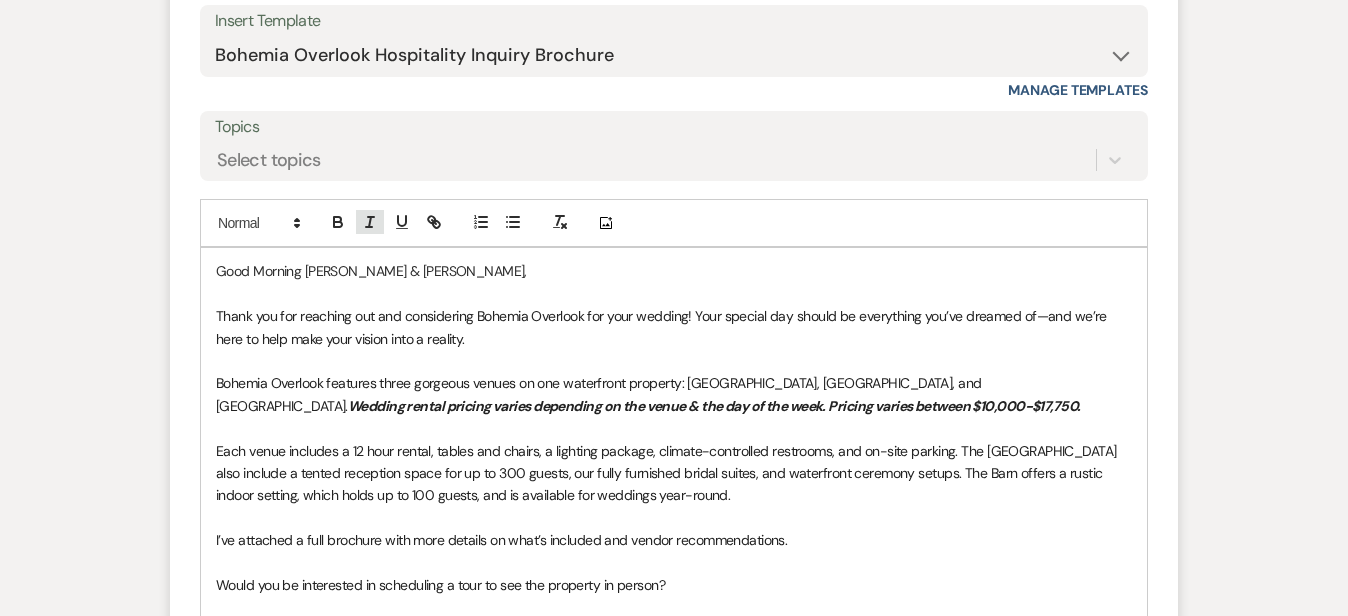click 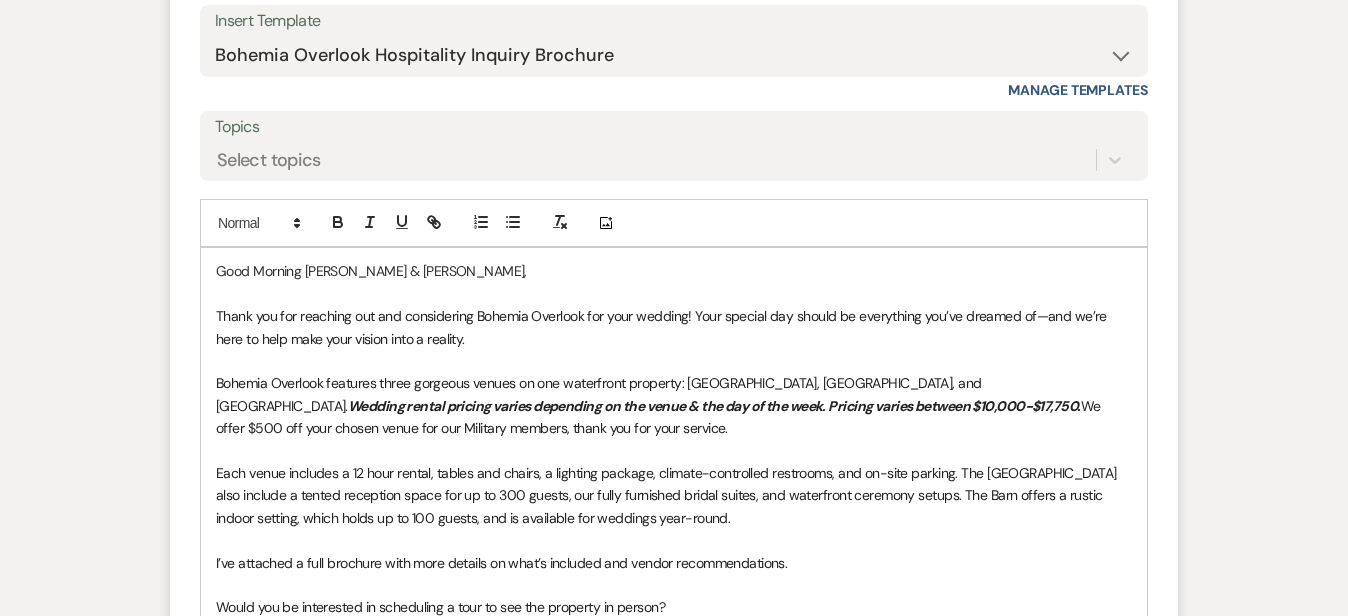 click on "Messages Tasks Payments Rental Overview Documents Contacts Notes Event Messages   Log Log Message +  New Message Communicate with  clients  by clicking "New Message" or replying to an existing message thread. Filter by topics... Unanswered Message:  Event Inquiry Dismiss Alert Hide Alexa Kalinowski Jul 21, 2025, 8:57 AM
From : Alexa Kalinowski (Couple)
Event : Vincent Sharpe & Alexa Kalinowski's Wedding
Desired date : November 7th 2026
Anticipated guest count : (unknown)
Vision : (unknown)
Source : Venue Website
Budget : $25,000 - $35,000
Pinterest inspiration : (unknown)
Message :   I was looking for estimated prices, with my fiance being in the military. And I was hoping to try to book a tour, and if you had requirements when it came to catering
Reply   X Saving draft... Recipients* Event Contacts   ( Alexa Kalinowski )   Insert Template   -- Weven Planning Portal Introduction (Booked Events) Initial Inquiry Response Tour Request Response Follow Up BOH Private Event Inquiry" at bounding box center (674, 66) 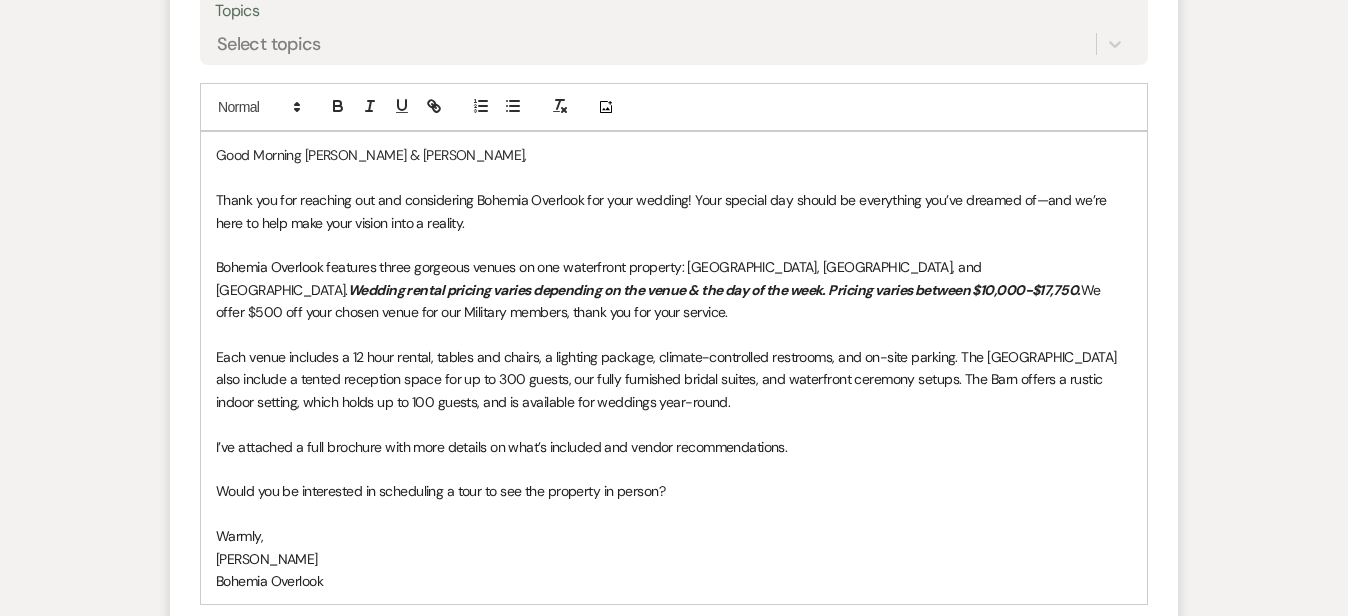 scroll, scrollTop: 1474, scrollLeft: 0, axis: vertical 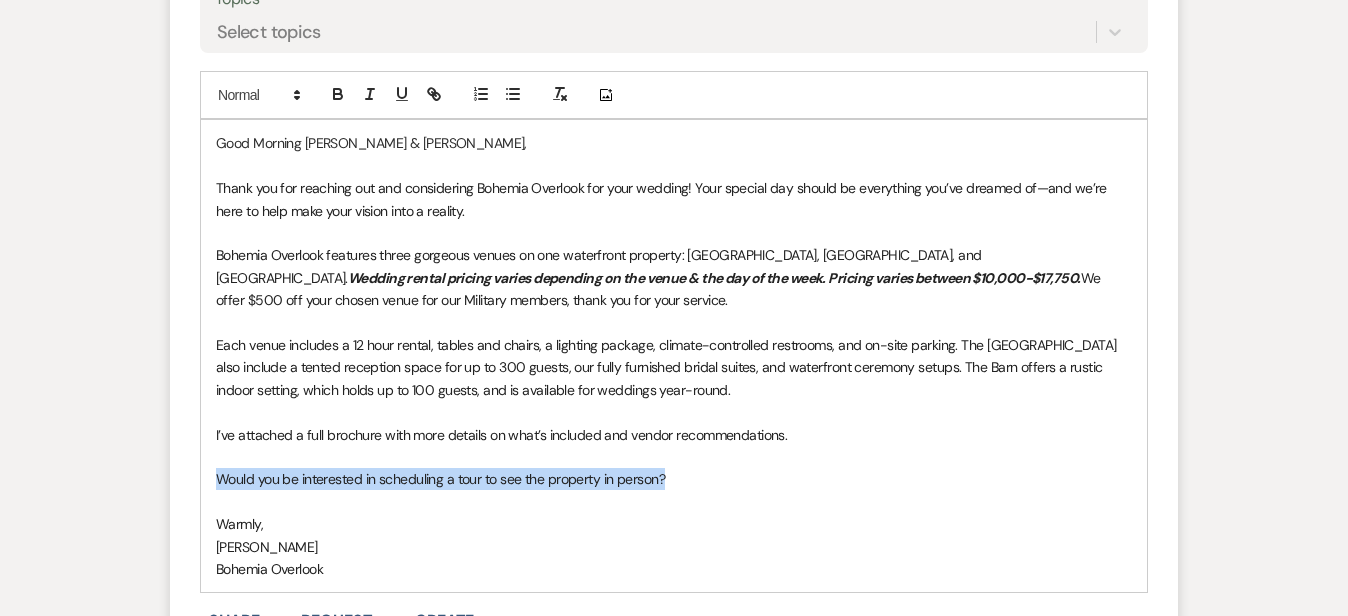drag, startPoint x: 626, startPoint y: 461, endPoint x: 149, endPoint y: 446, distance: 477.23578 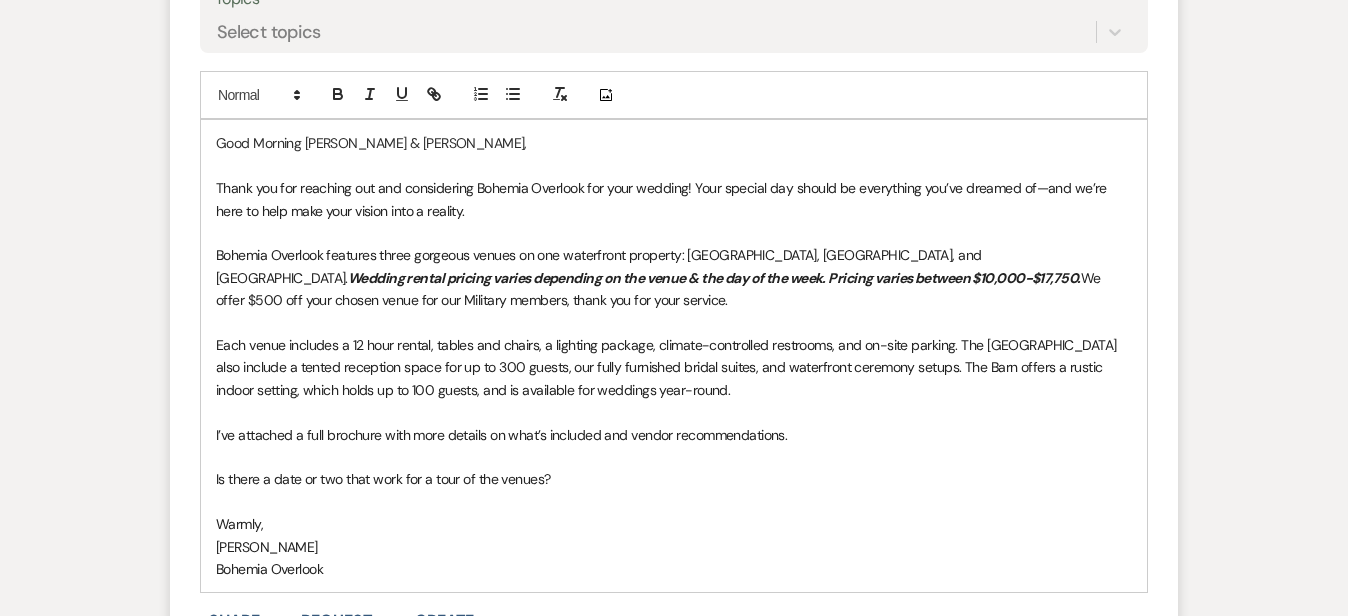 click on "Messages Tasks Payments Rental Overview Documents Contacts Notes Event Messages   Log Log Message +  New Message Communicate with  clients  by clicking "New Message" or replying to an existing message thread. Filter by topics... Unanswered Message:  Event Inquiry Dismiss Alert Hide Alexa Kalinowski Jul 21, 2025, 8:57 AM
From : Alexa Kalinowski (Couple)
Event : Vincent Sharpe & Alexa Kalinowski's Wedding
Desired date : November 7th 2026
Anticipated guest count : (unknown)
Vision : (unknown)
Source : Venue Website
Budget : $25,000 - $35,000
Pinterest inspiration : (unknown)
Message :   I was looking for estimated prices, with my fiance being in the military. And I was hoping to try to book a tour, and if you had requirements when it came to catering
Reply   X Draft saved! Recipients* Event Contacts   ( Alexa Kalinowski )   Insert Template   -- Weven Planning Portal Introduction (Booked Events) Initial Inquiry Response Tour Request Response Follow Up BOH Private Event Inquiry  Topics" at bounding box center (674, -62) 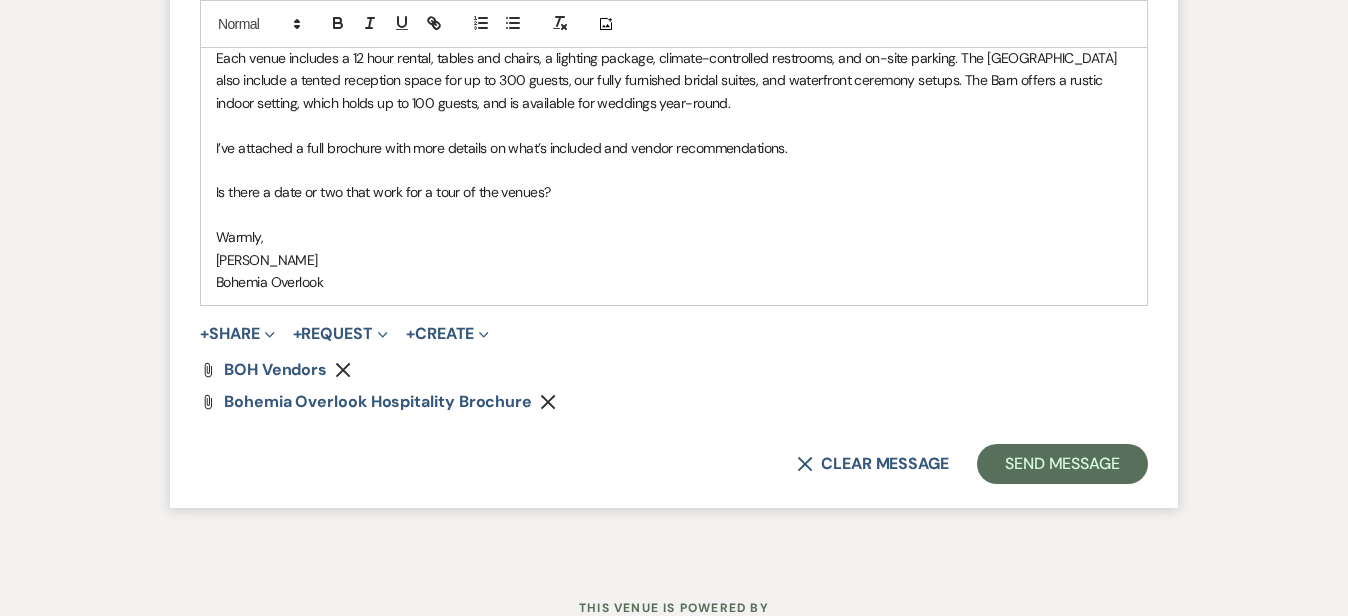 scroll, scrollTop: 1762, scrollLeft: 0, axis: vertical 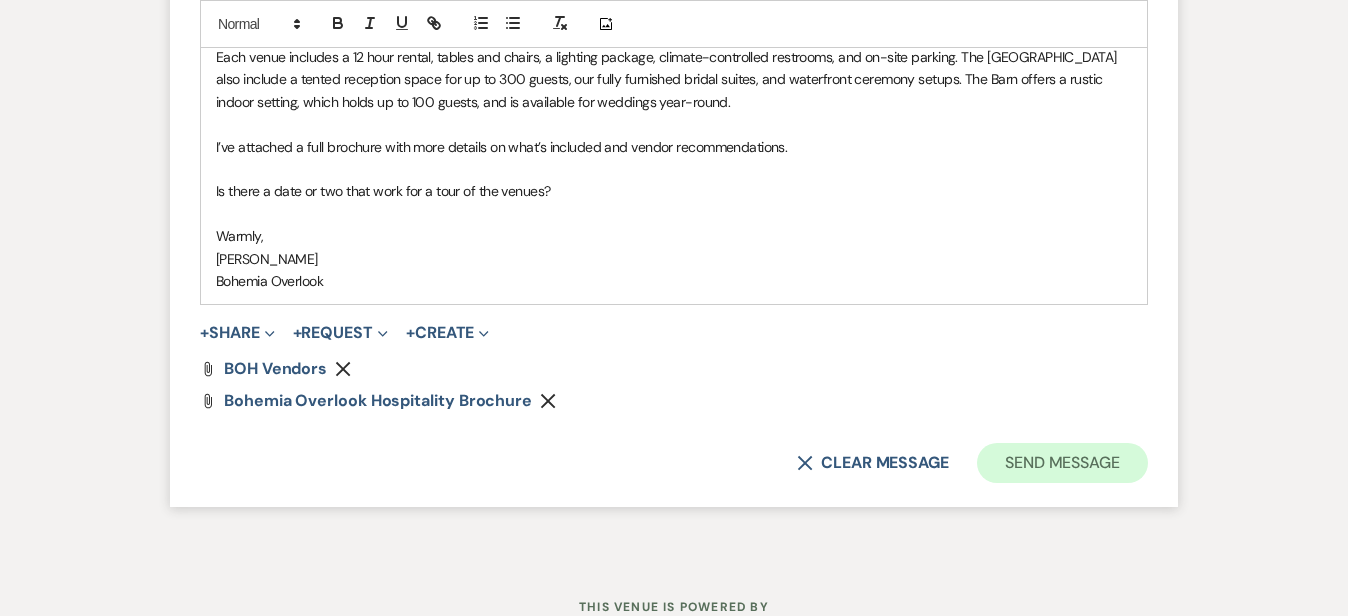click on "Send Message" at bounding box center (1062, 463) 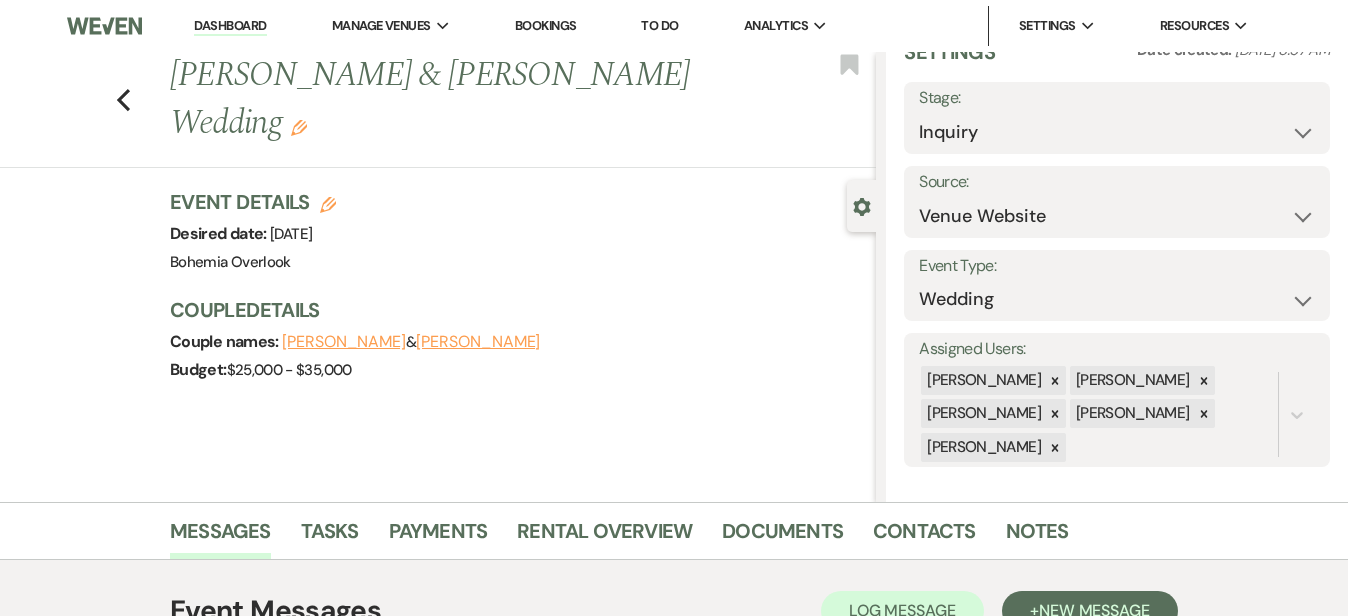 scroll, scrollTop: 0, scrollLeft: 0, axis: both 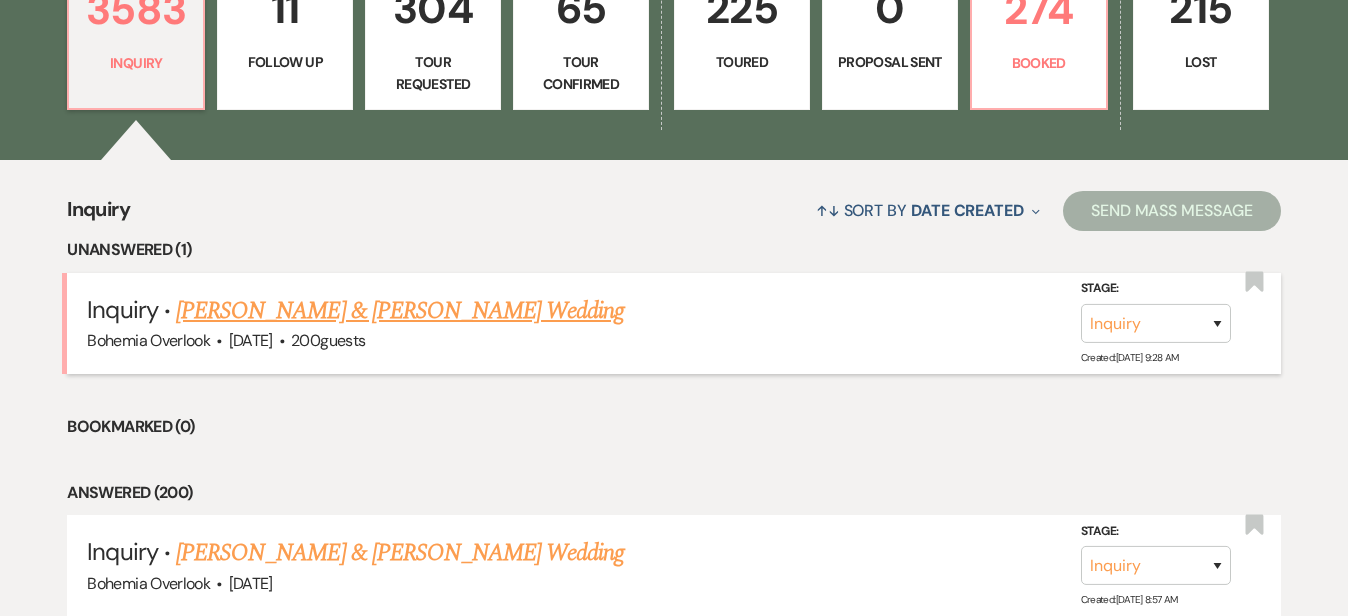 click on "Michael Cappabianca & Kathryn Kerrigan's Wedding" at bounding box center (400, 311) 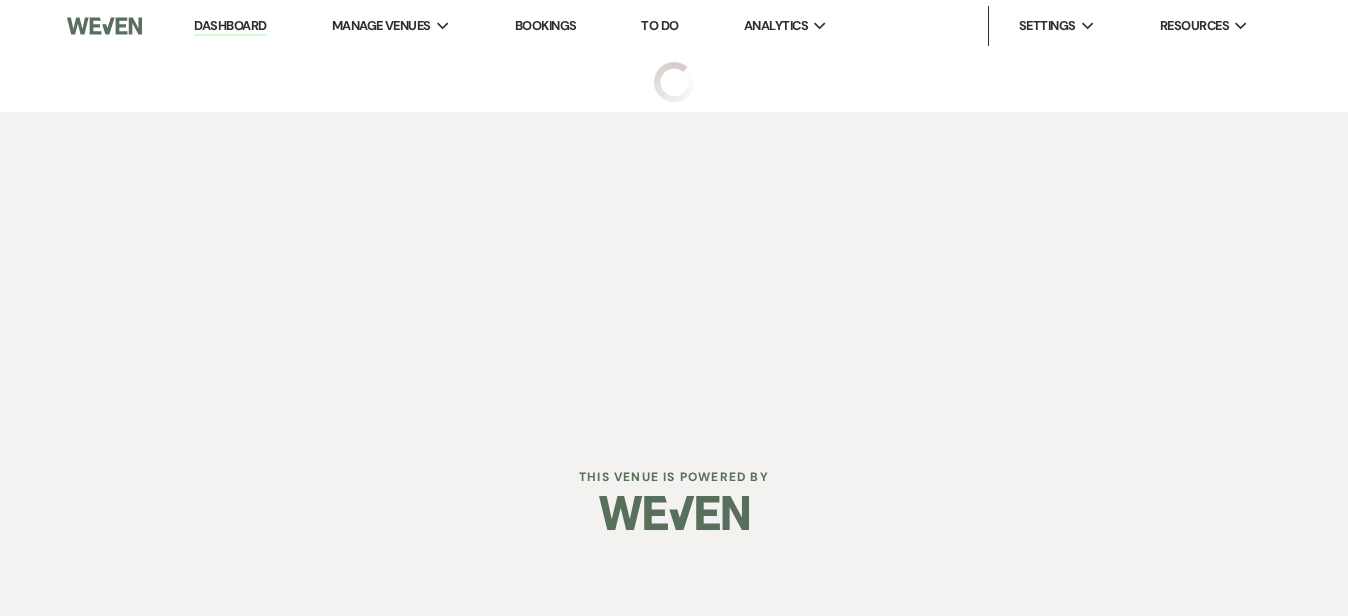 scroll, scrollTop: 0, scrollLeft: 0, axis: both 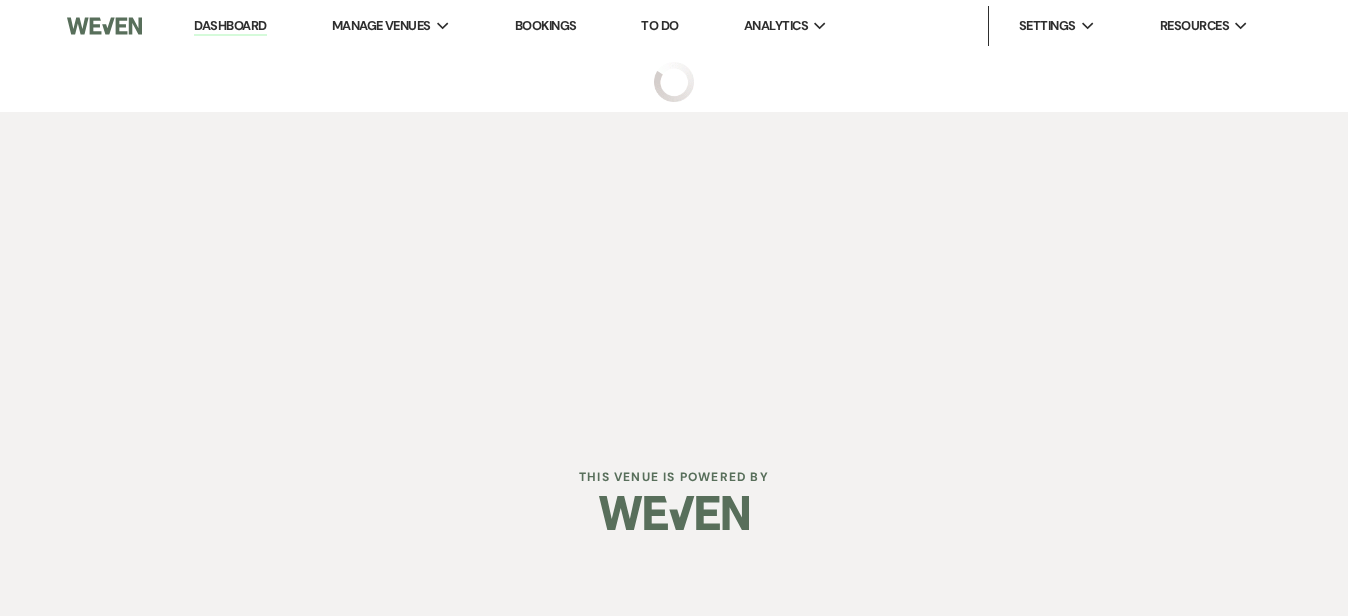 select on "5" 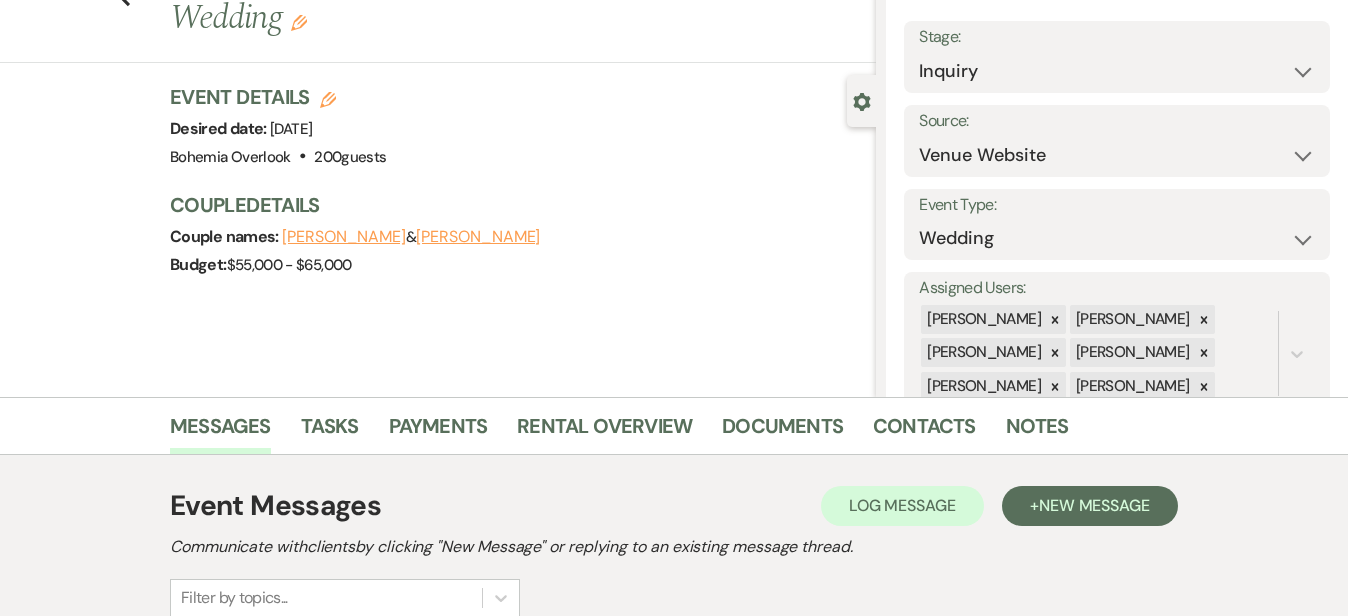 scroll, scrollTop: 117, scrollLeft: 0, axis: vertical 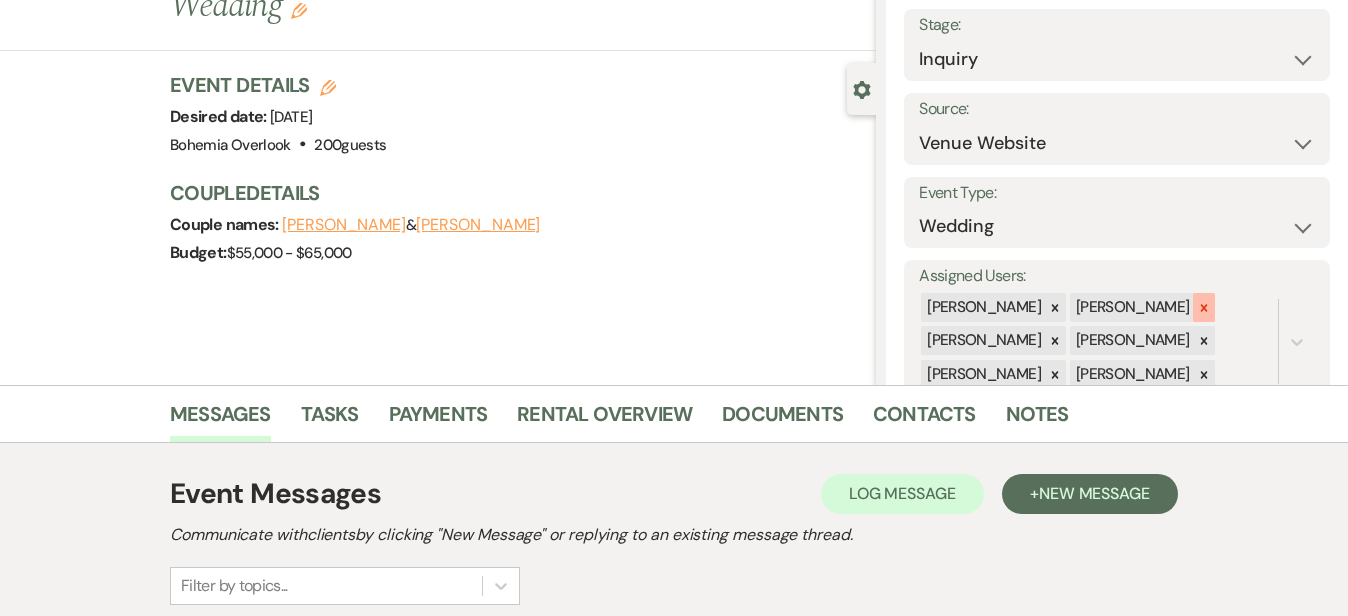 click 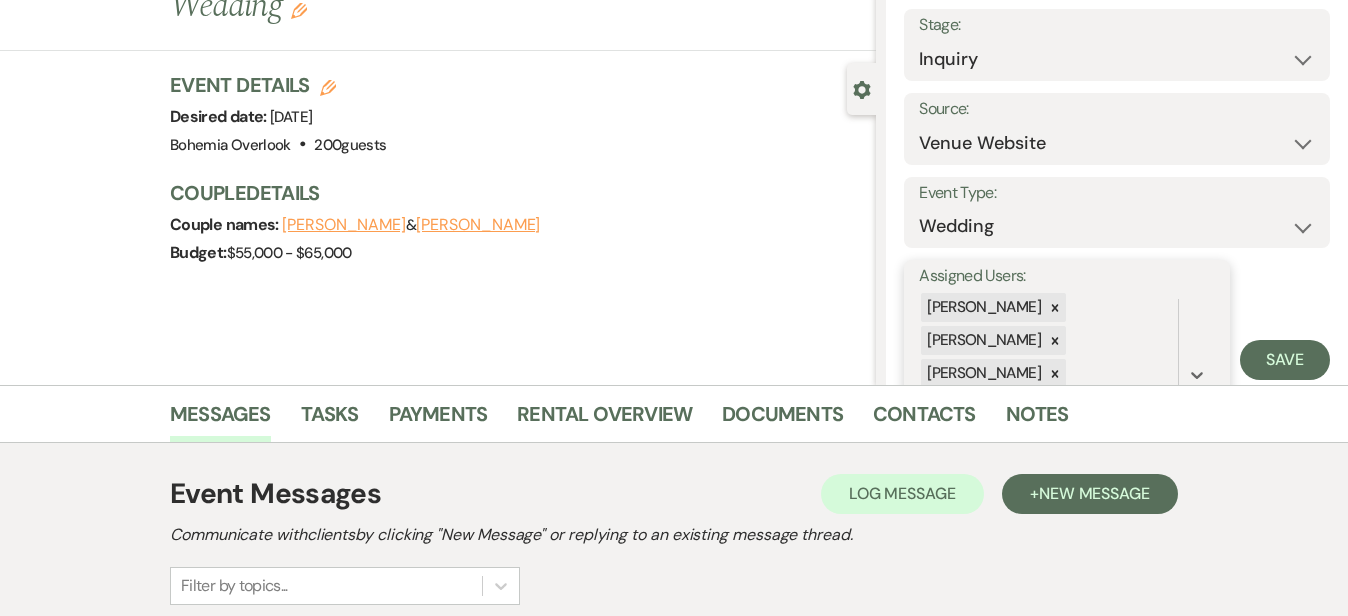scroll, scrollTop: 106, scrollLeft: 0, axis: vertical 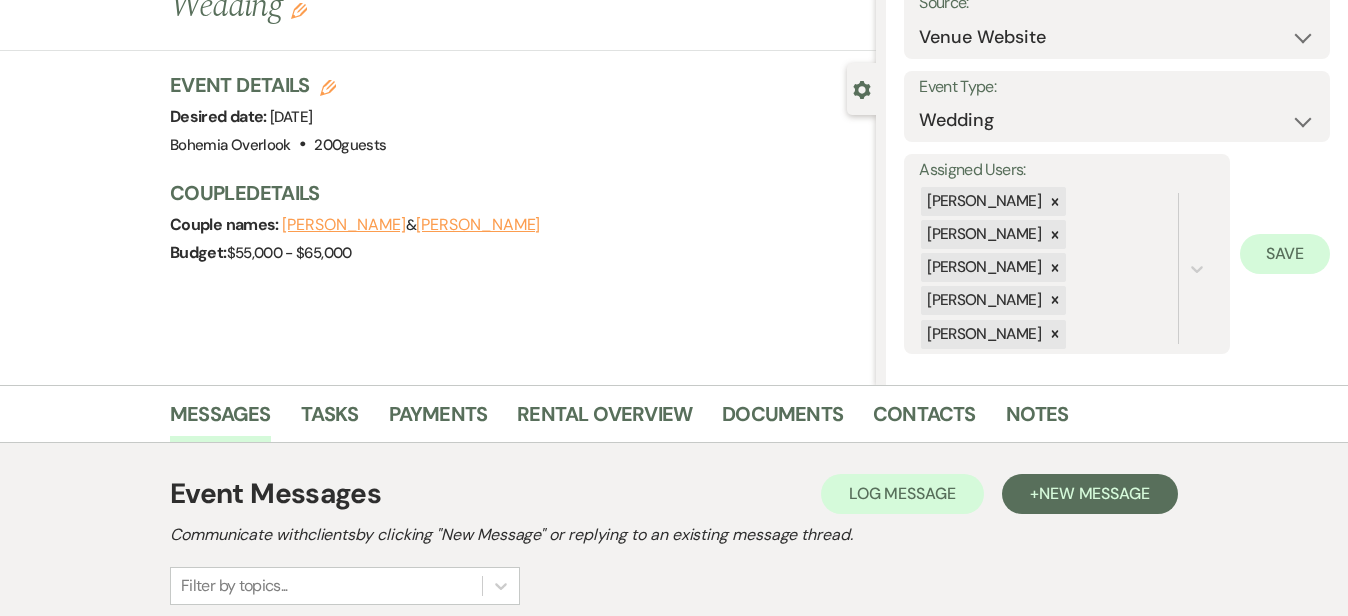 click on "Save" at bounding box center [1285, 254] 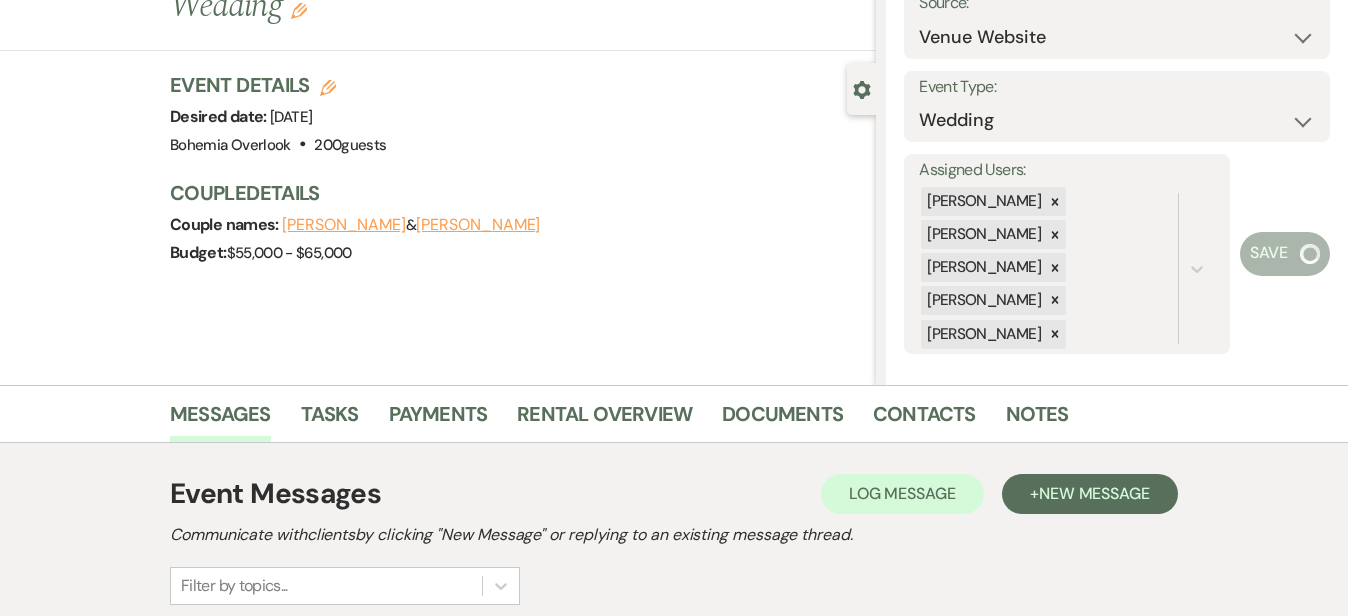 scroll, scrollTop: 44, scrollLeft: 0, axis: vertical 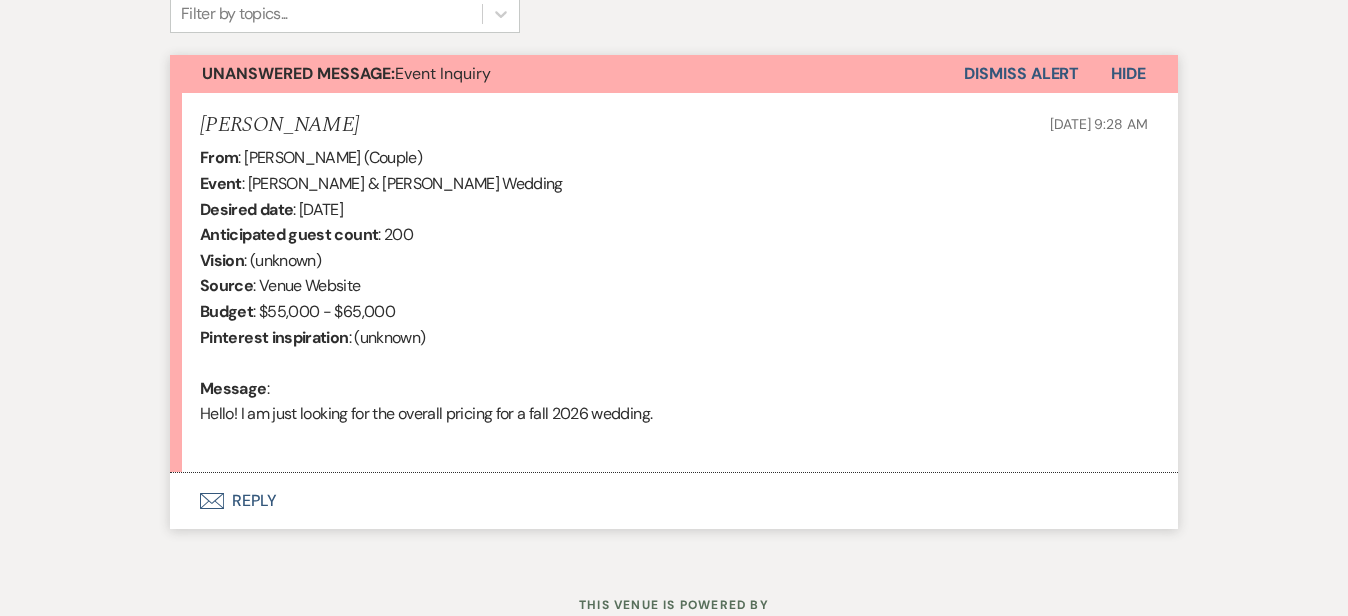 click on "Envelope Reply" at bounding box center (674, 501) 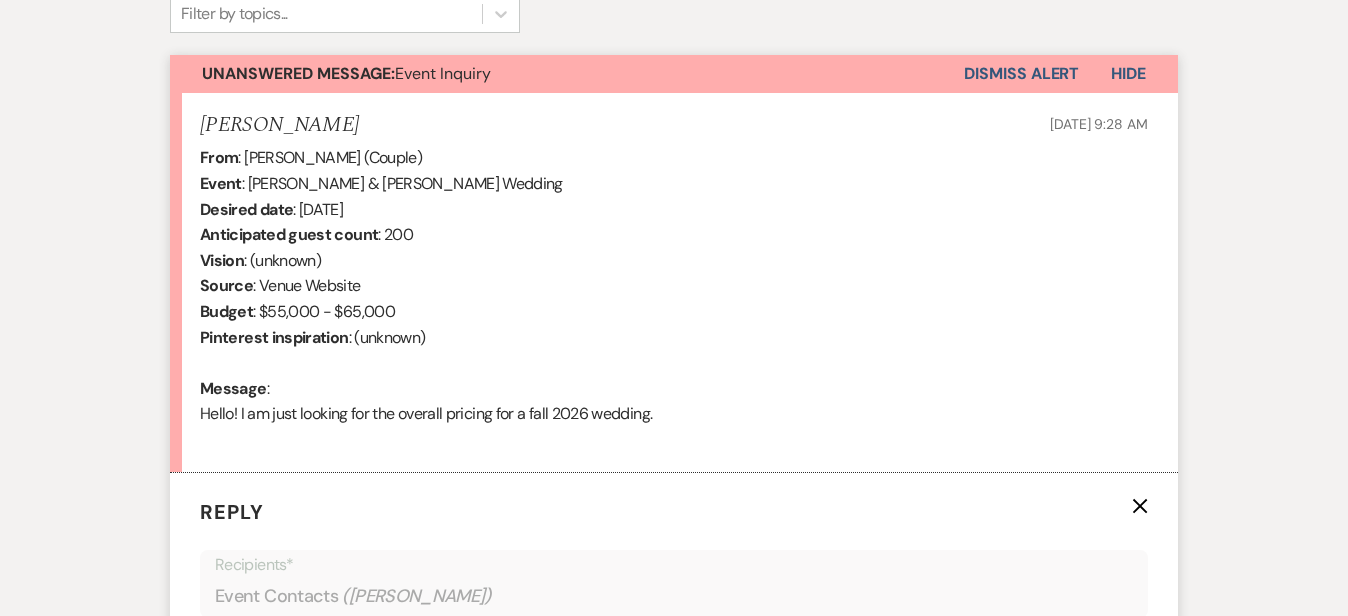 scroll, scrollTop: 1148, scrollLeft: 0, axis: vertical 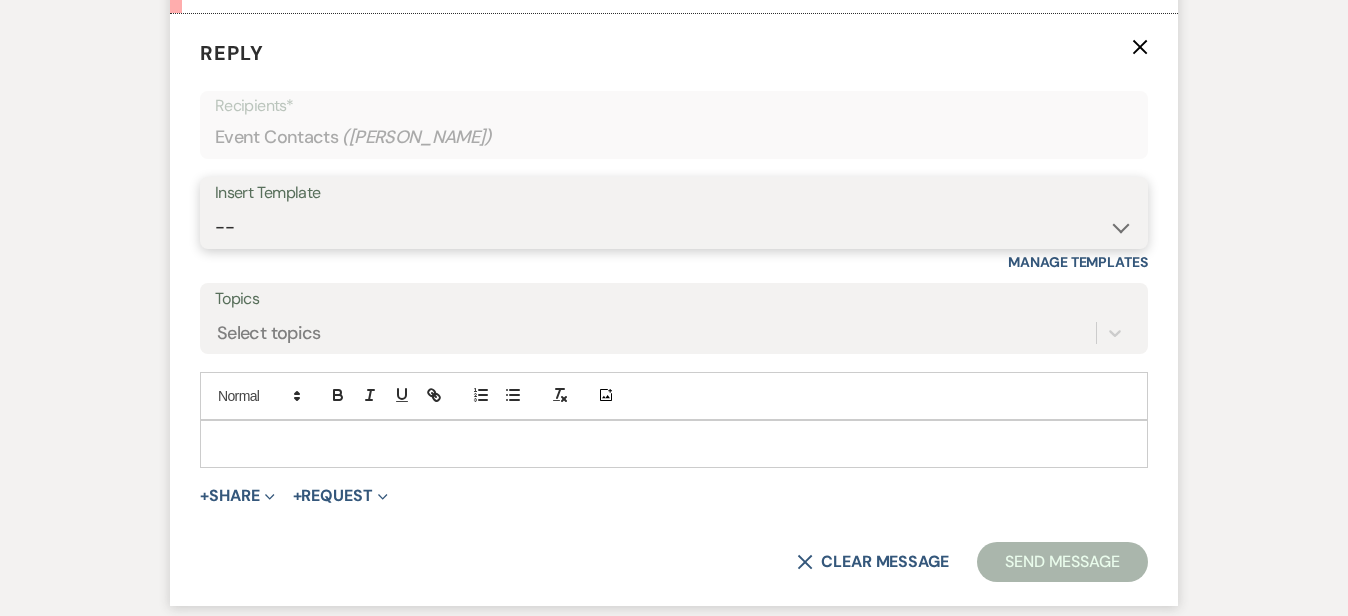 select on "6024" 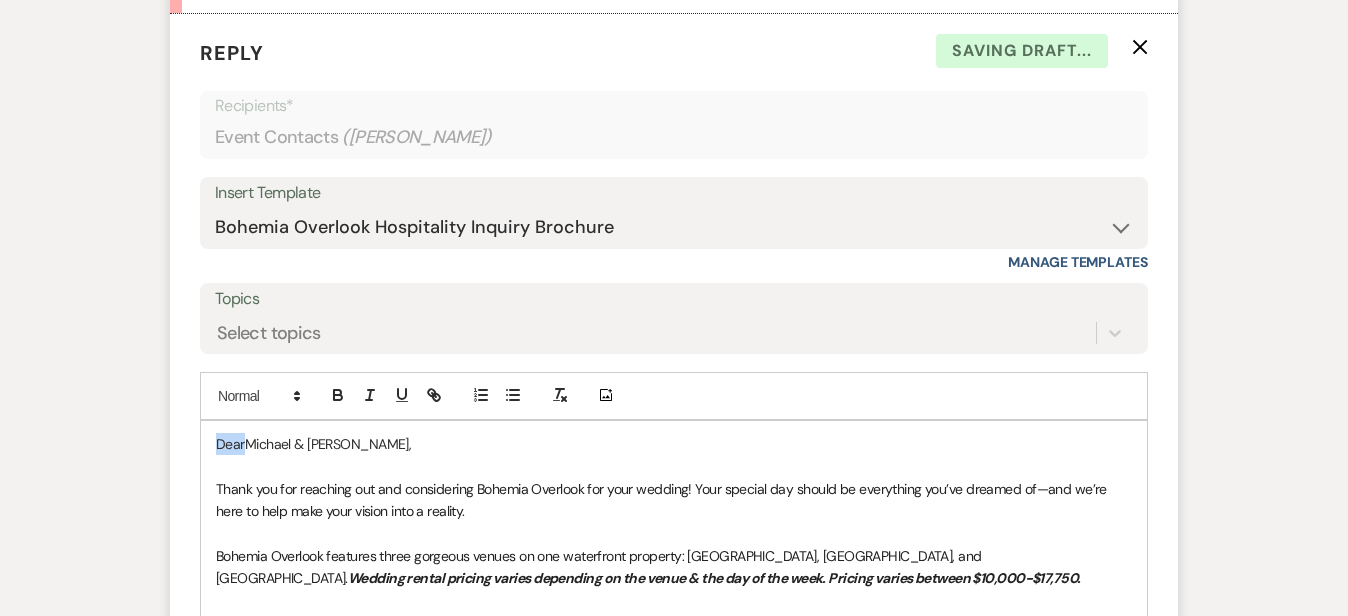 drag, startPoint x: 180, startPoint y: 438, endPoint x: 105, endPoint y: 397, distance: 85.47514 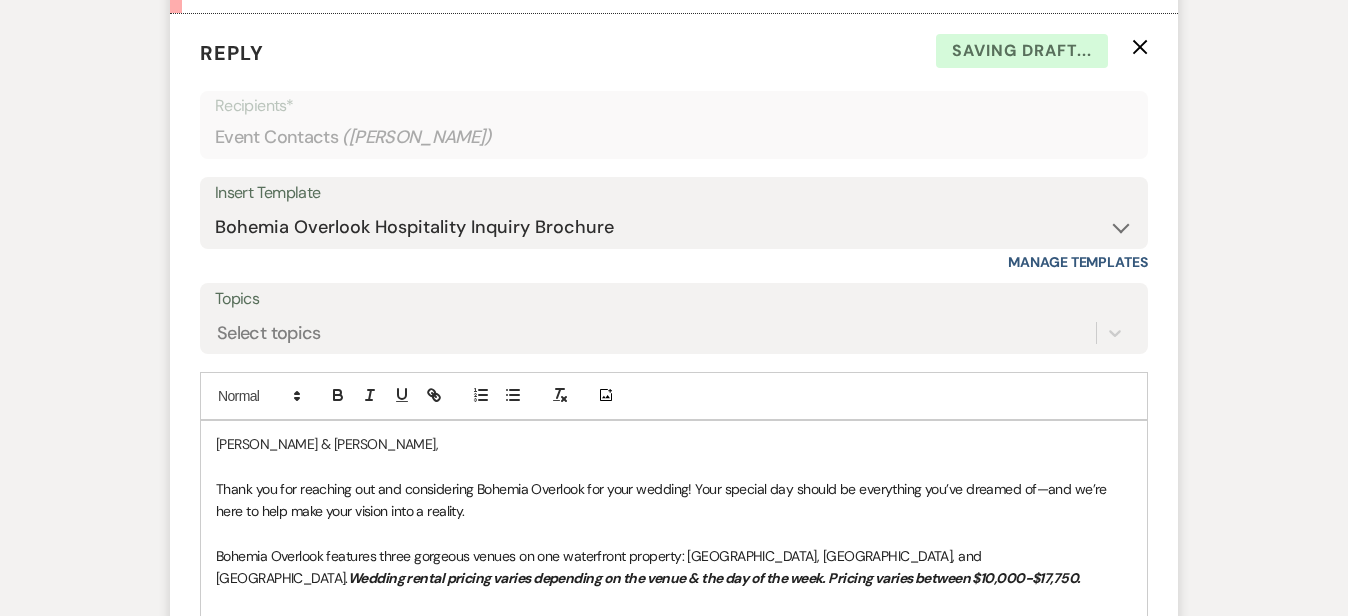 type 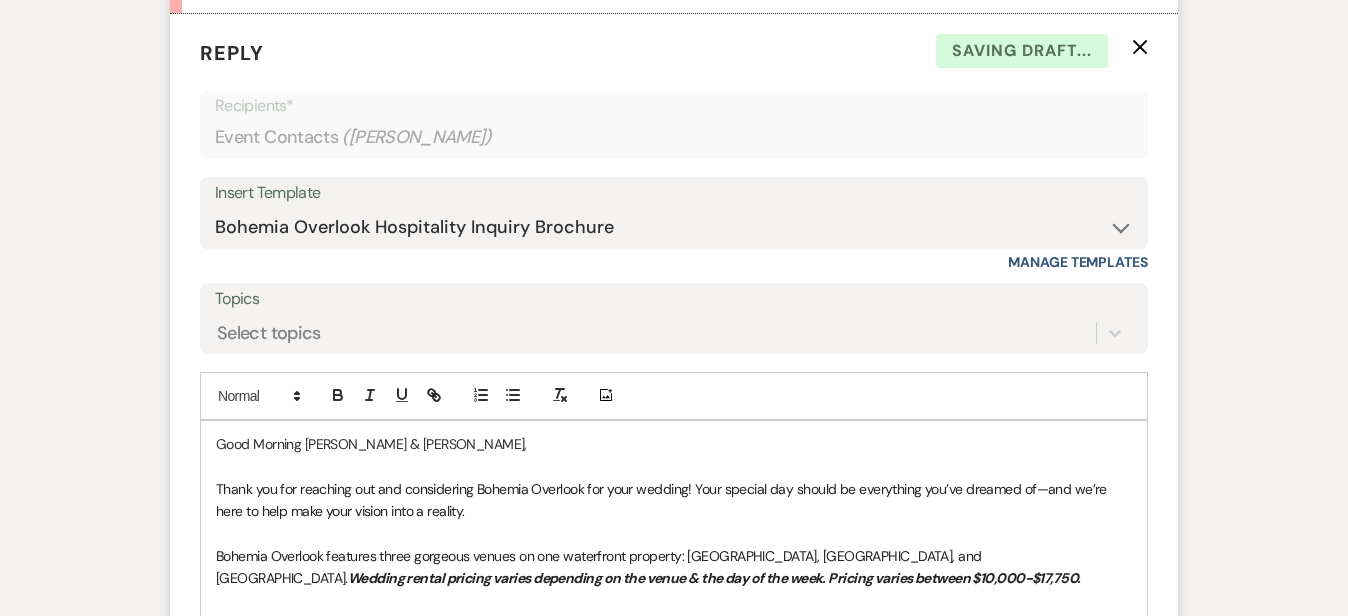 click on "Messages Tasks Payments Rental Overview Documents Contacts Notes Event Messages   Log Log Message +  New Message Communicate with  clients  by clicking "New Message" or replying to an existing message thread. Filter by topics... Unanswered Message:  Event Inquiry Dismiss Alert Hide Kathryn Kerrigan Jul 21, 2025, 9:28 AM
From : Kathryn Kerrigan (Couple)
Event : Michael Cappabianca & Kathryn Kerrigan's Wedding
Desired date : October 3rd 2026
Anticipated guest count : 200
Vision : (unknown)
Source : Venue Website
Budget : $55,000 - $65,000
Pinterest inspiration : (unknown)
Message :   Hello! I am just looking for the overall pricing for a fall 2026 wedding.
Reply   X Saving draft... Recipients* Event Contacts   ( Kathryn Kerrigan )   Insert Template   -- Weven Planning Portal Introduction (Booked Events) Initial Inquiry Response Tour Request Response Follow Up BOH Private Event Inquiry  North East Highlights for Guests Event Set Up Sheet  Tour Follow Up Contract (Pre-Booked Leads)" at bounding box center [674, 240] 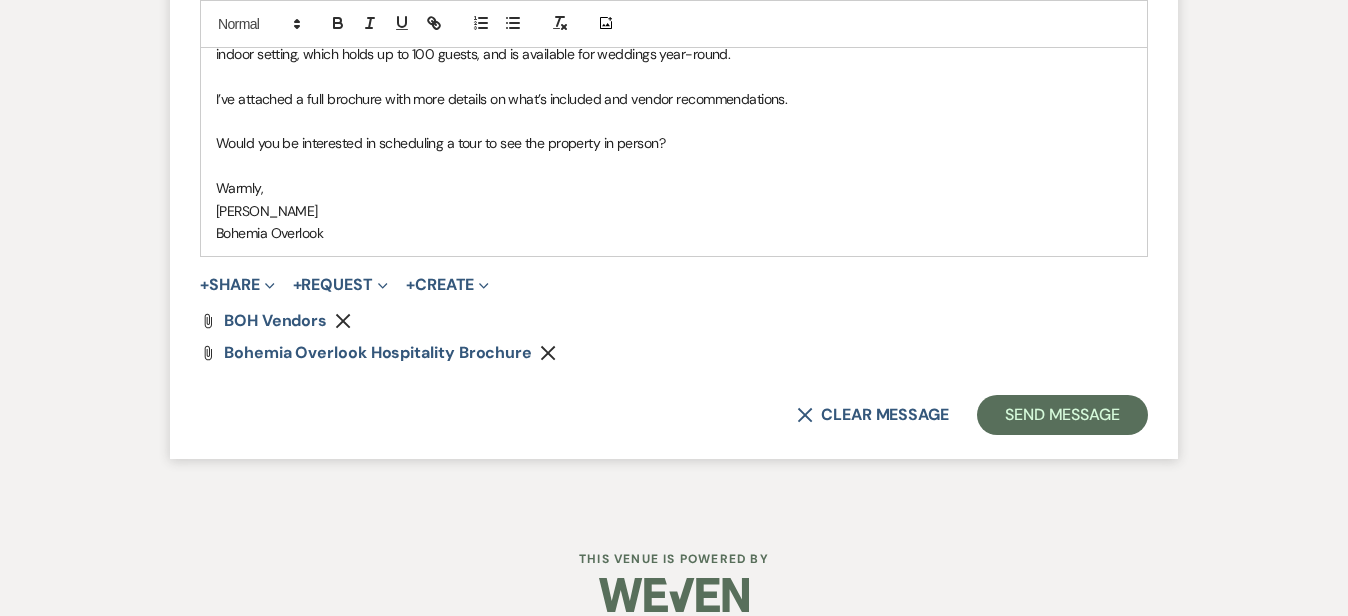 scroll, scrollTop: 1788, scrollLeft: 0, axis: vertical 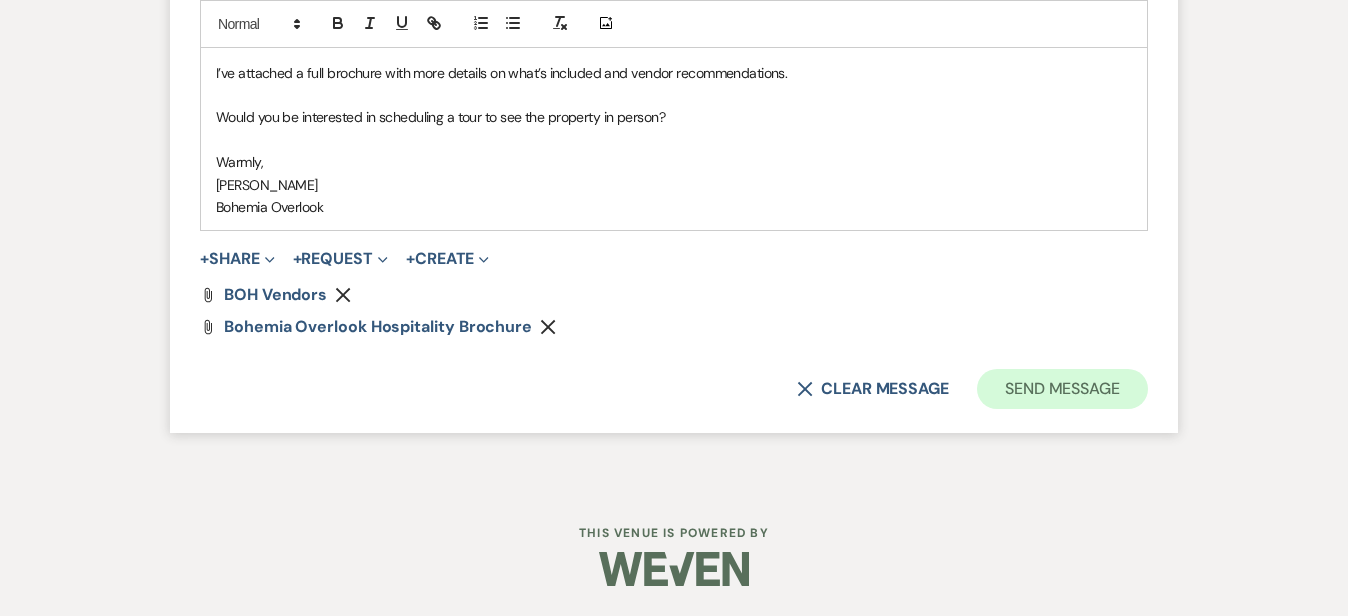 click on "Send Message" at bounding box center [1062, 389] 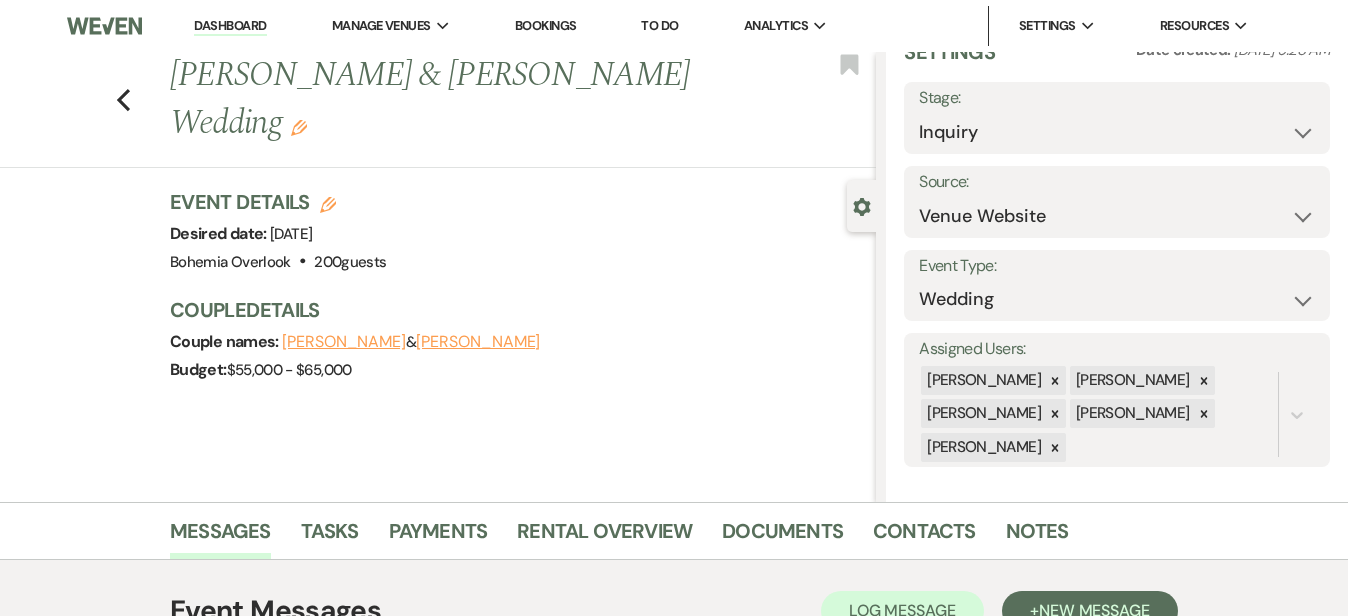 scroll, scrollTop: 0, scrollLeft: 0, axis: both 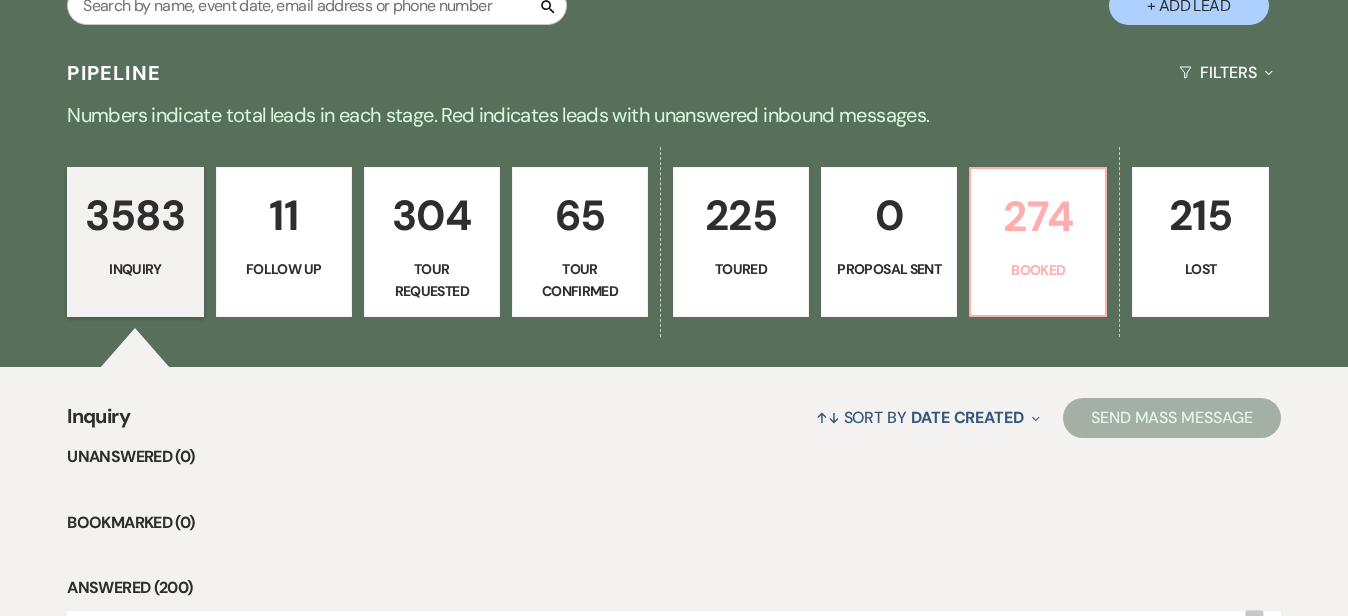 click on "274" at bounding box center [1038, 216] 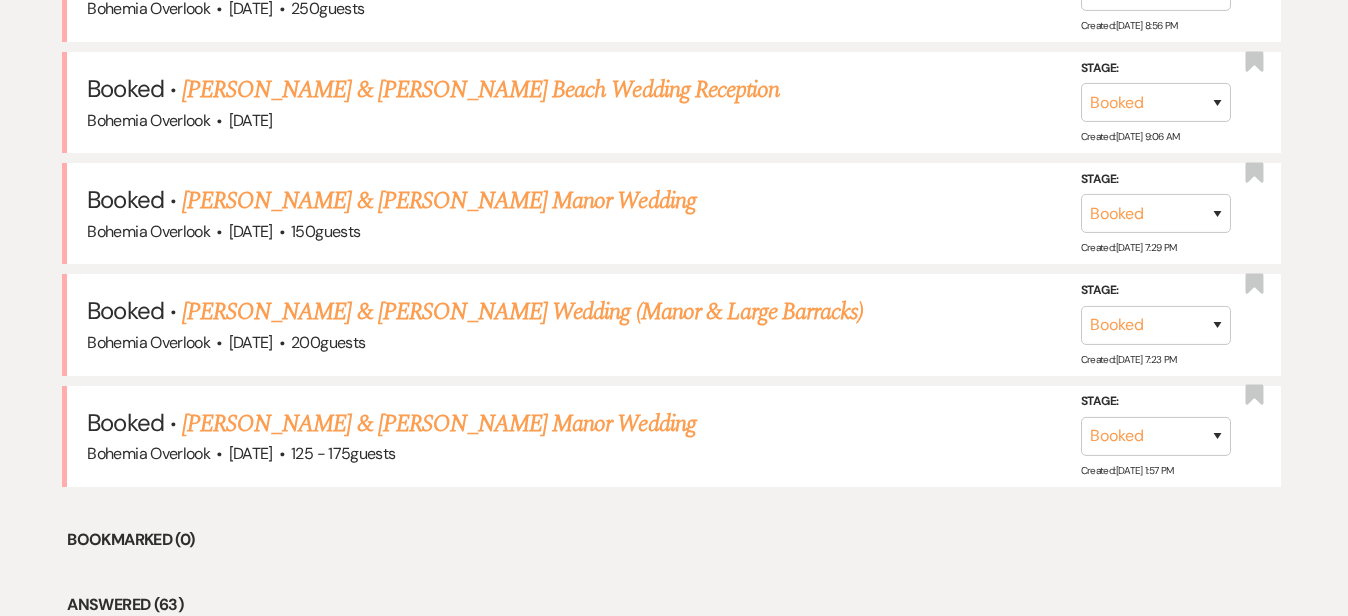 scroll, scrollTop: 960, scrollLeft: 0, axis: vertical 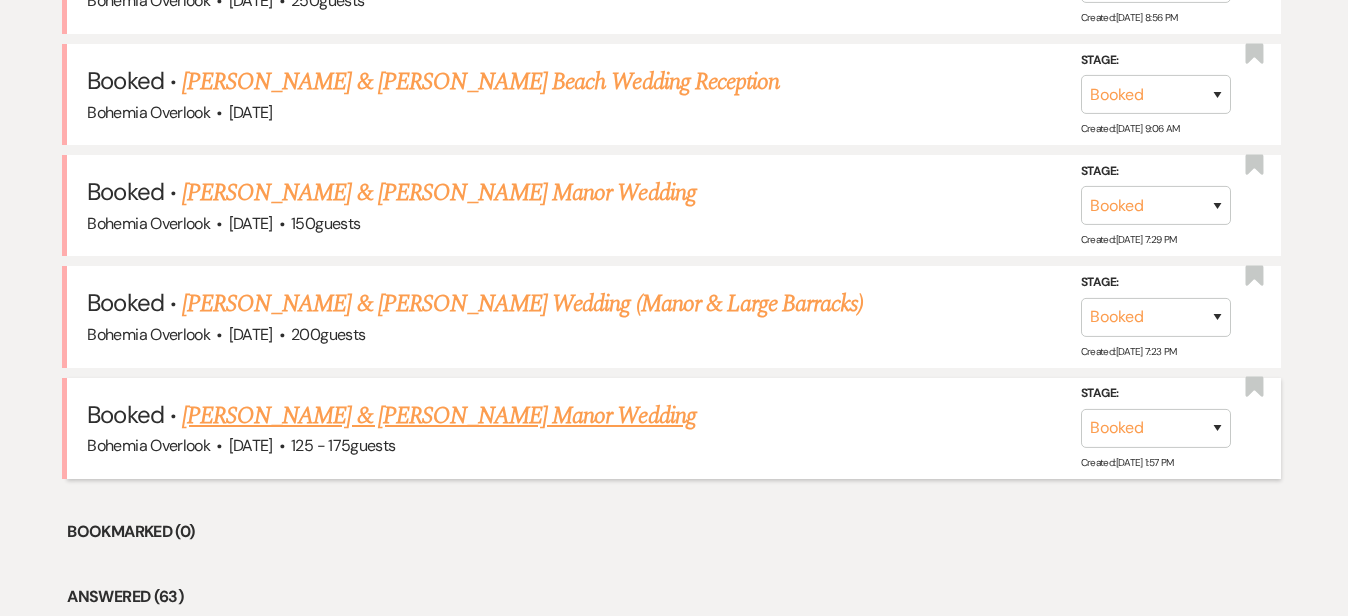 click on "Sanjana Rao & John Groetzinger's  Manor Wedding" at bounding box center [439, 416] 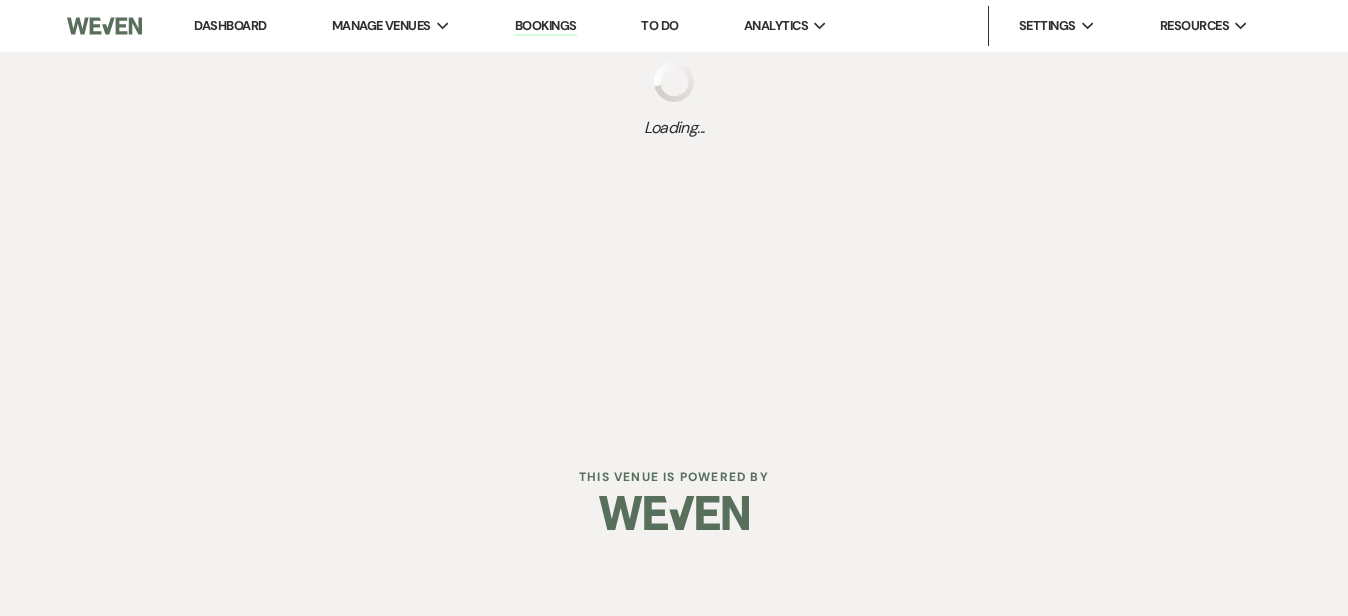 scroll, scrollTop: 0, scrollLeft: 0, axis: both 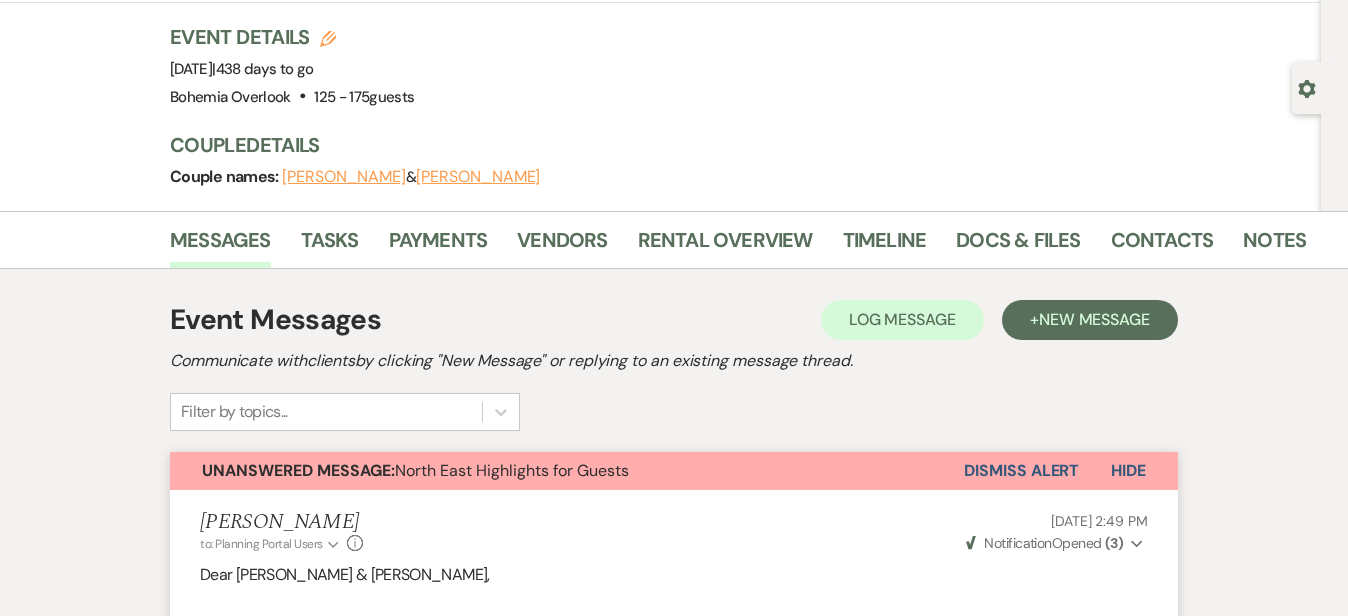 click on "Dismiss Alert" at bounding box center [1021, 471] 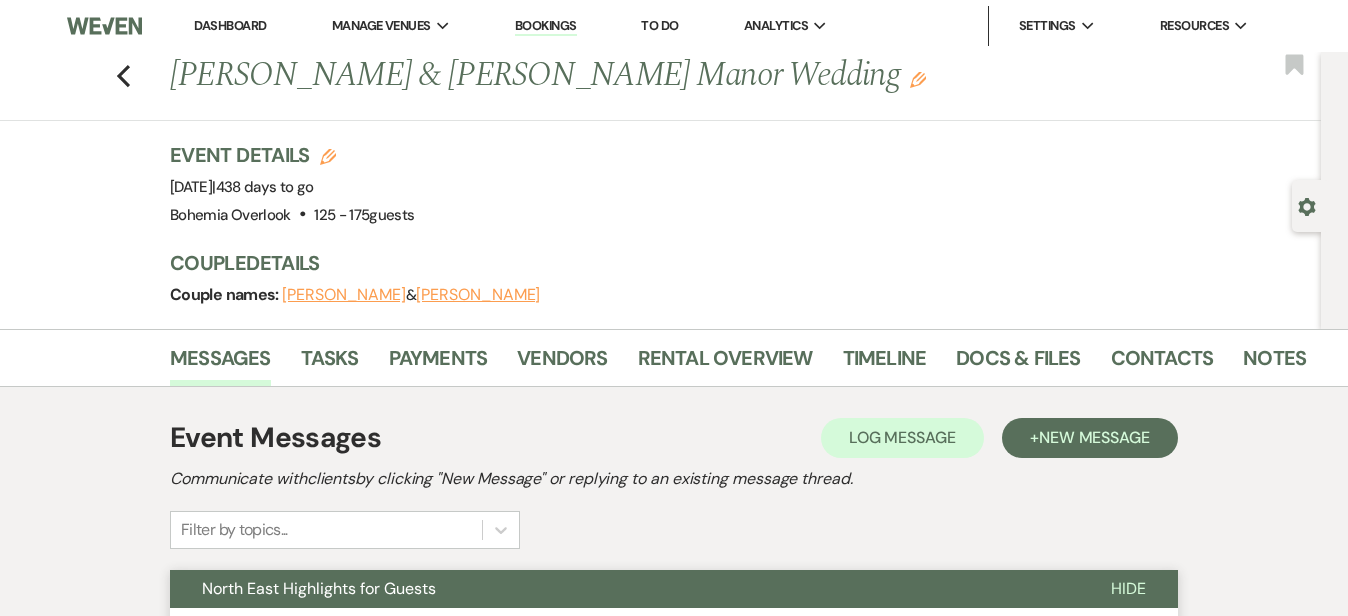 scroll, scrollTop: 0, scrollLeft: 0, axis: both 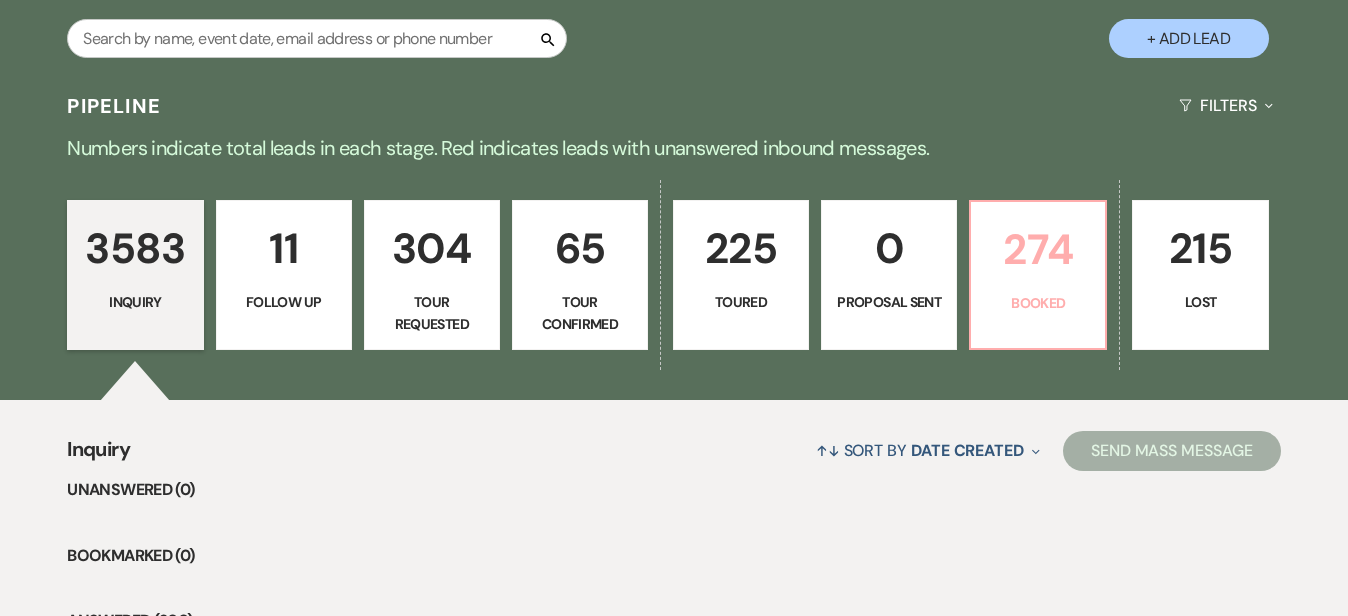 click on "274" at bounding box center (1038, 249) 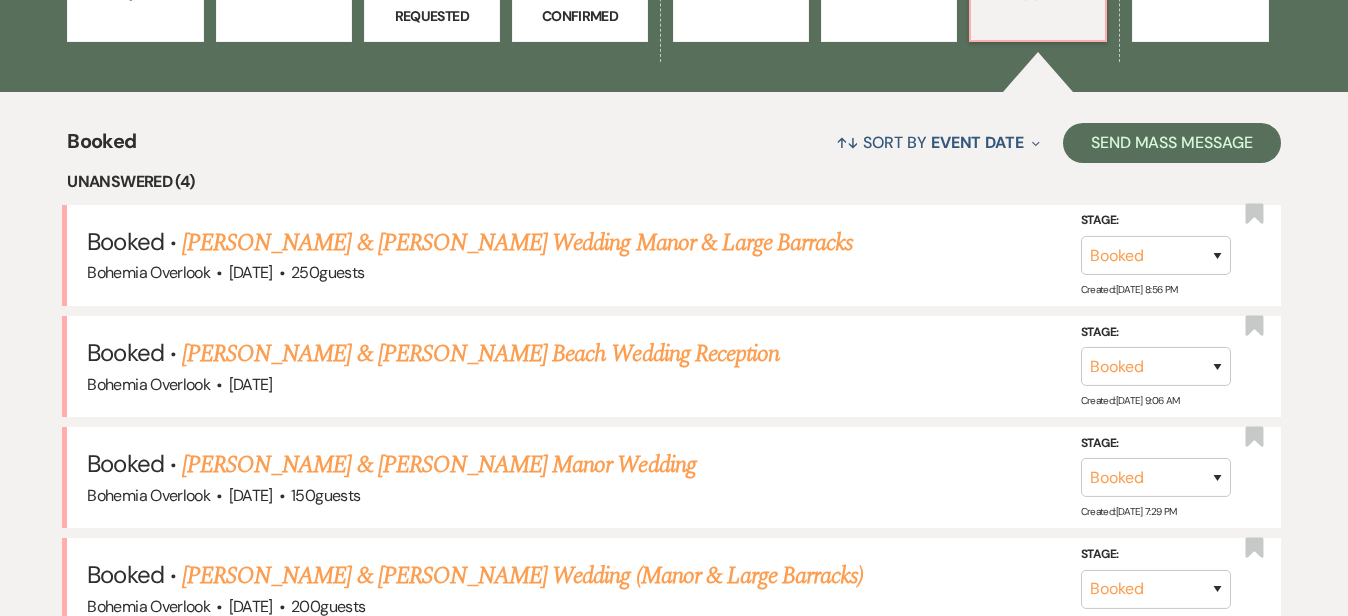 scroll, scrollTop: 716, scrollLeft: 0, axis: vertical 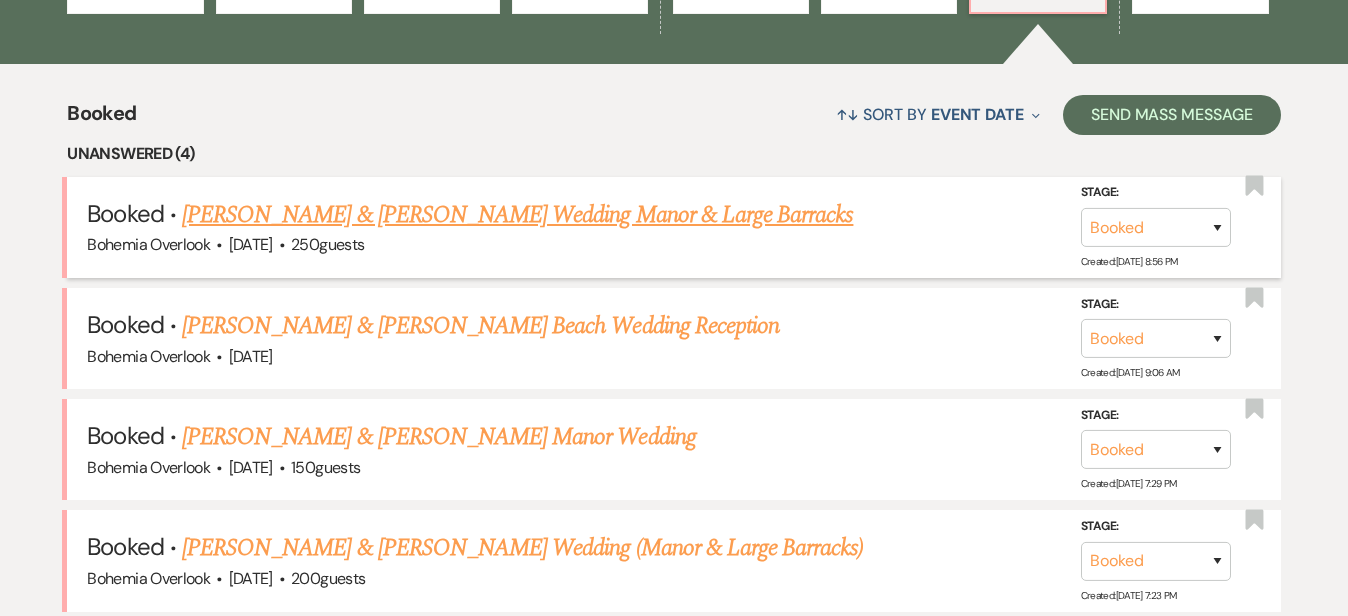 click on "[PERSON_NAME] & [PERSON_NAME] Wedding Manor & Large Barracks" at bounding box center (517, 215) 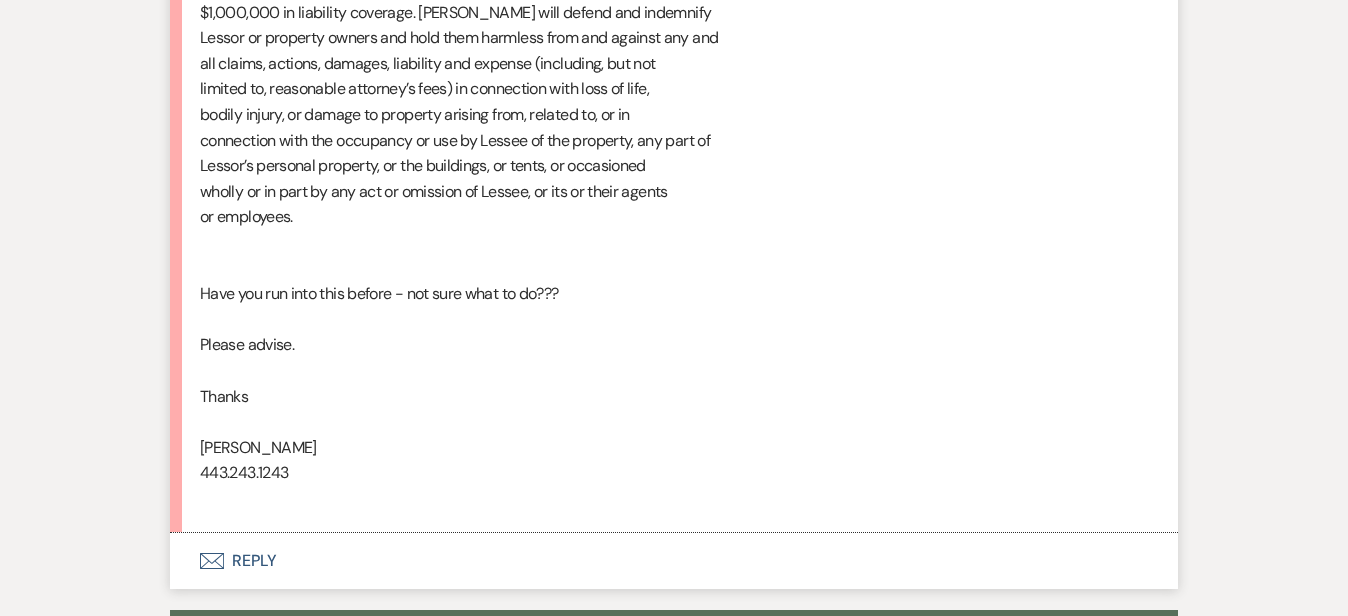scroll, scrollTop: 4132, scrollLeft: 0, axis: vertical 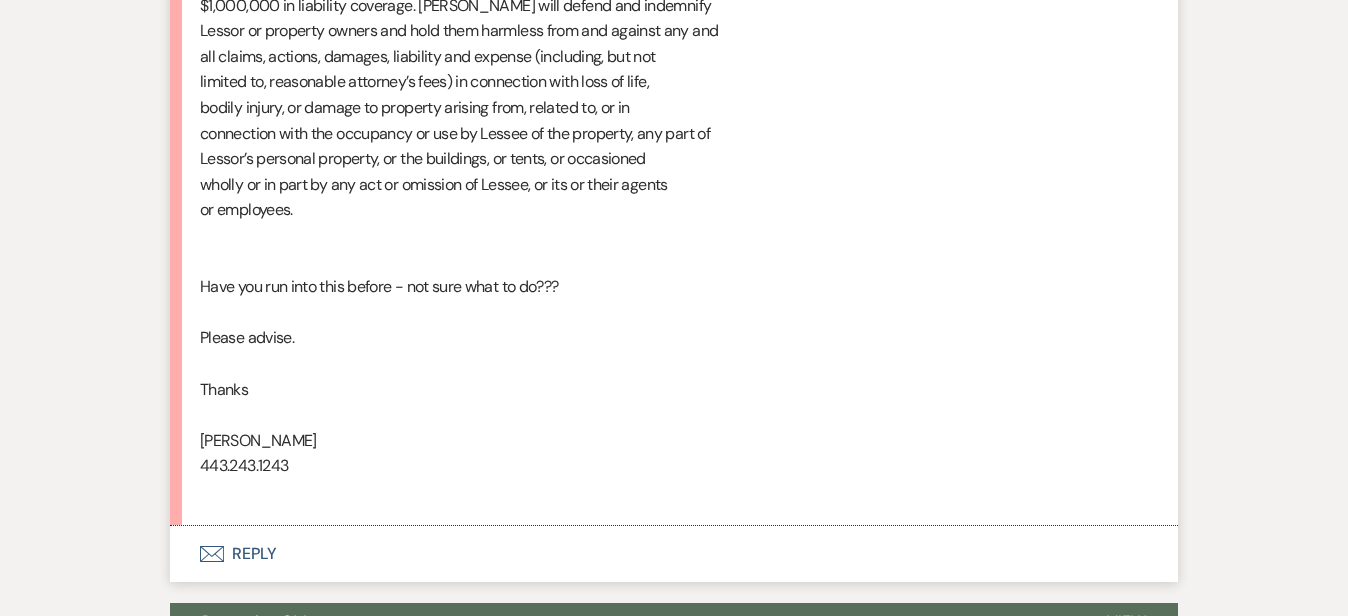 click on "Envelope Reply" at bounding box center [674, 554] 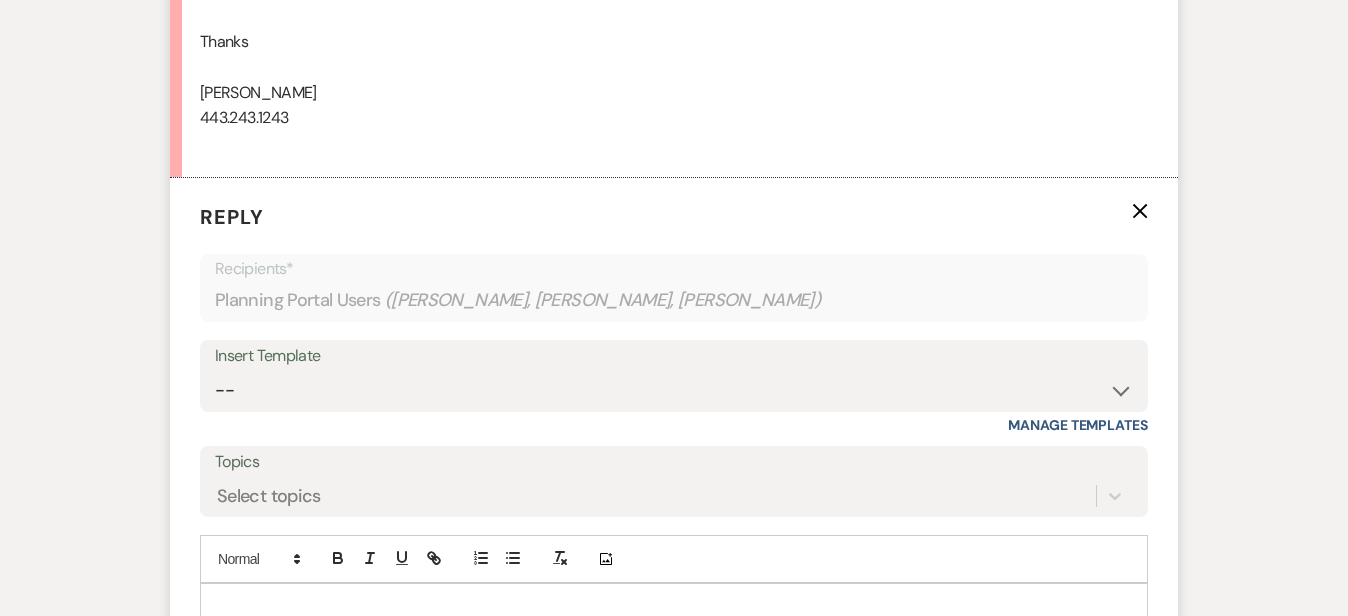 scroll, scrollTop: 4544, scrollLeft: 0, axis: vertical 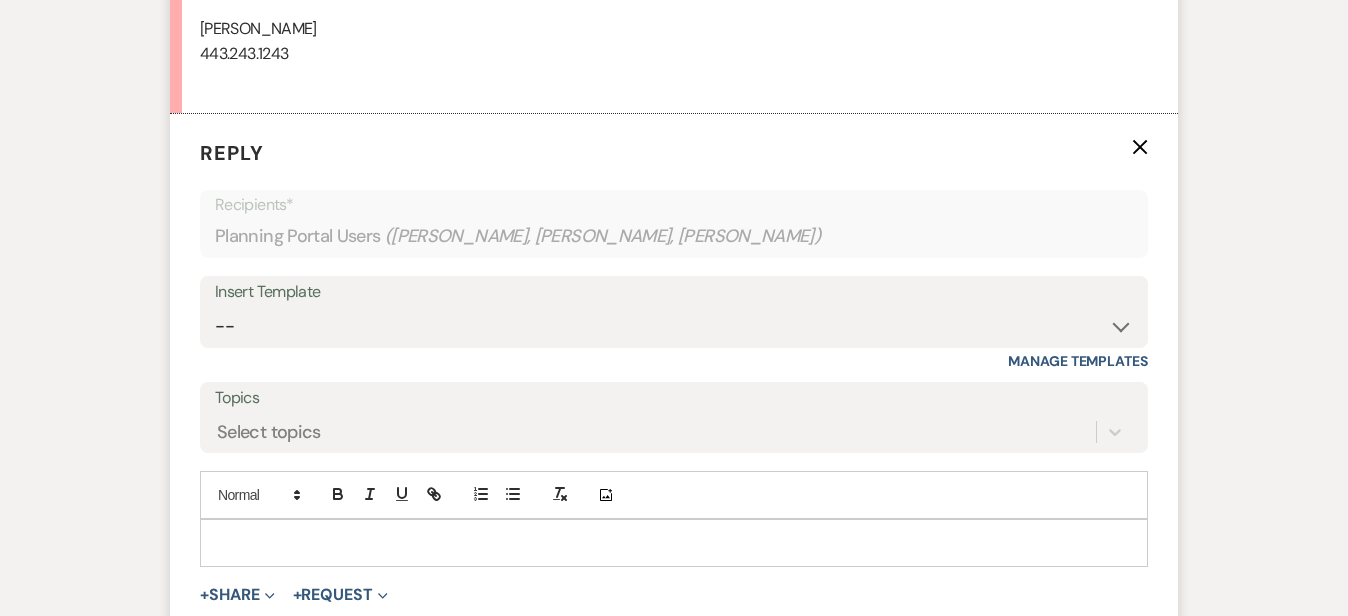 click at bounding box center [674, 543] 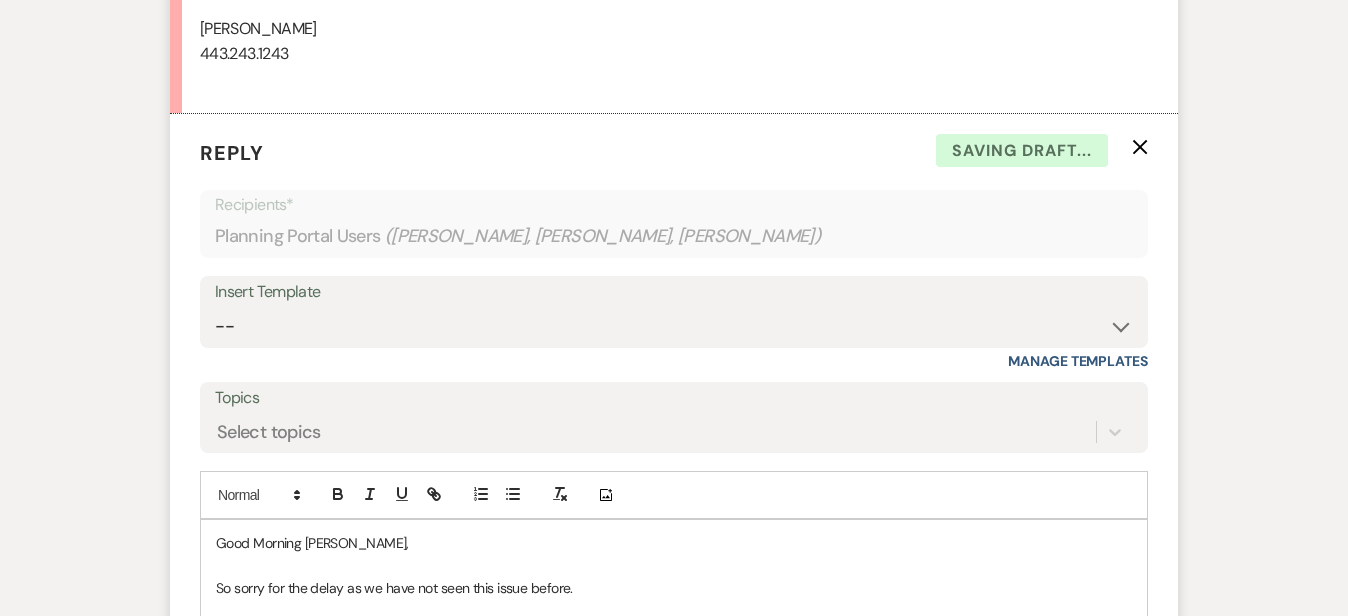 click on "Messages Tasks Payments Vendors Rental Overview Timeline Docs & Files Contacts Notes Event Messages   Log Log Message +  New Message Communicate with  clients  by clicking "New Message" or replying to an existing message thread. Filter by topics... Unanswered Message:  Wedding Walkthrough Follow Up Dismiss Alert Hide Skylar Doherty to: Planning Portal Users Expand Info Jul 17, 2025, 5:52 PM Weven Check Notification  Opened   ( 6 ) Expand Hi Annie & Michael,  It was so nice meeting you today, we are so excited to celebrate your special day at Bohemia Overlook. I will have Kim send over additional information about Event Insurance (we will need a copy of this insurance before your wedding), and she will also send over Early Entry forms and payment information for an 8:00AM entry.  Attached you will find the Walkthrough document, which highlights everything we talked about in today's meeting. Please sign the form to acknowledge everything is correct.  Have a great weekend,  Sky Doherty Docs Wedding Walkthrough" at bounding box center (674, -656) 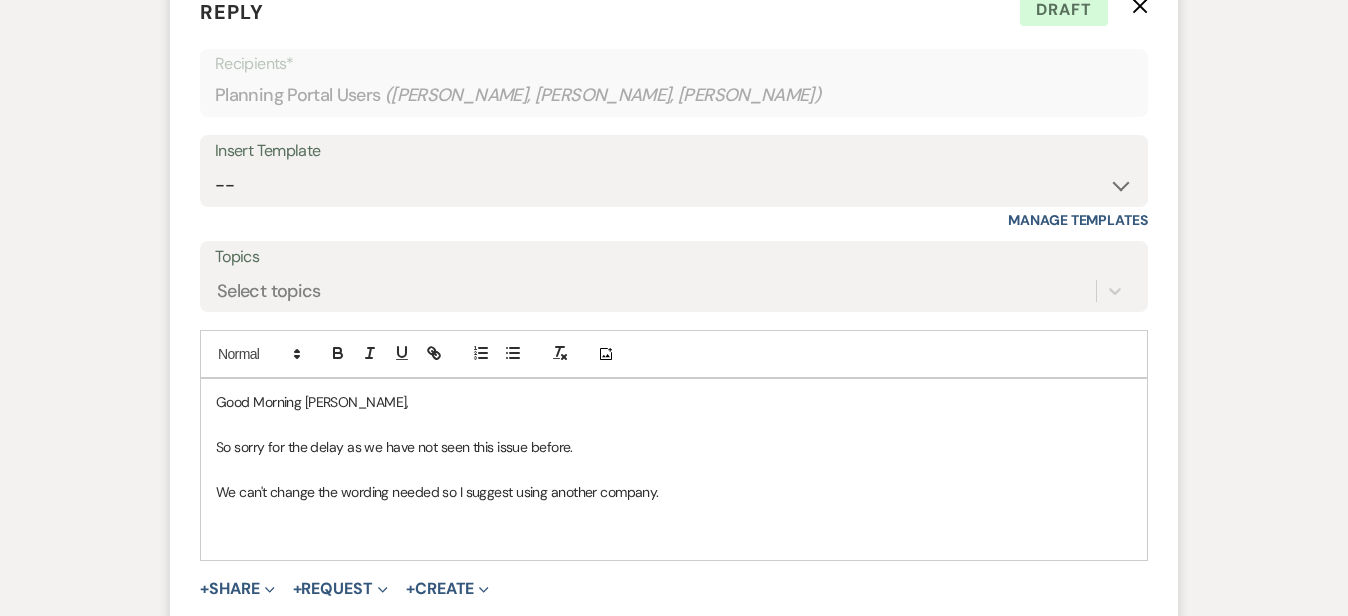 scroll, scrollTop: 4705, scrollLeft: 0, axis: vertical 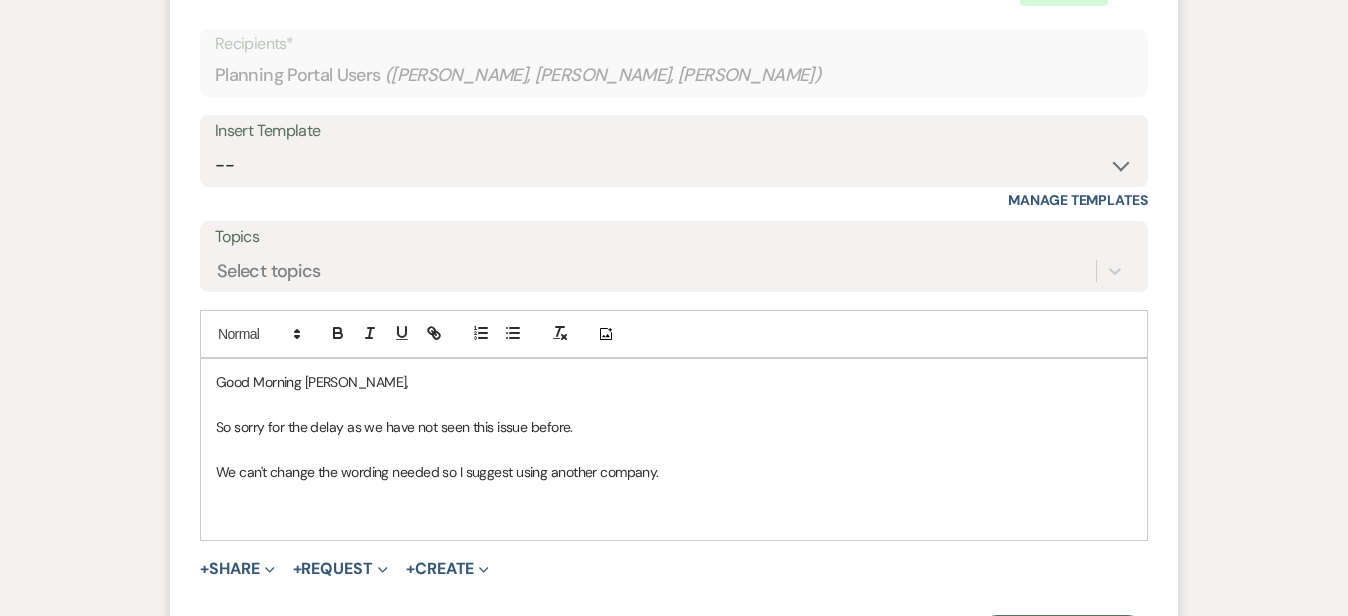 click at bounding box center (674, 516) 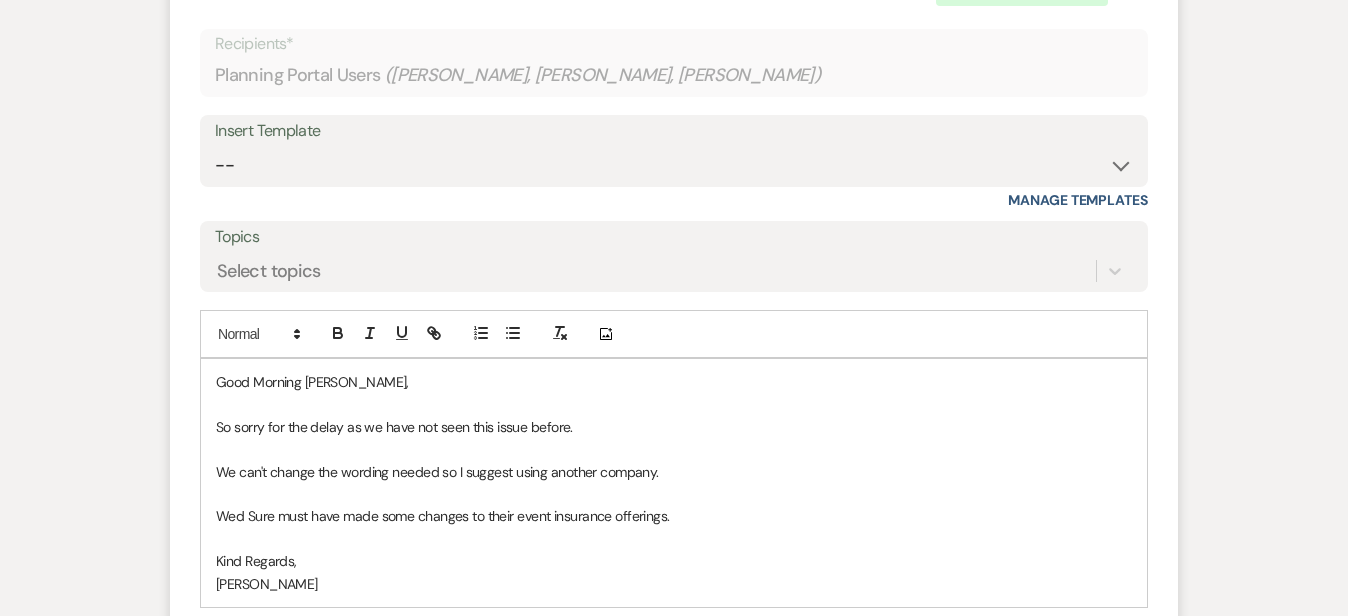 click on "Messages Tasks Payments Vendors Rental Overview Timeline Docs & Files Contacts Notes Event Messages   Log Log Message +  New Message Communicate with  clients  by clicking "New Message" or replying to an existing message thread. Filter by topics... Unanswered Message:  Wedding Walkthrough Follow Up Dismiss Alert Hide Skylar Doherty to: Planning Portal Users Expand Info Jul 17, 2025, 5:52 PM Weven Check Notification  Opened   ( 6 ) Expand Hi Annie & Michael,  It was so nice meeting you today, we are so excited to celebrate your special day at Bohemia Overlook. I will have Kim send over additional information about Event Insurance (we will need a copy of this insurance before your wedding), and she will also send over Early Entry forms and payment information for an 8:00AM entry.  Attached you will find the Walkthrough document, which highlights everything we talked about in today's meeting. Please sign the form to acknowledge everything is correct.  Have a great weekend,  Sky Doherty Docs Wedding Walkthrough" at bounding box center [674, -783] 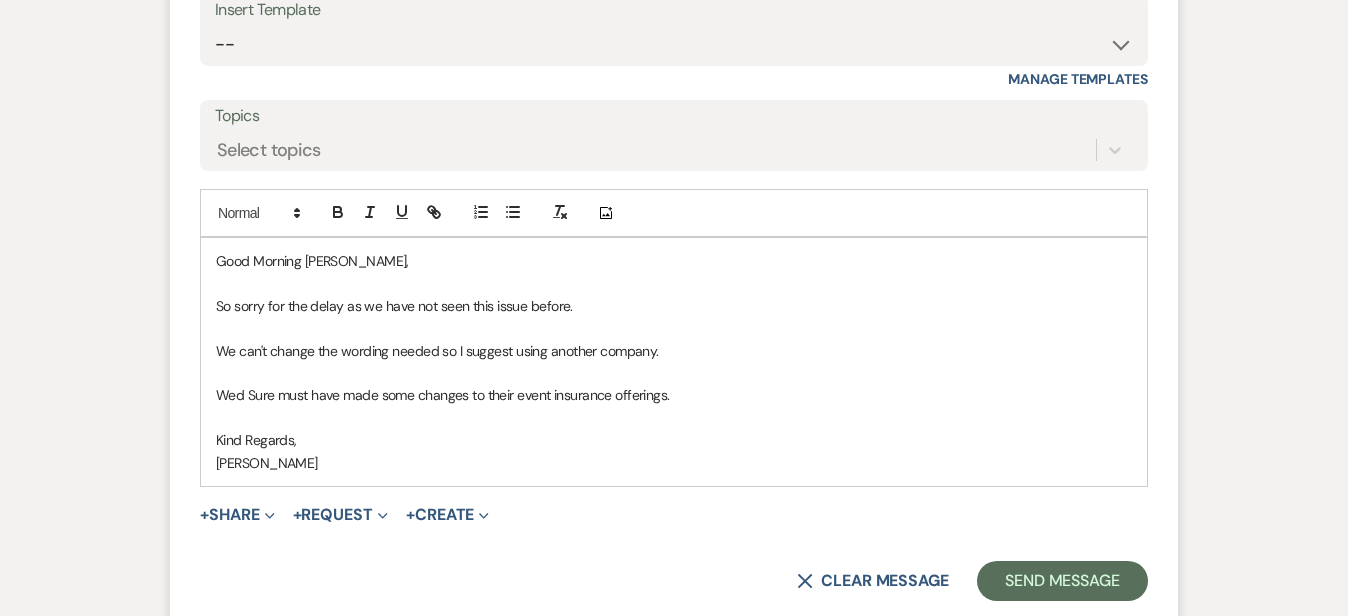 scroll, scrollTop: 4828, scrollLeft: 0, axis: vertical 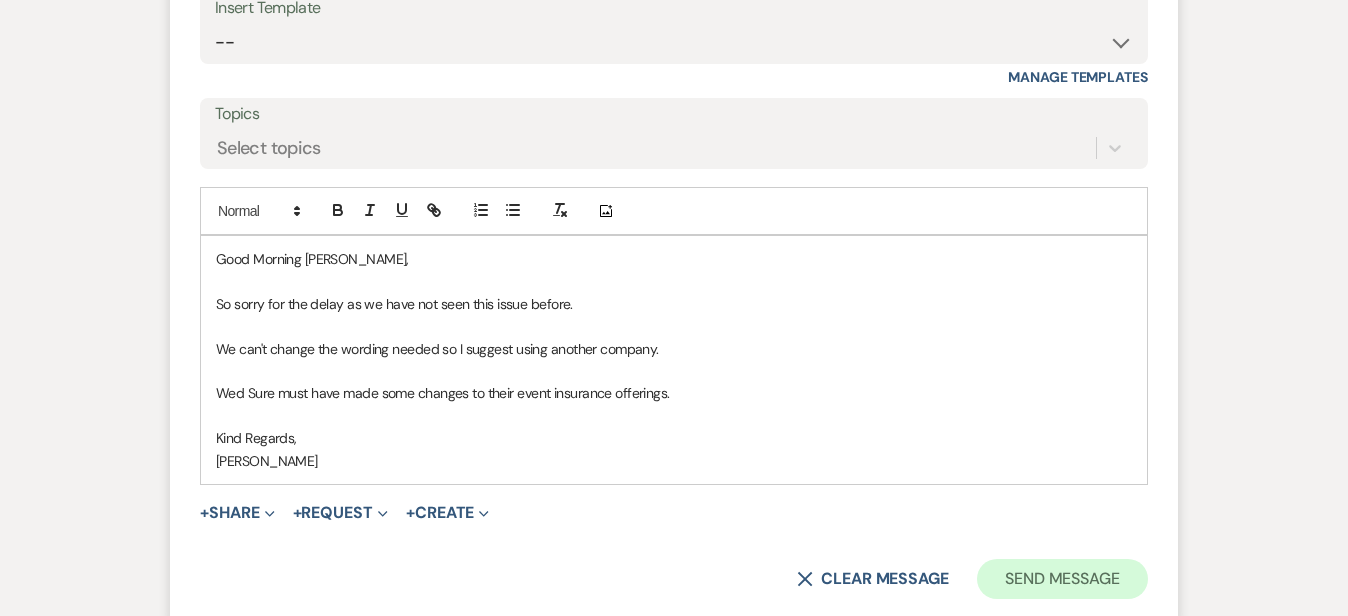 click on "Send Message" at bounding box center [1062, 579] 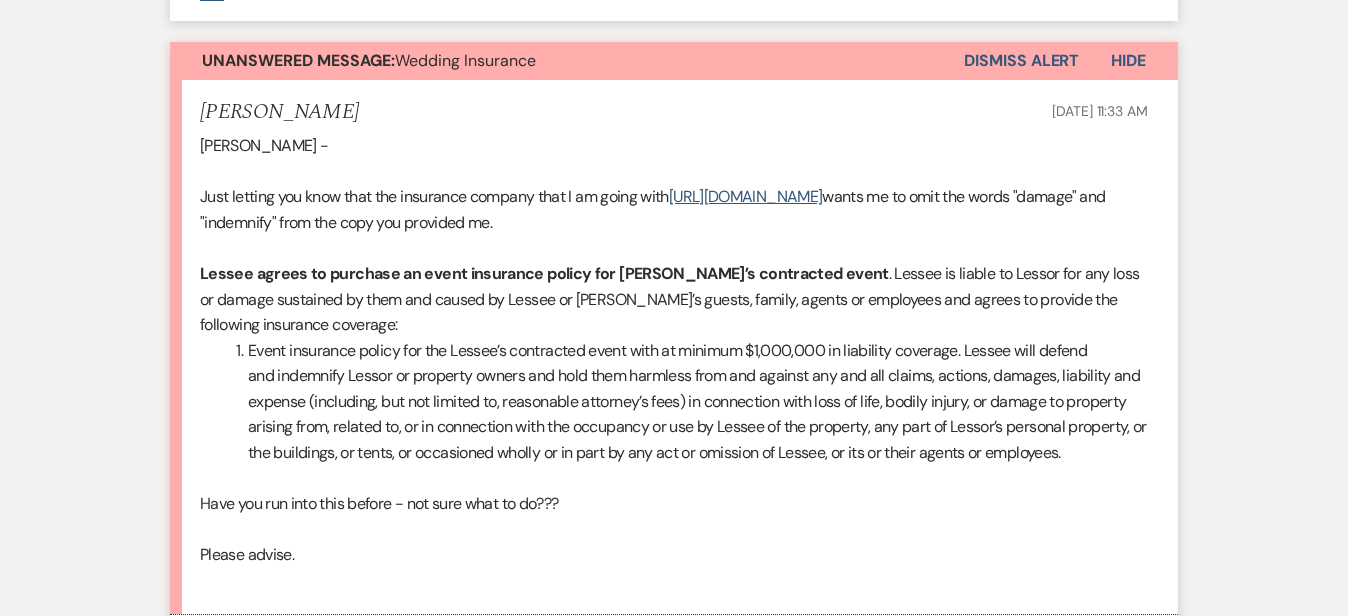 scroll, scrollTop: 1372, scrollLeft: 0, axis: vertical 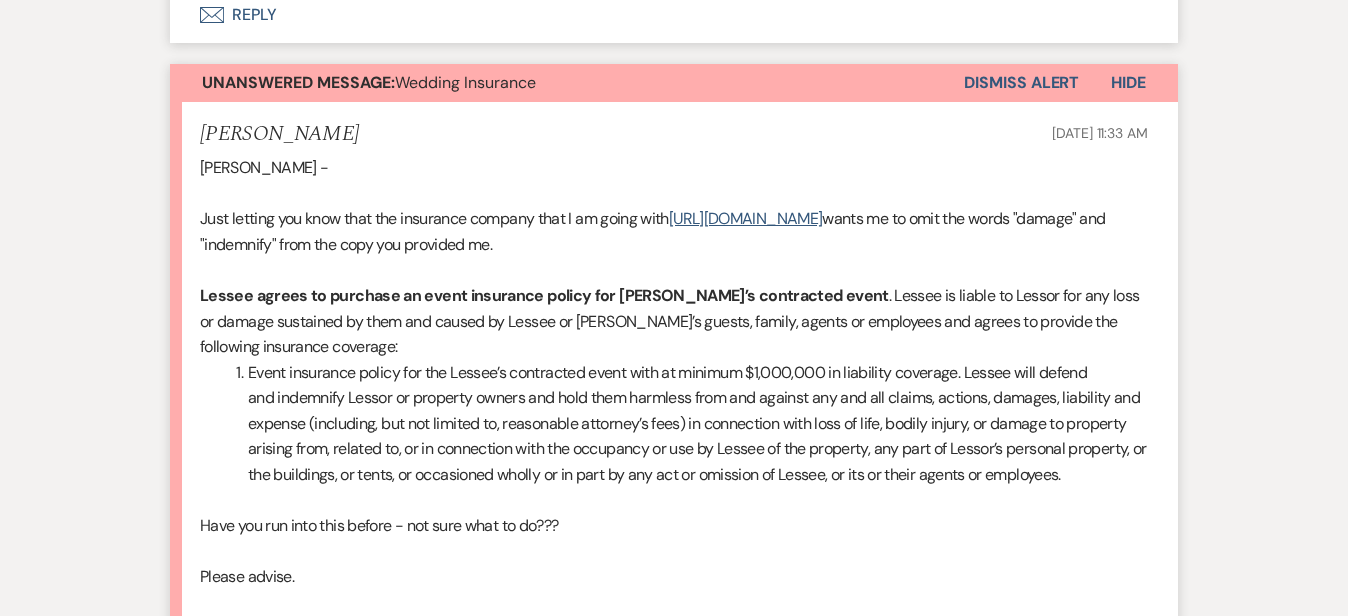 click on "Dismiss Alert" at bounding box center [1021, 83] 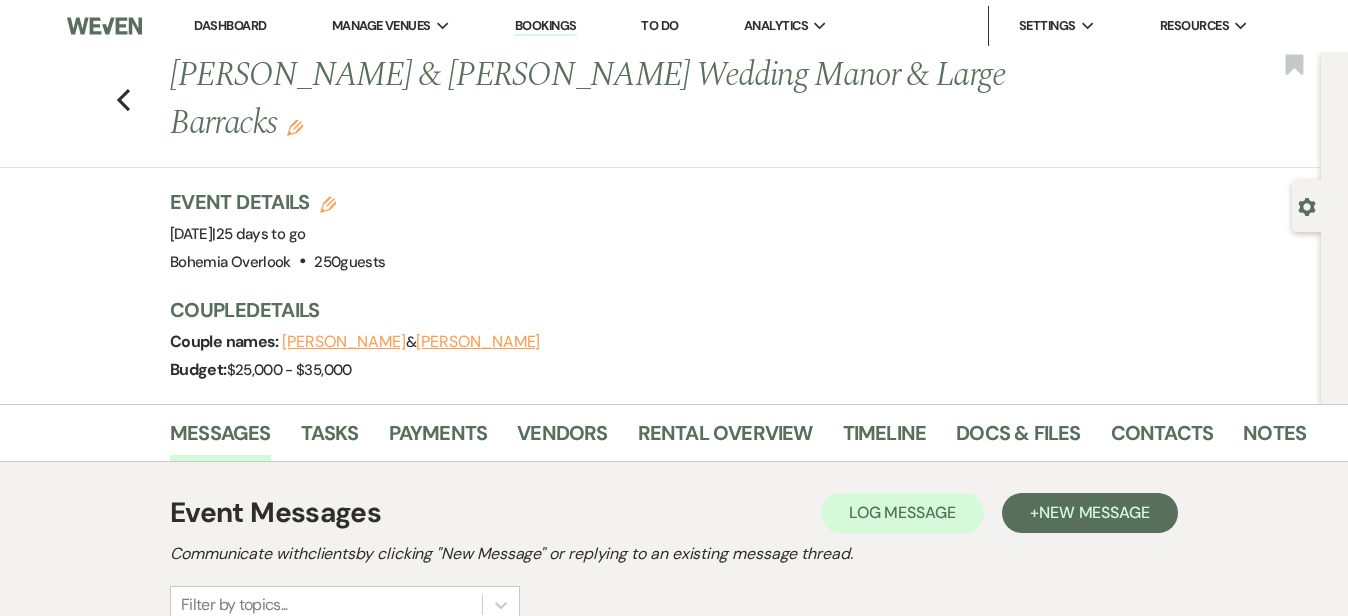 scroll, scrollTop: 0, scrollLeft: 0, axis: both 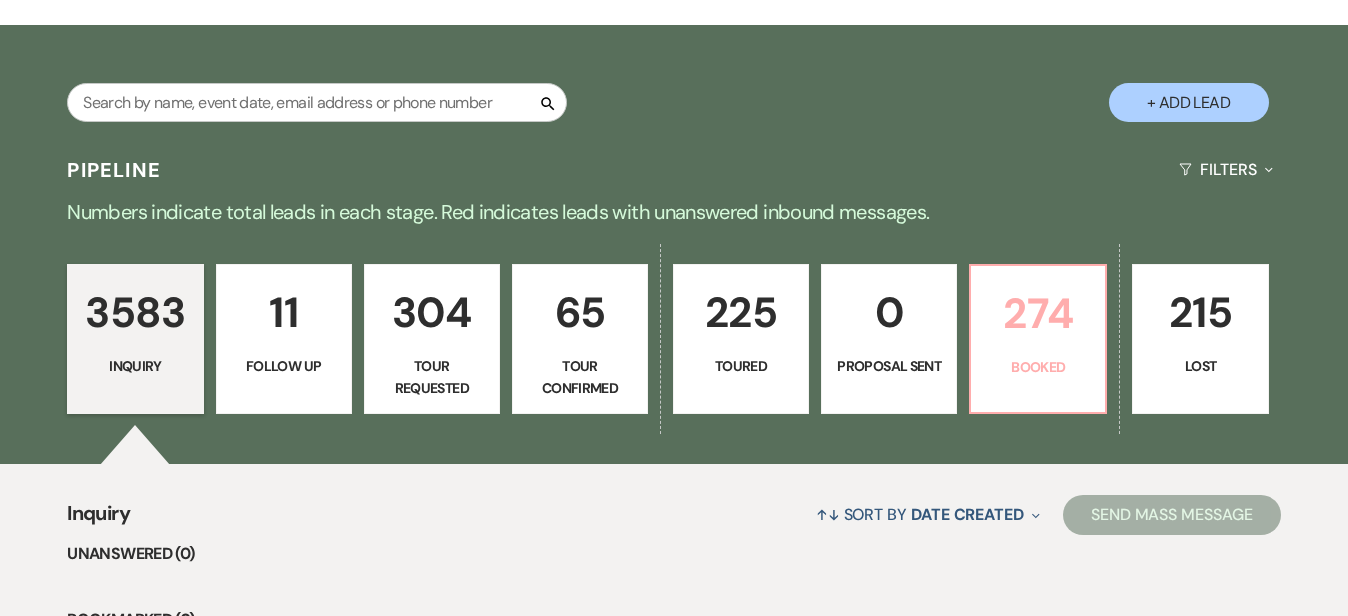 click on "274" at bounding box center (1038, 313) 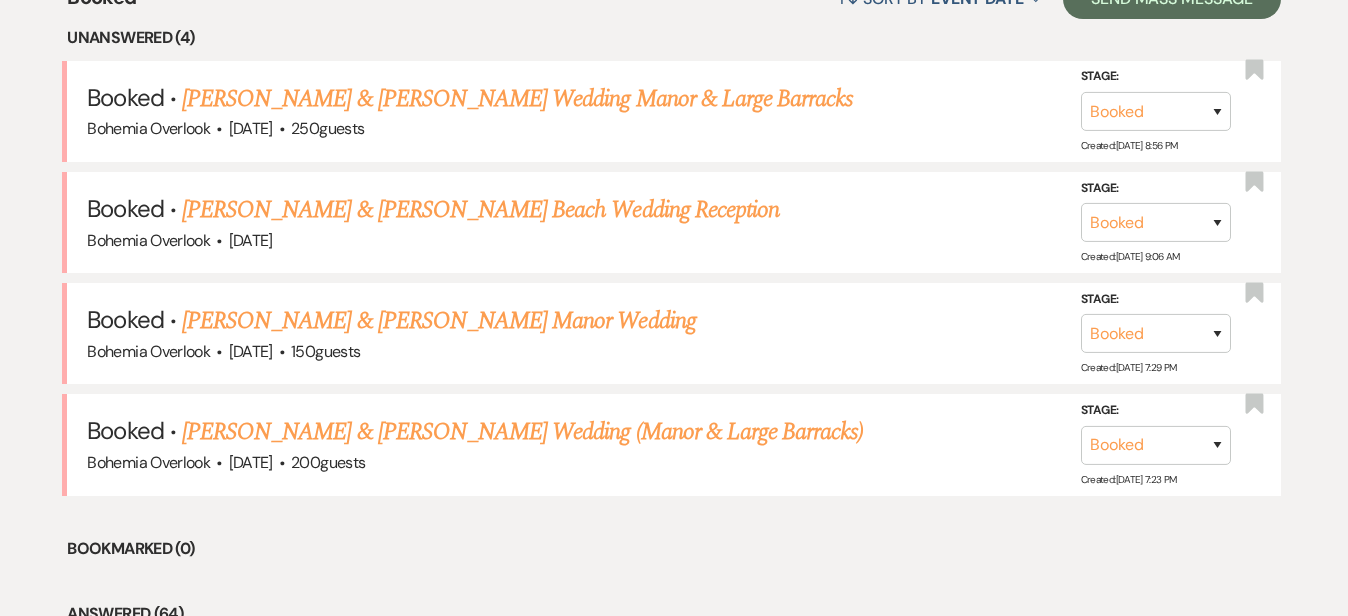 scroll, scrollTop: 842, scrollLeft: 0, axis: vertical 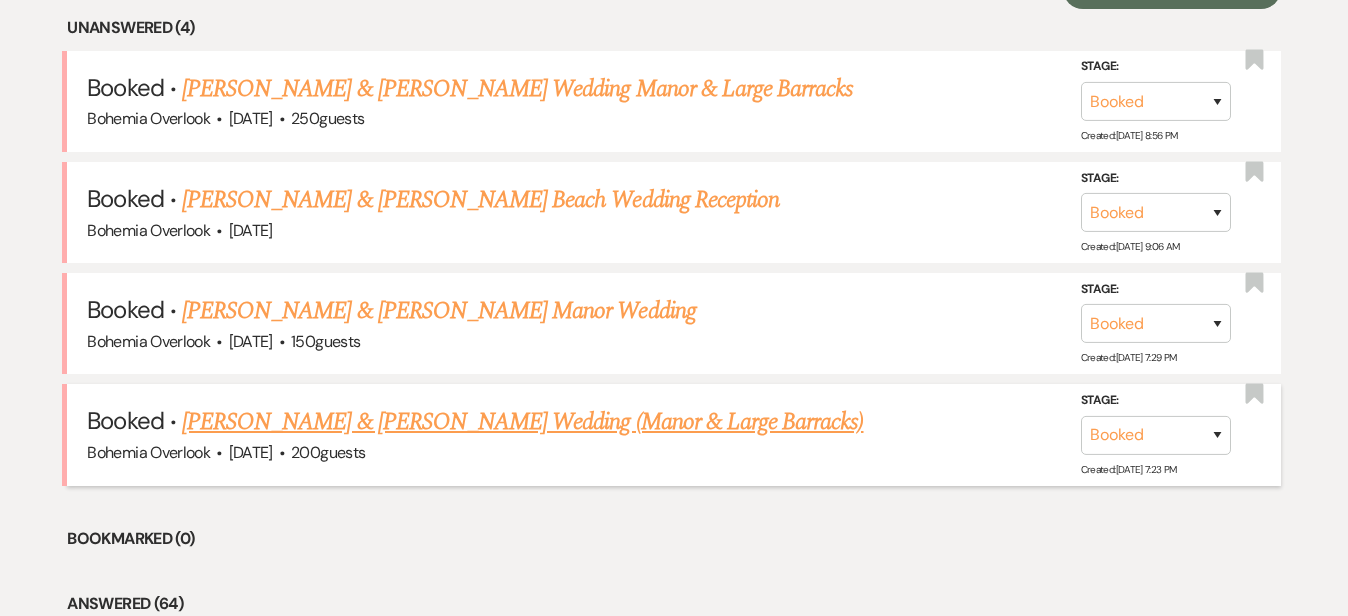 click on "Danielle Burris & Matthew Sweeney's Wedding (Manor & Large Barracks)" at bounding box center [522, 422] 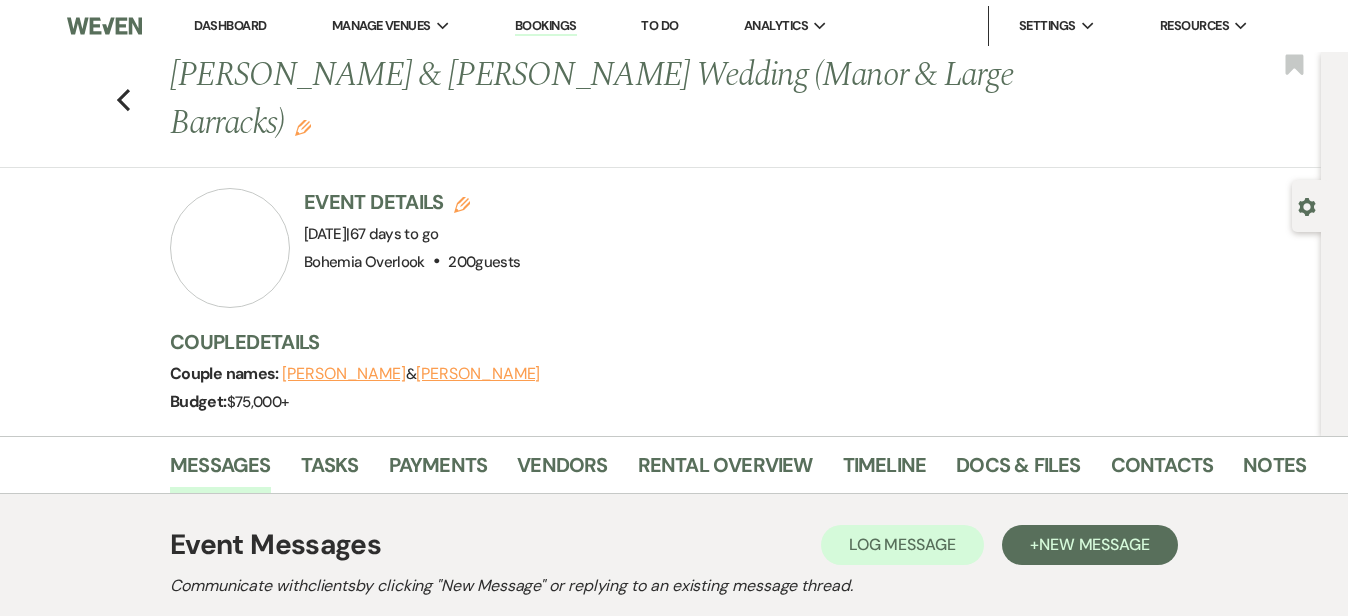 scroll, scrollTop: 0, scrollLeft: 0, axis: both 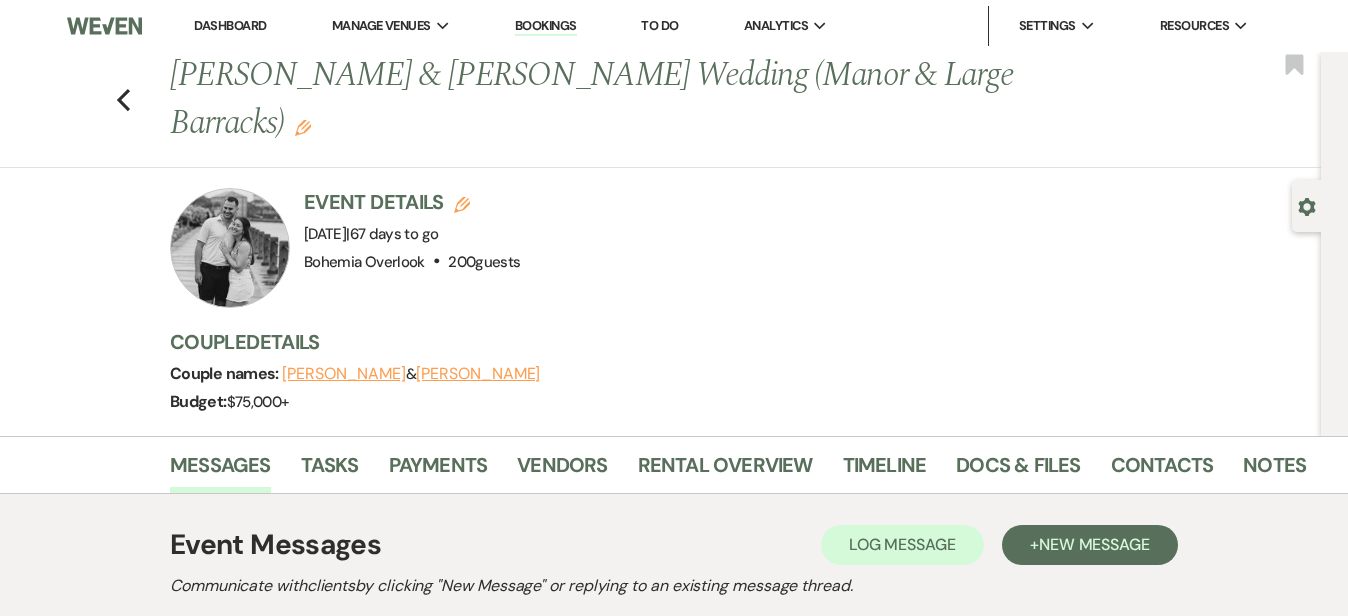 click on "Dashboard" at bounding box center [230, 25] 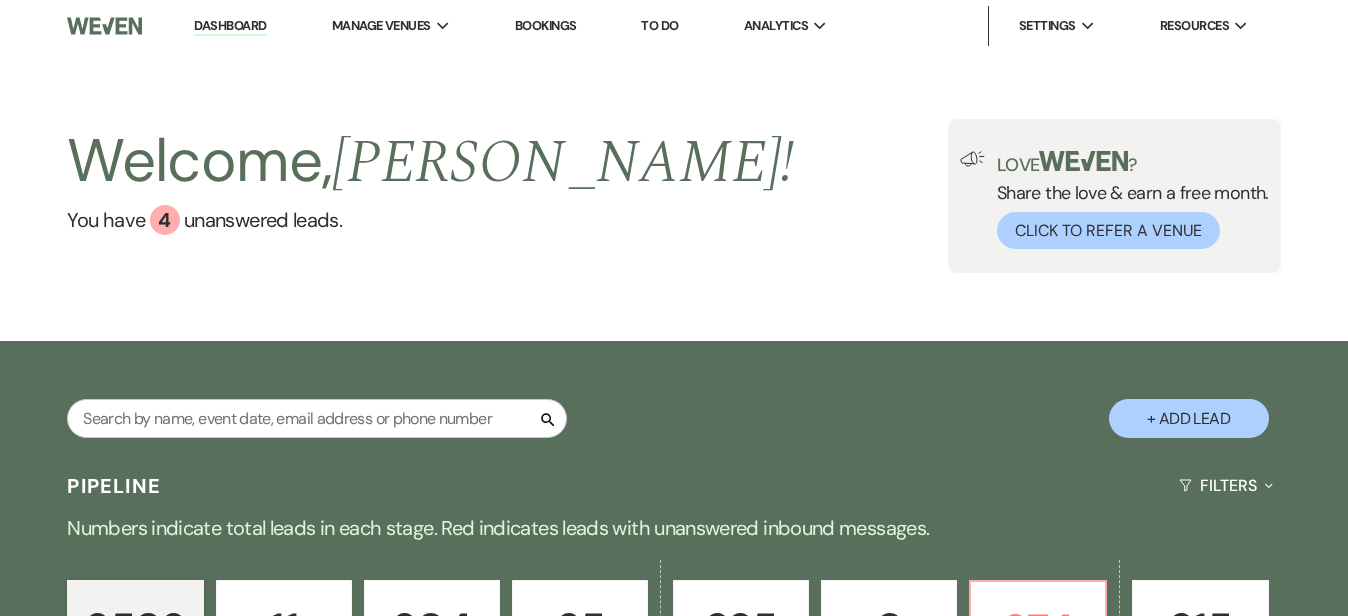 scroll, scrollTop: 412, scrollLeft: 0, axis: vertical 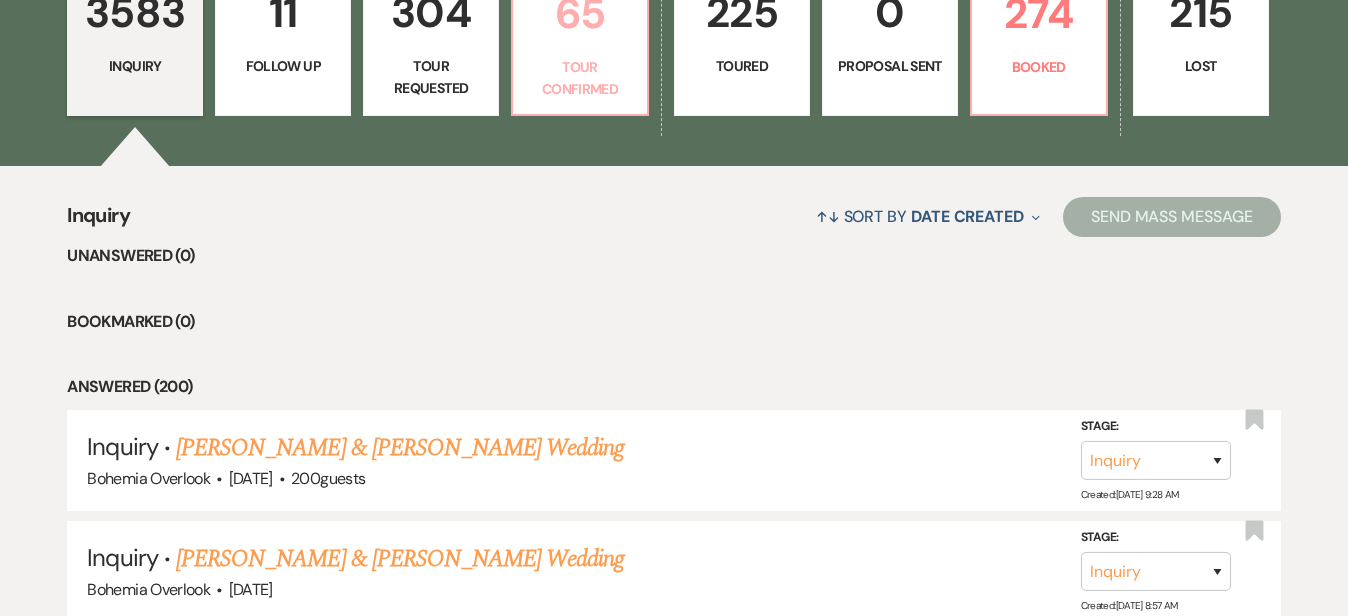 click on "65" at bounding box center (580, 13) 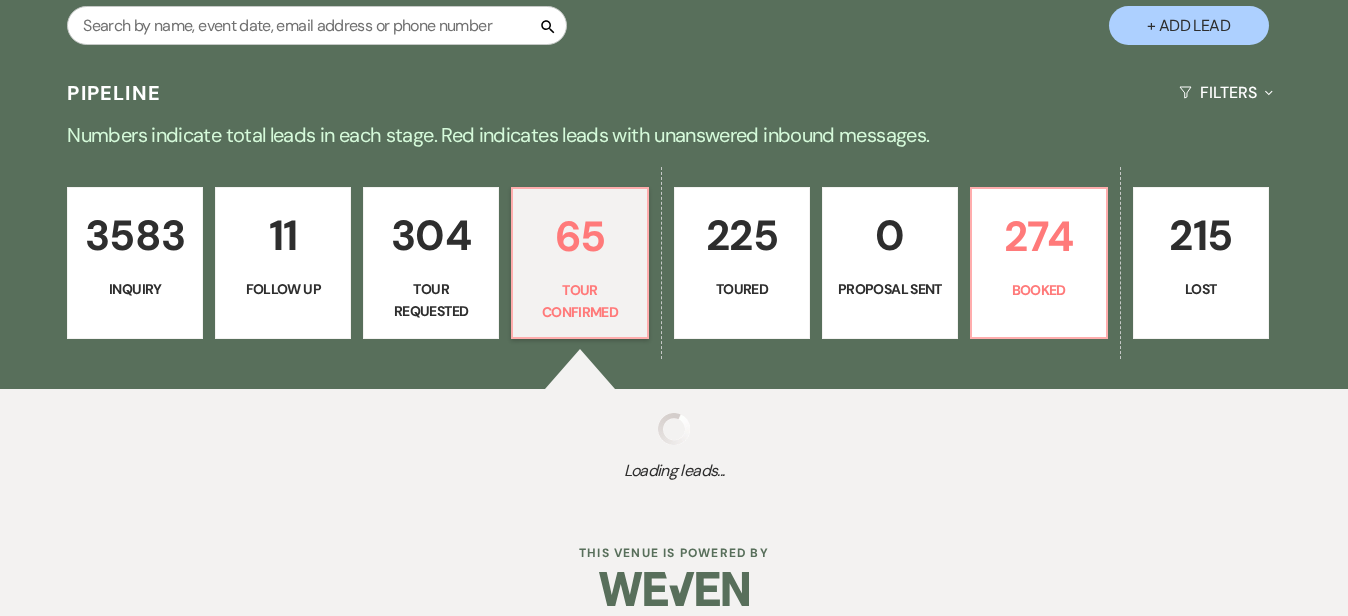 select on "4" 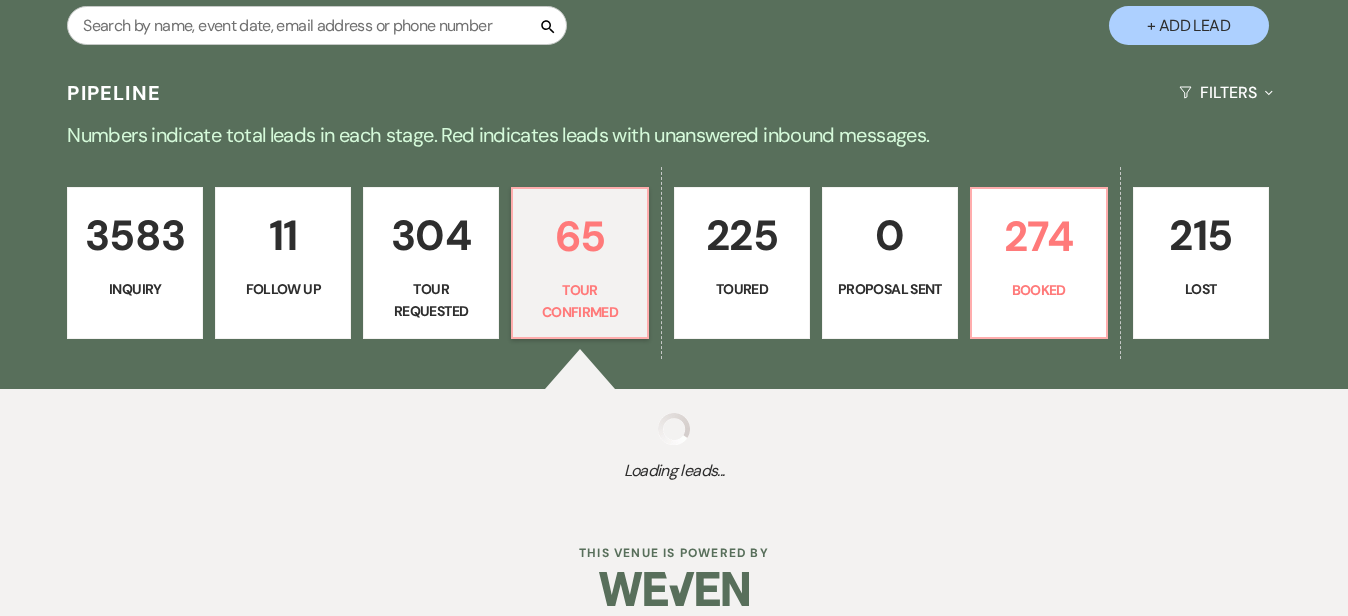 select on "4" 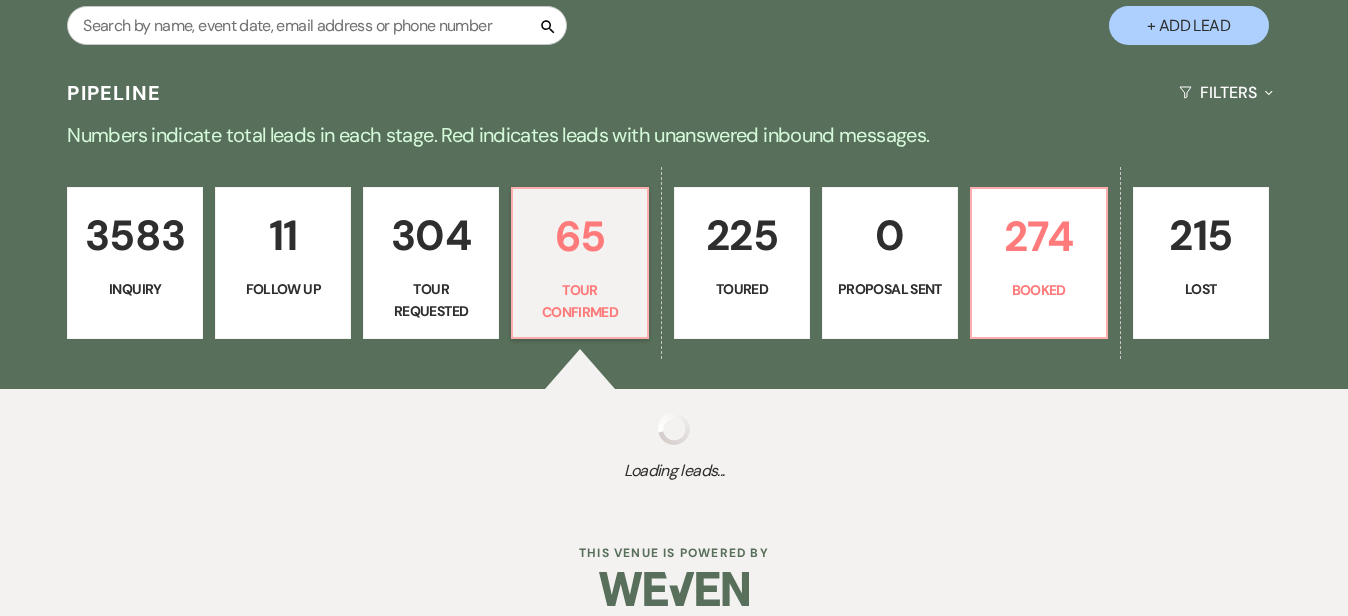 select on "4" 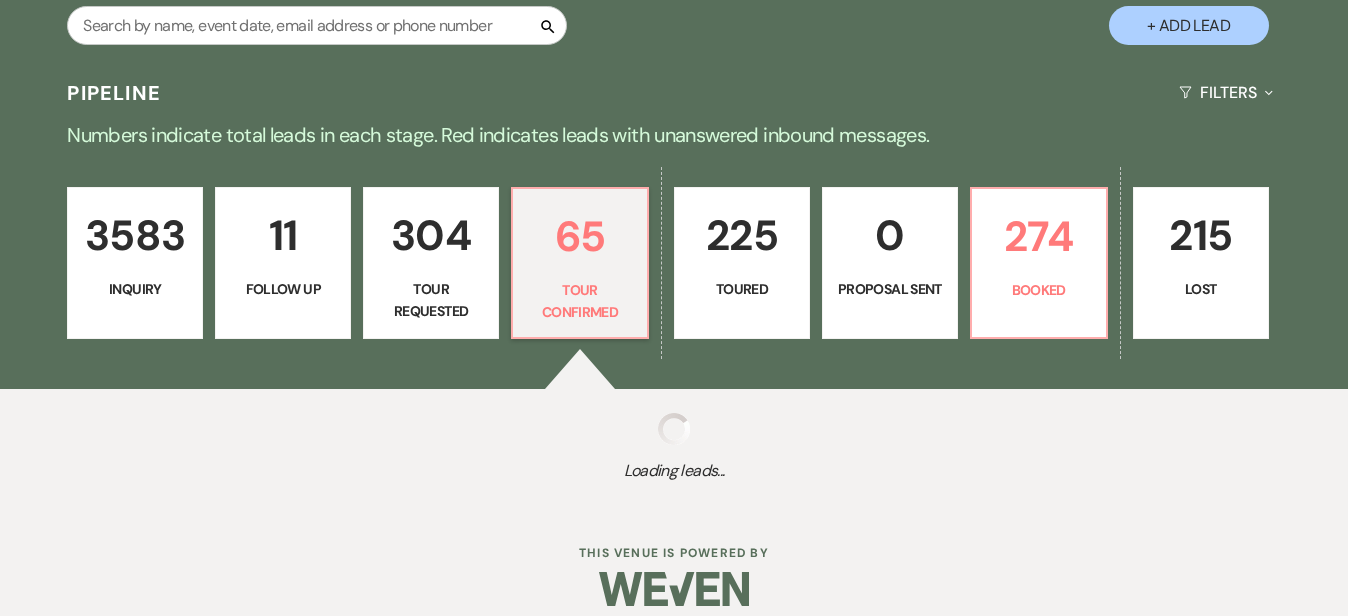 select on "4" 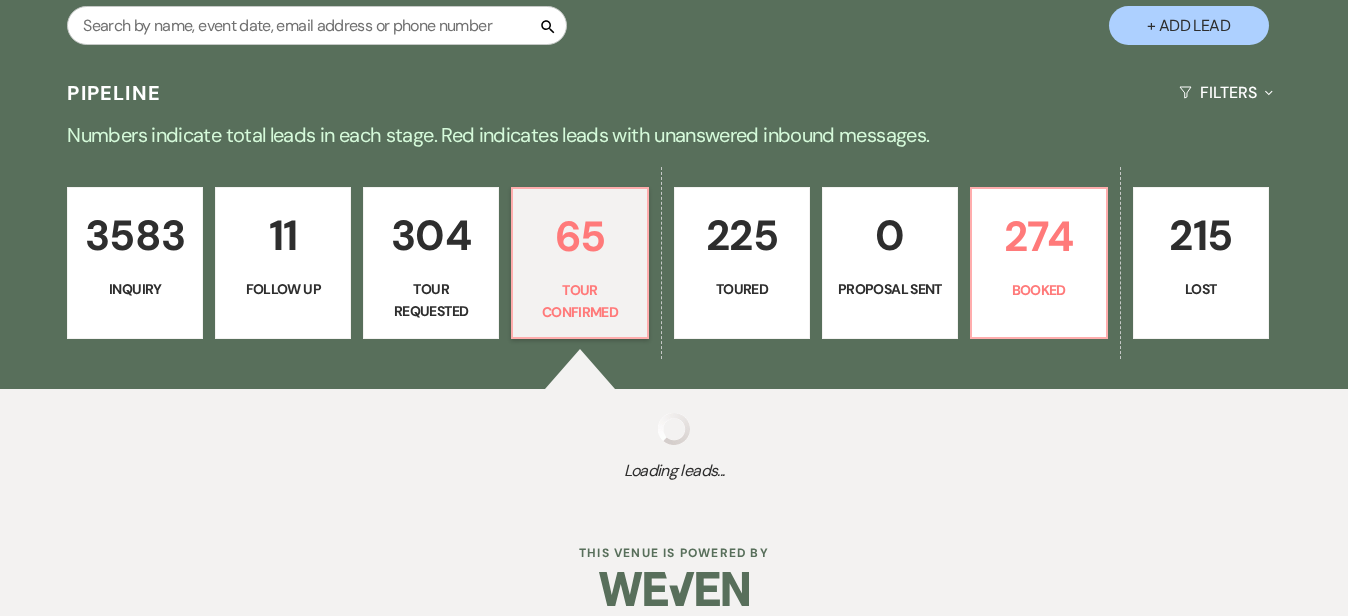 select on "4" 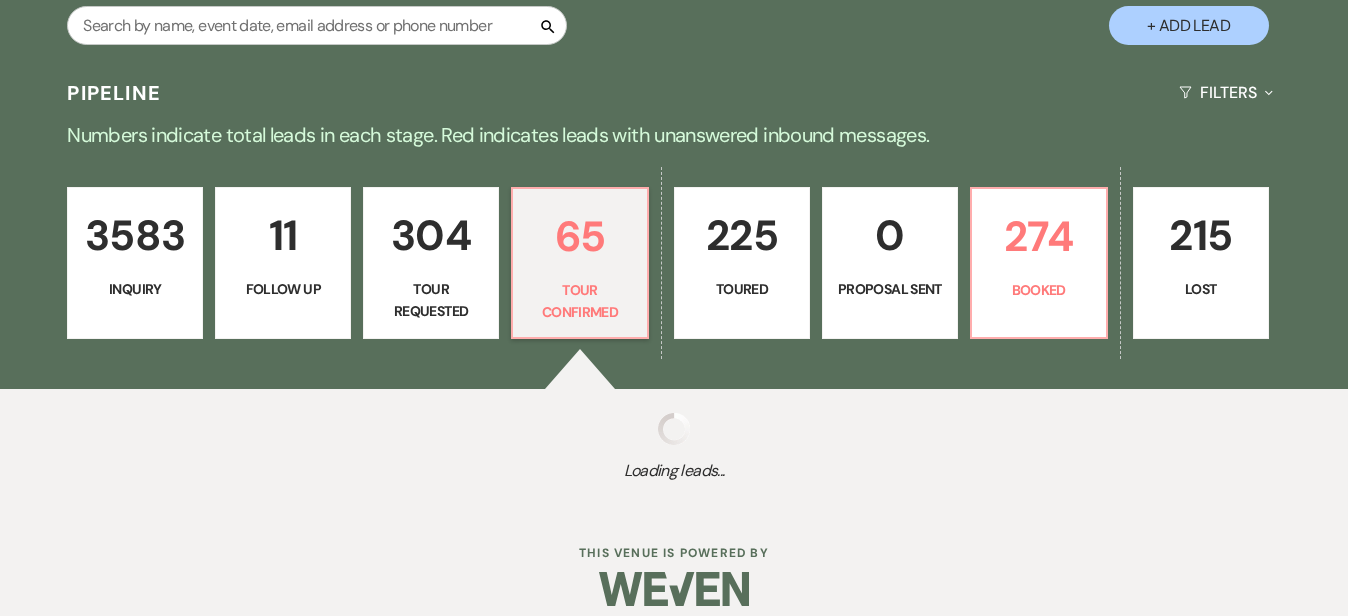 select on "4" 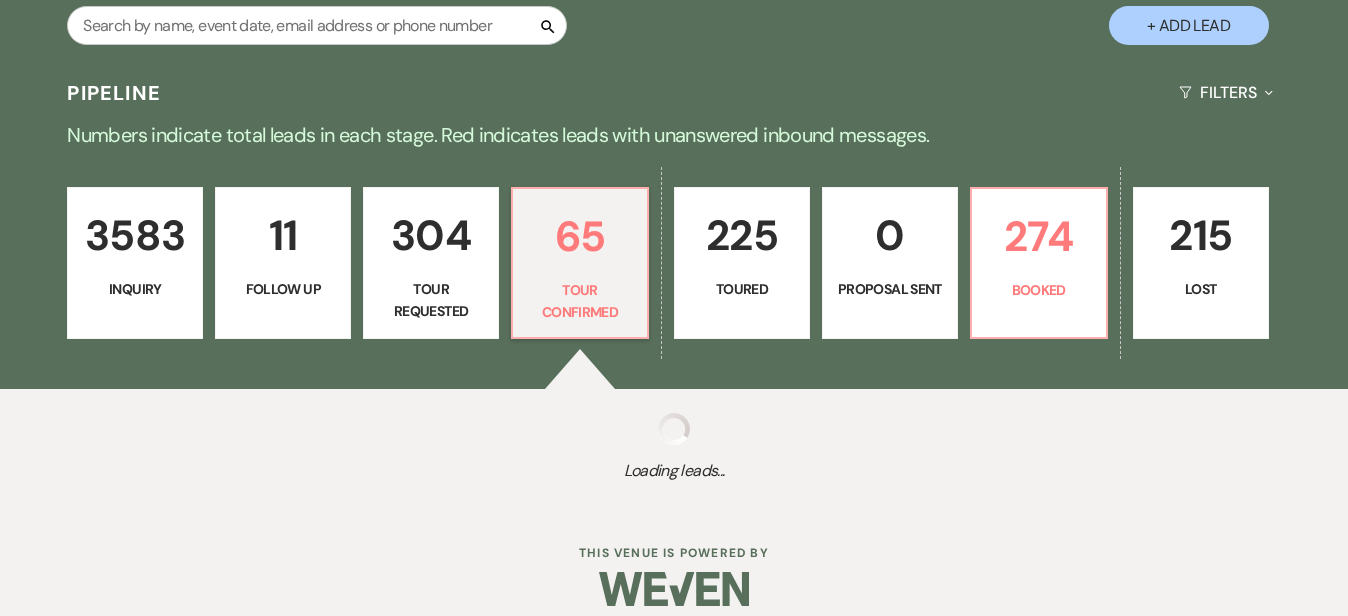 select on "4" 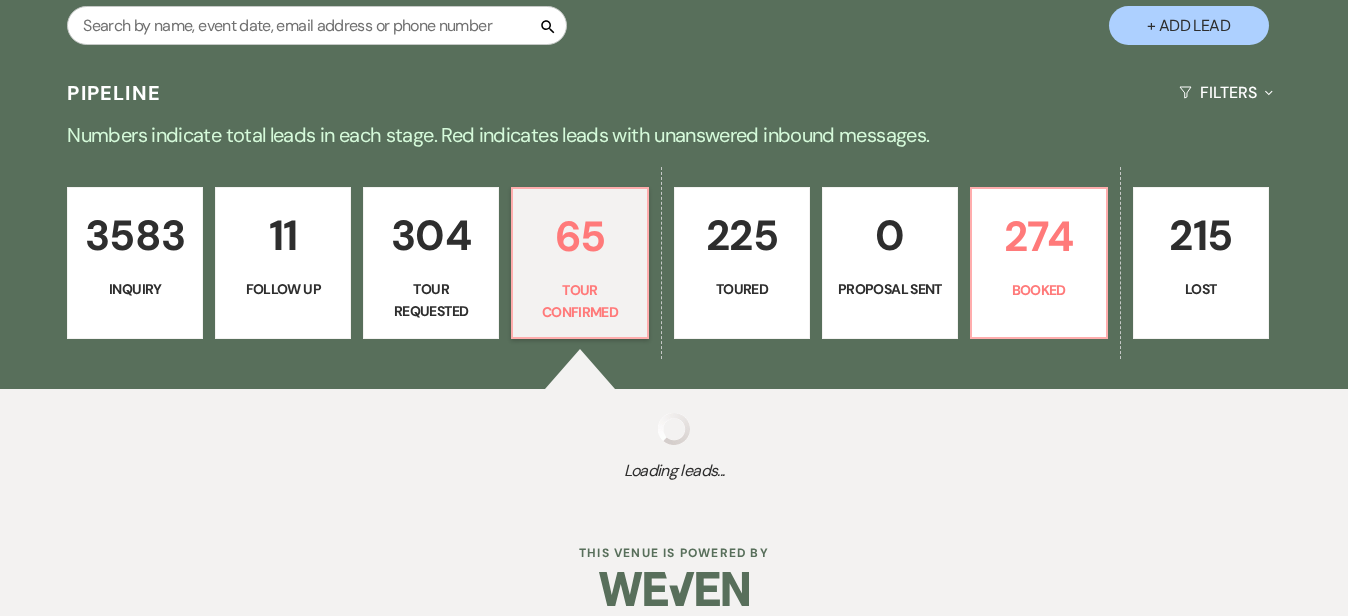 select on "4" 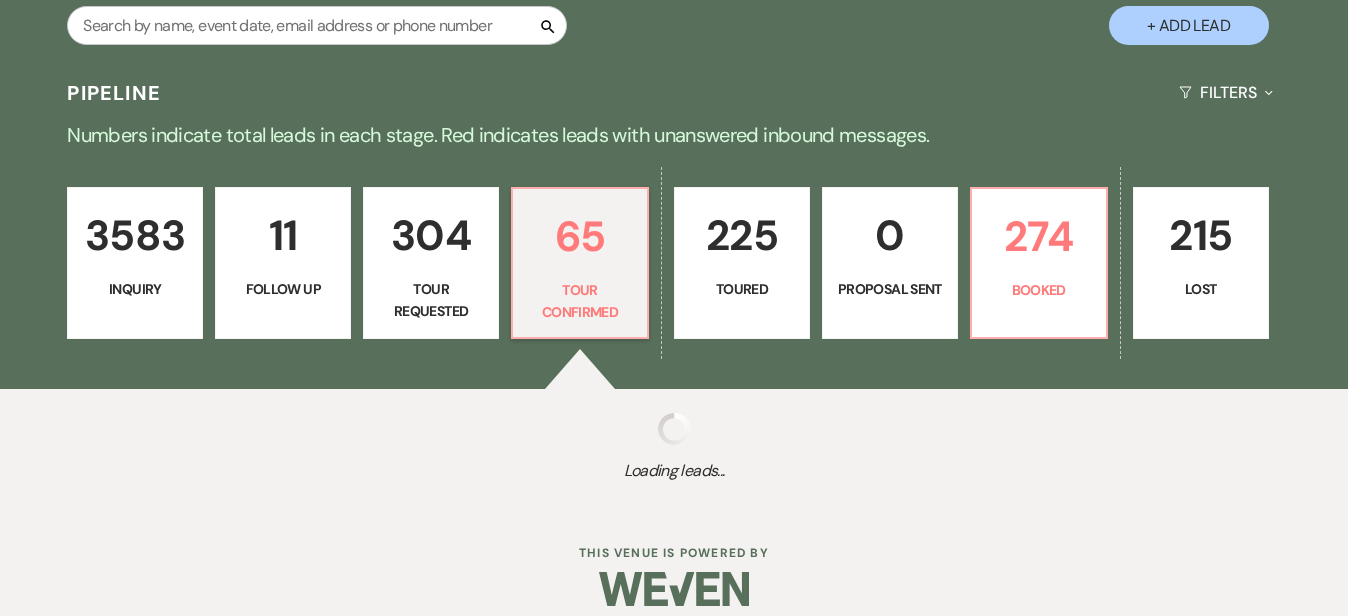 select on "4" 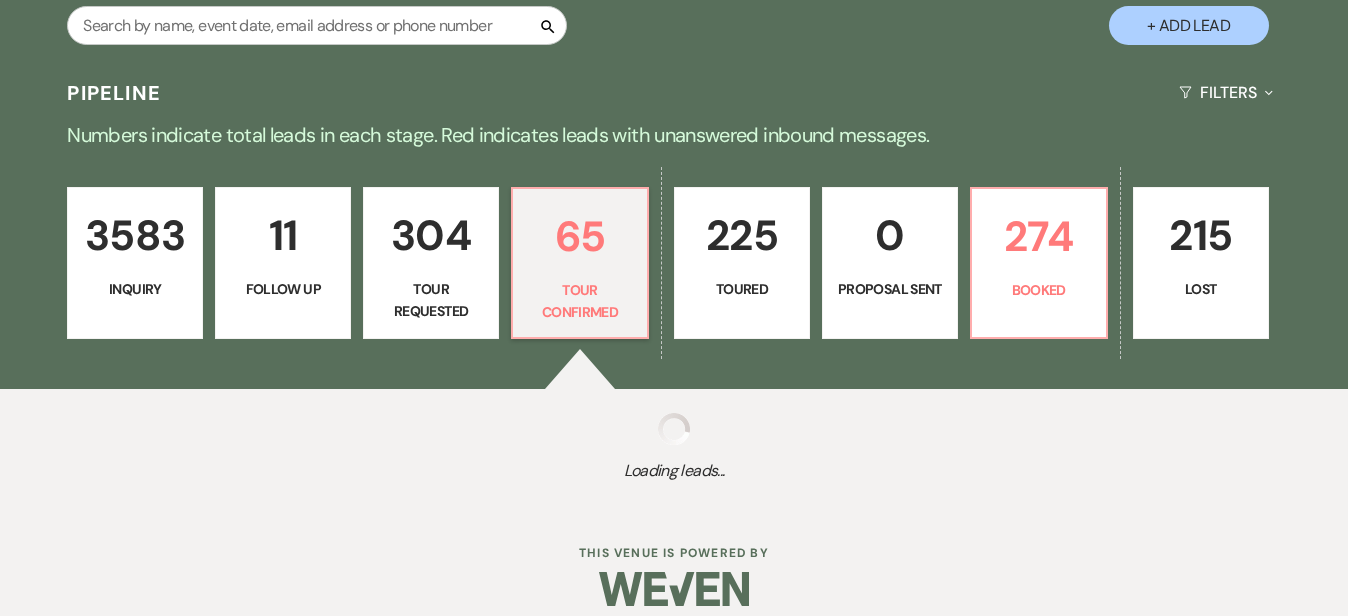 select on "4" 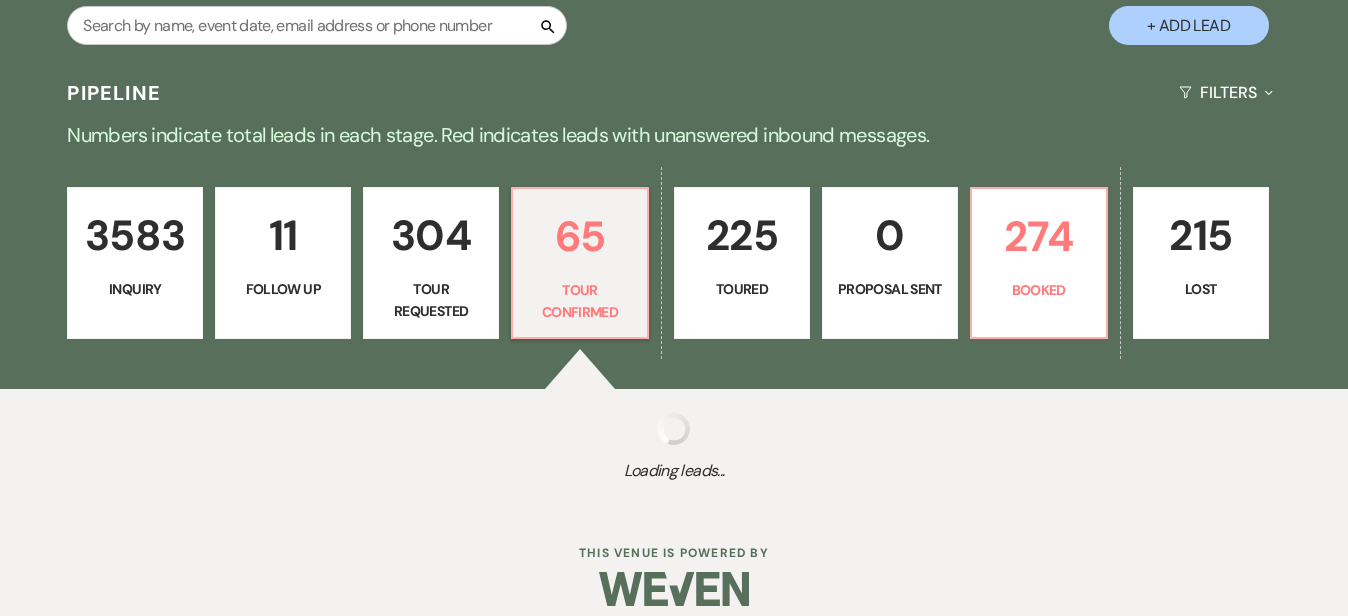 select on "4" 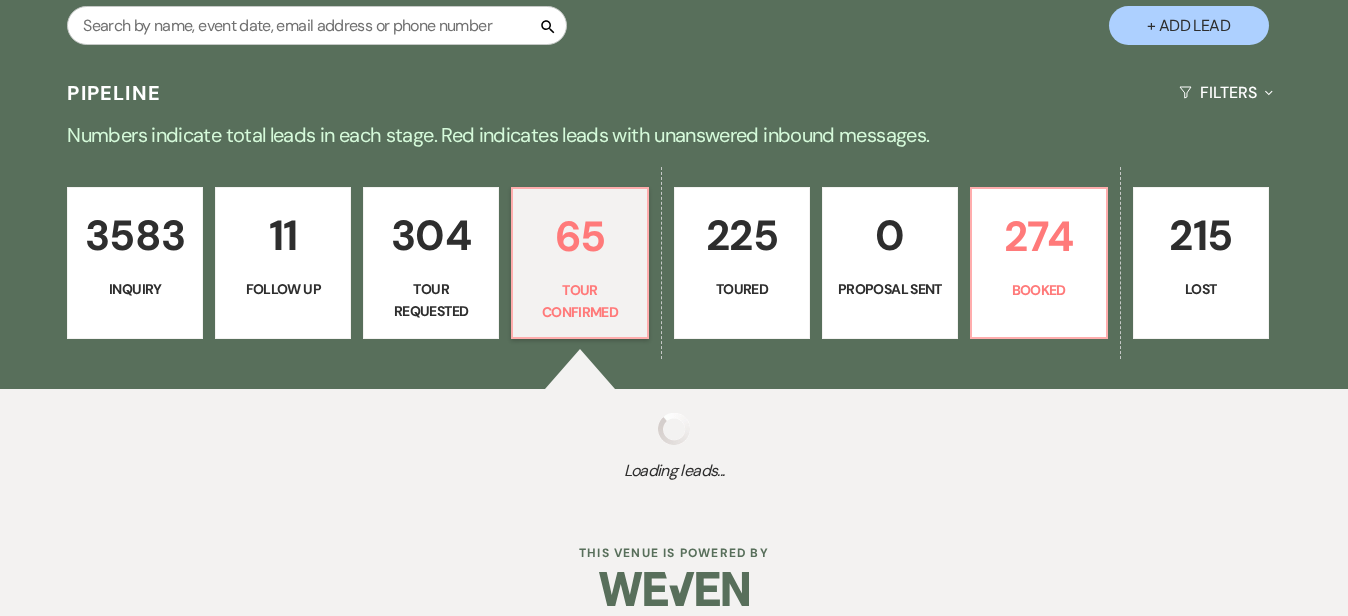 select on "4" 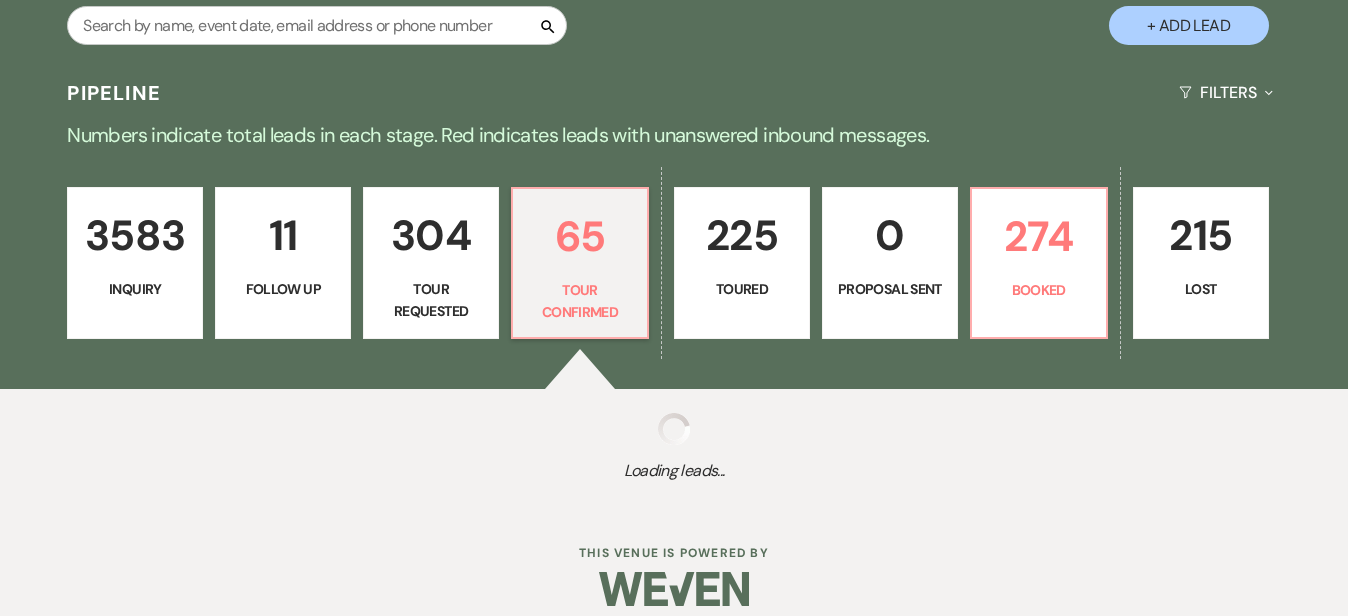 select on "4" 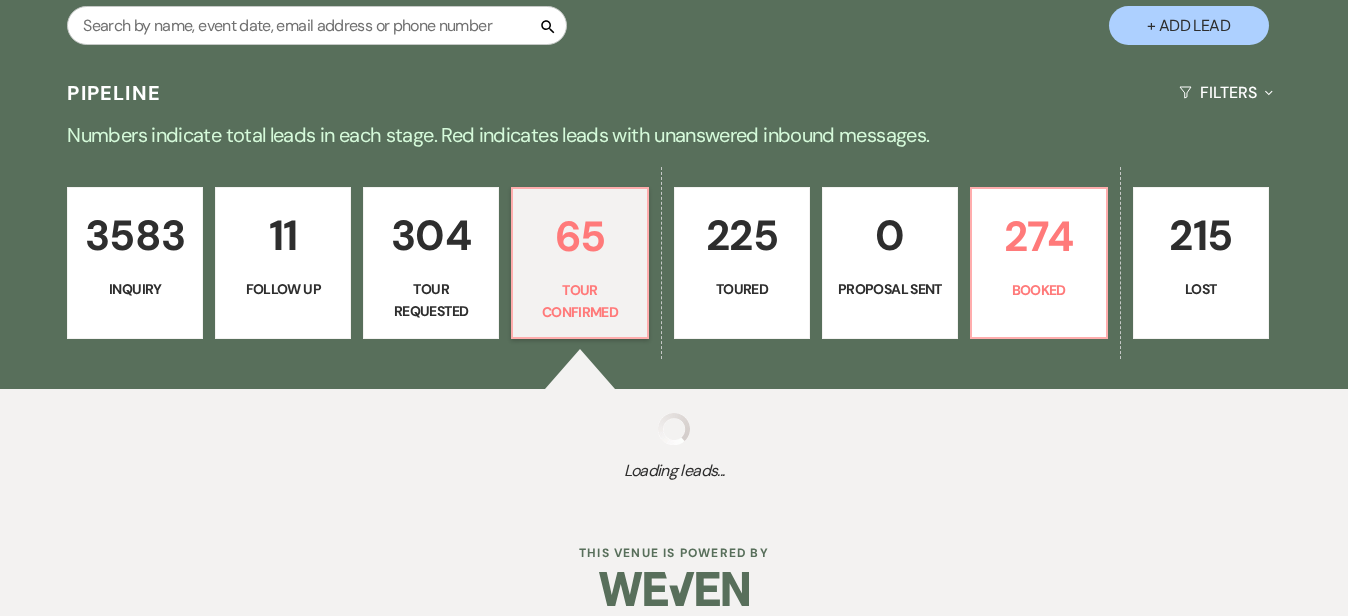 select on "4" 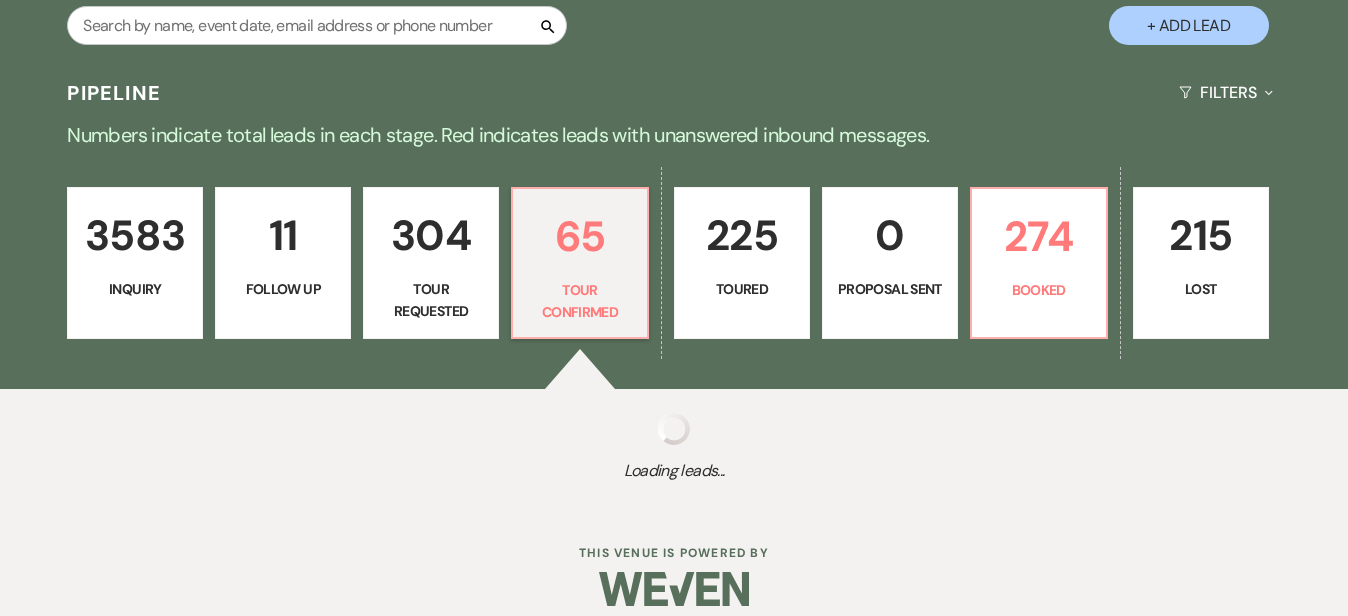 select on "4" 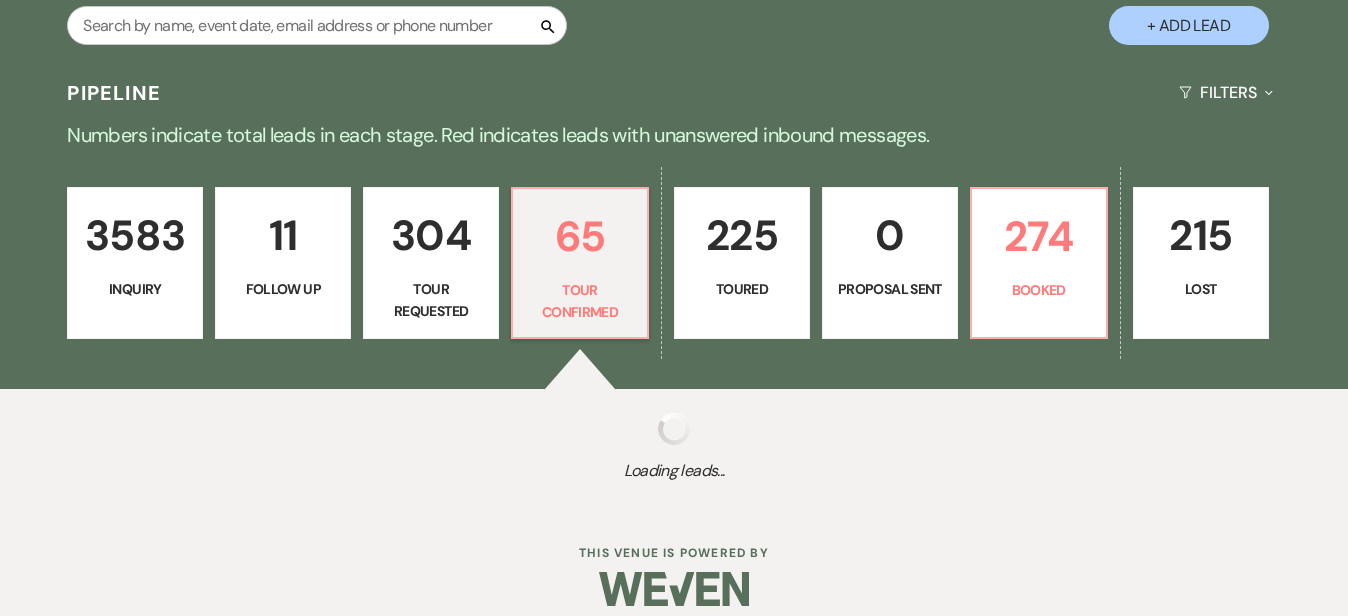 select on "4" 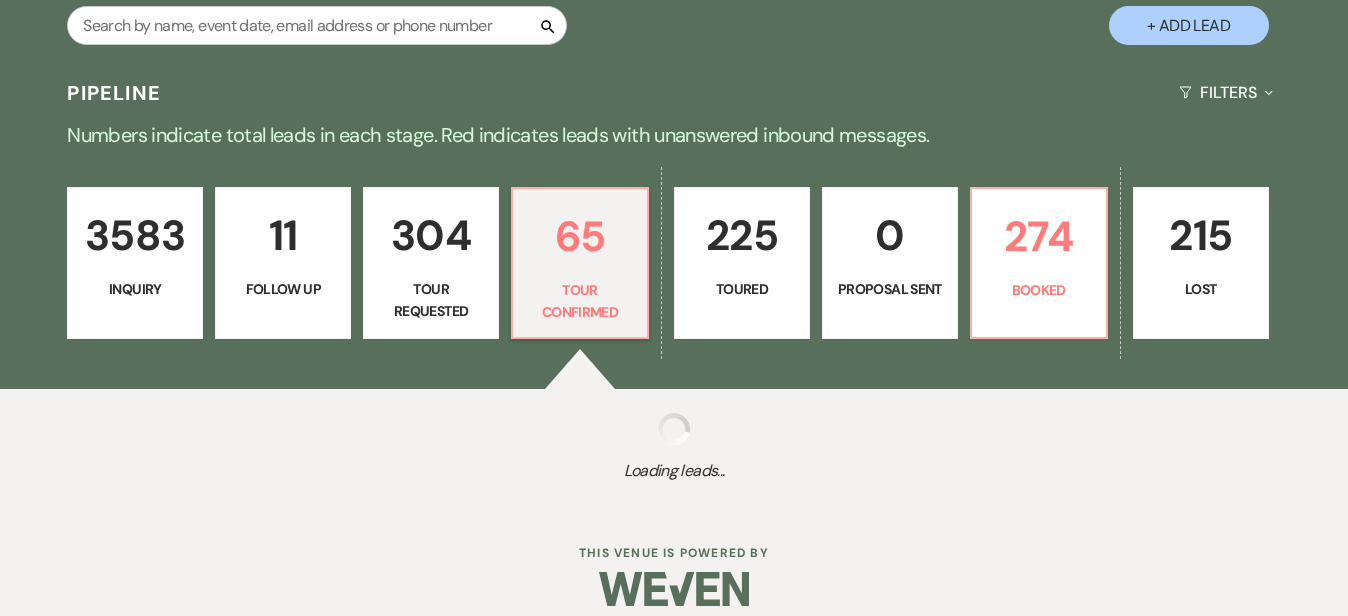 select on "4" 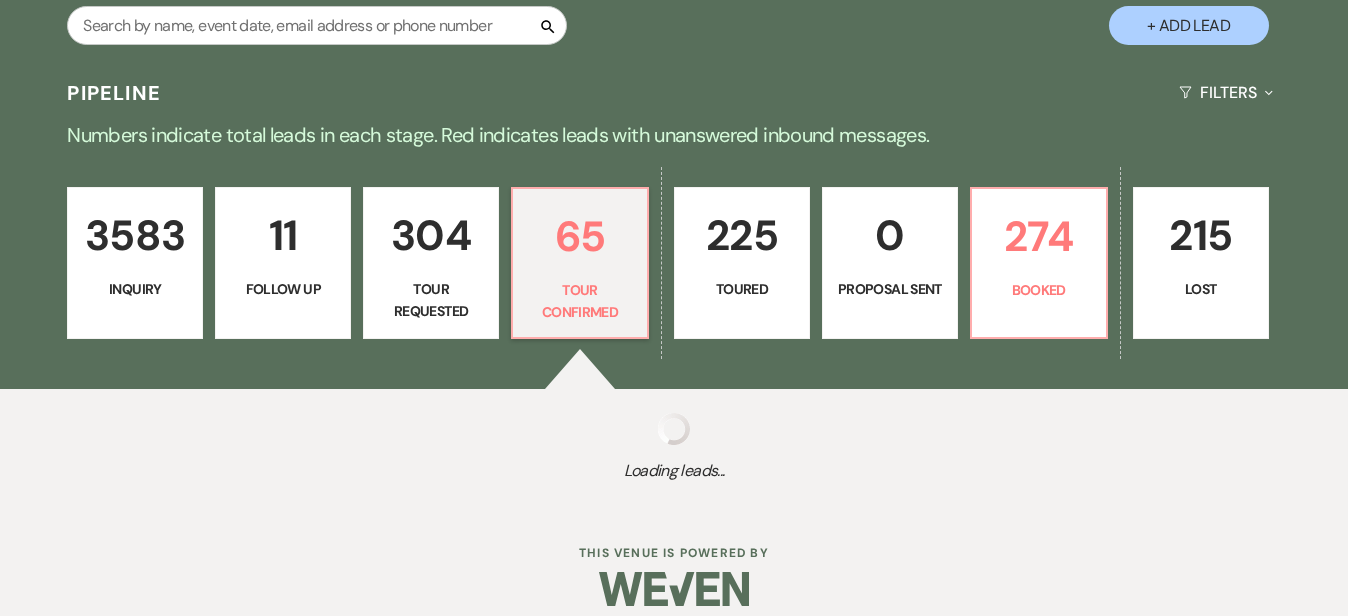 select on "4" 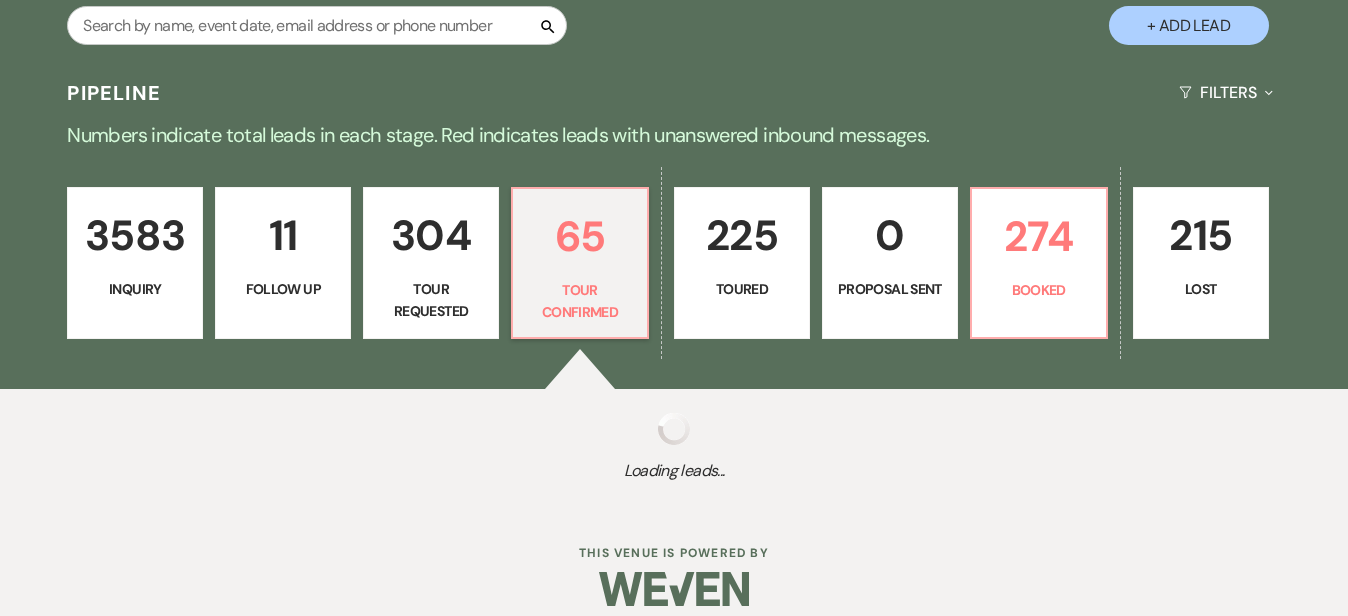 select on "4" 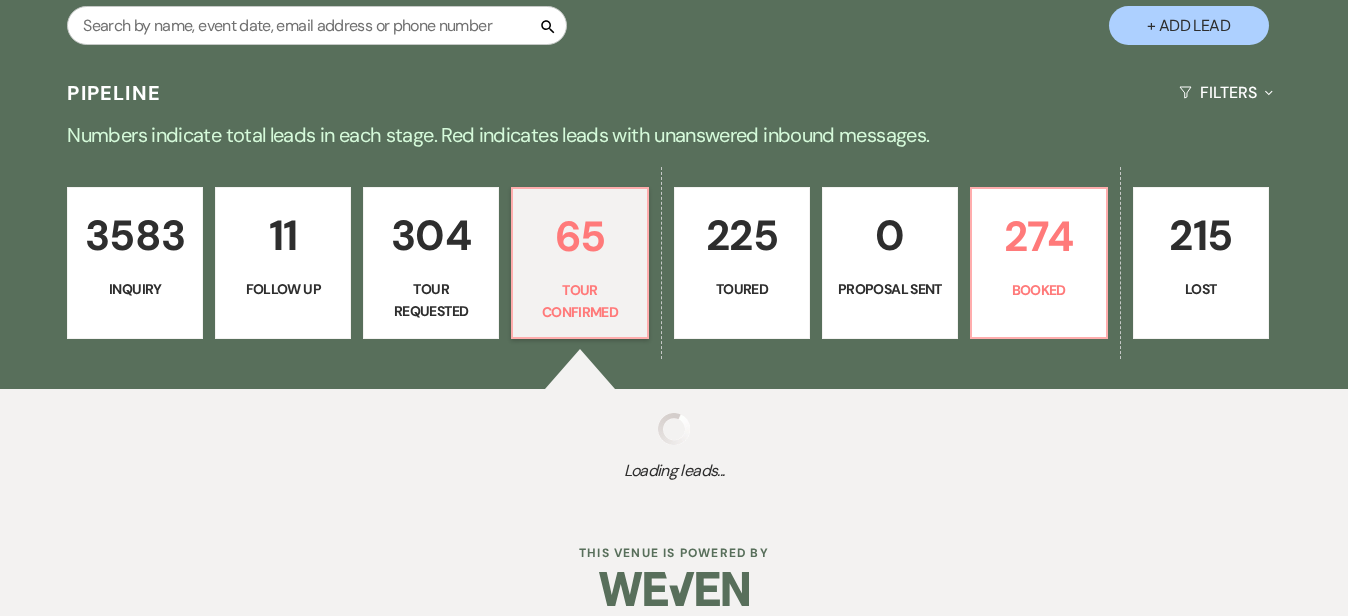 select on "4" 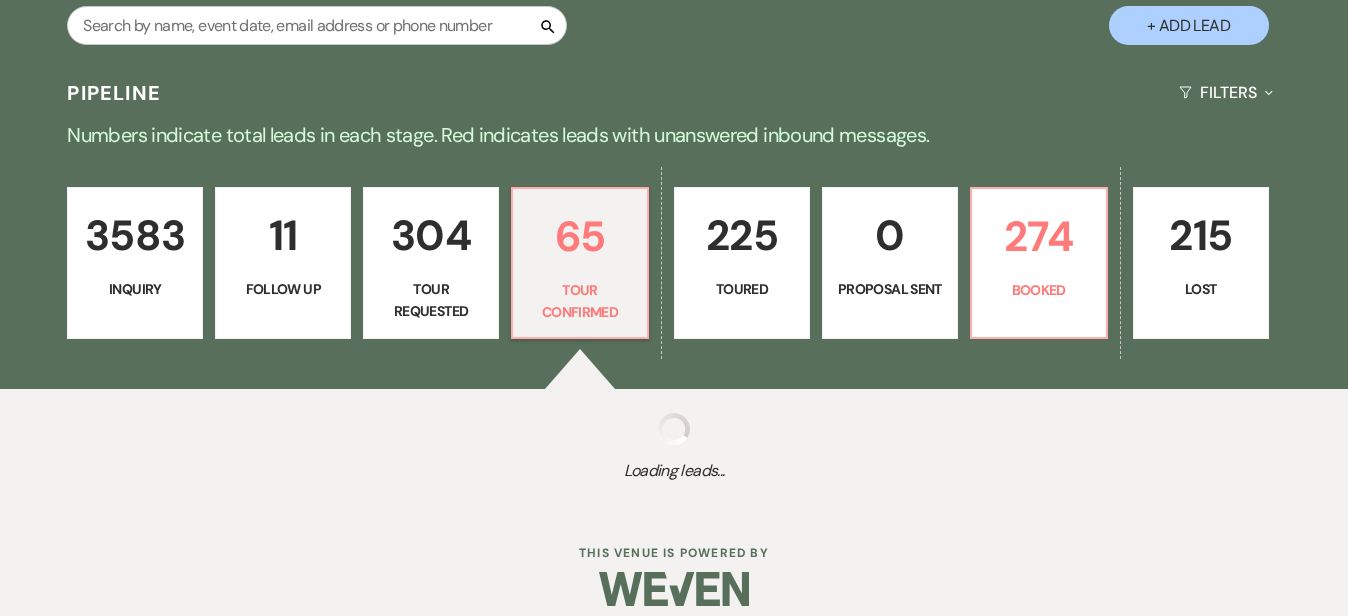 select on "4" 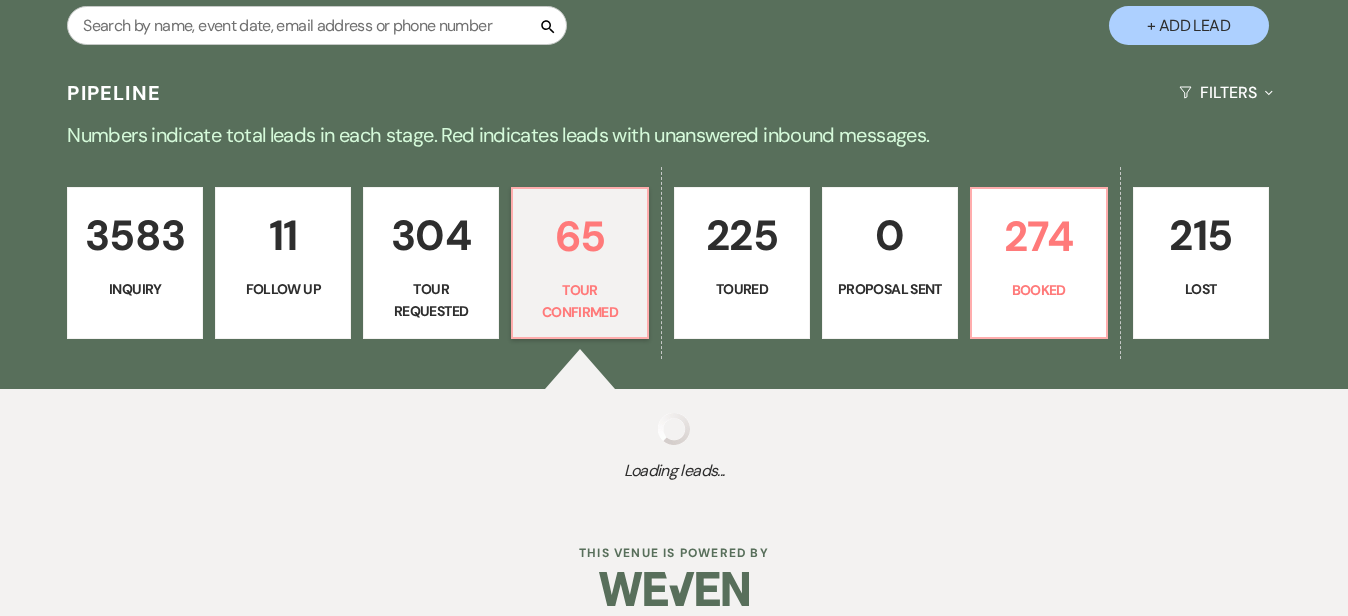 select on "4" 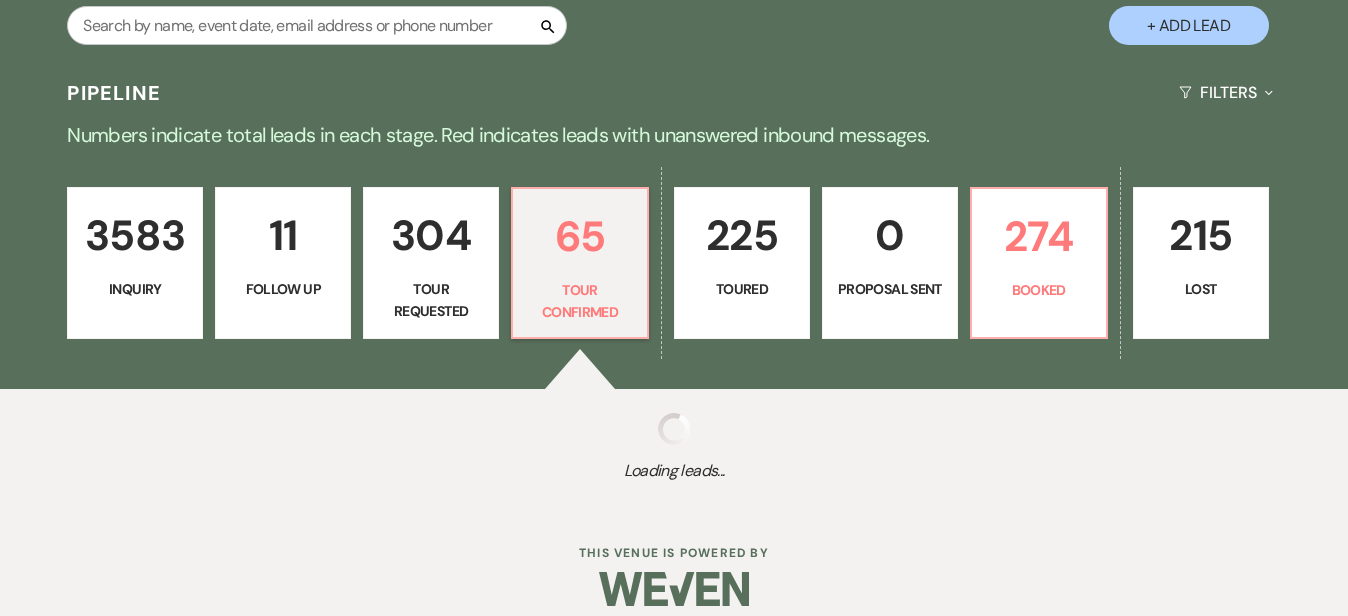 select on "4" 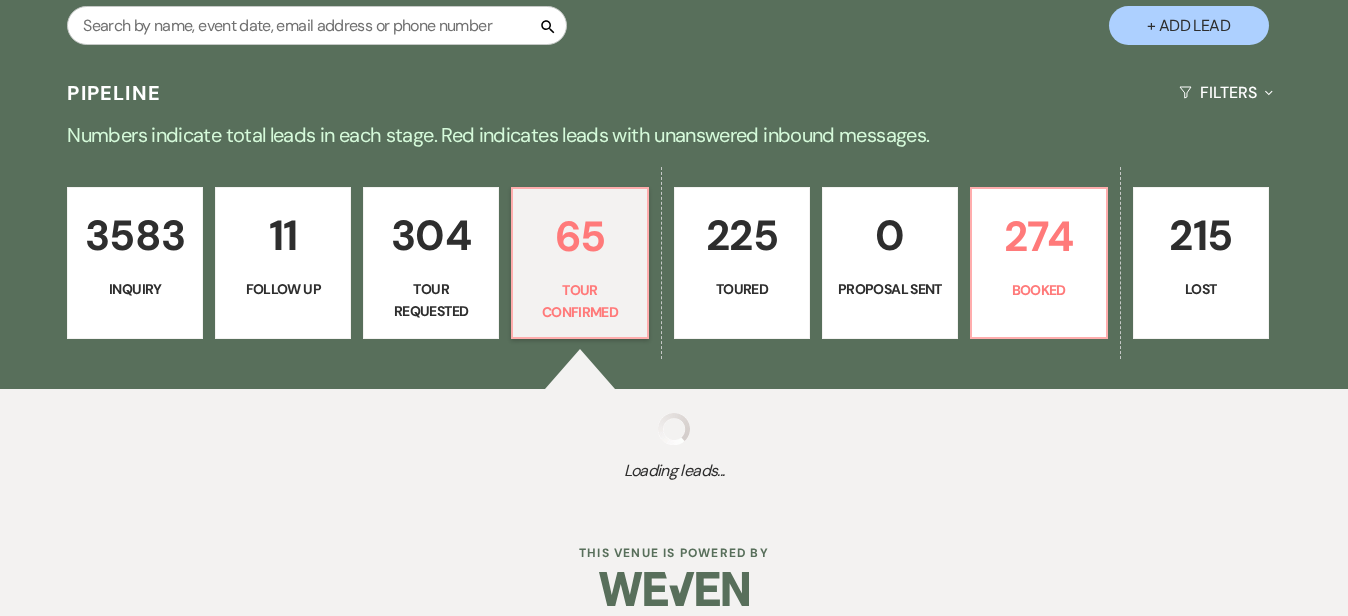 select on "4" 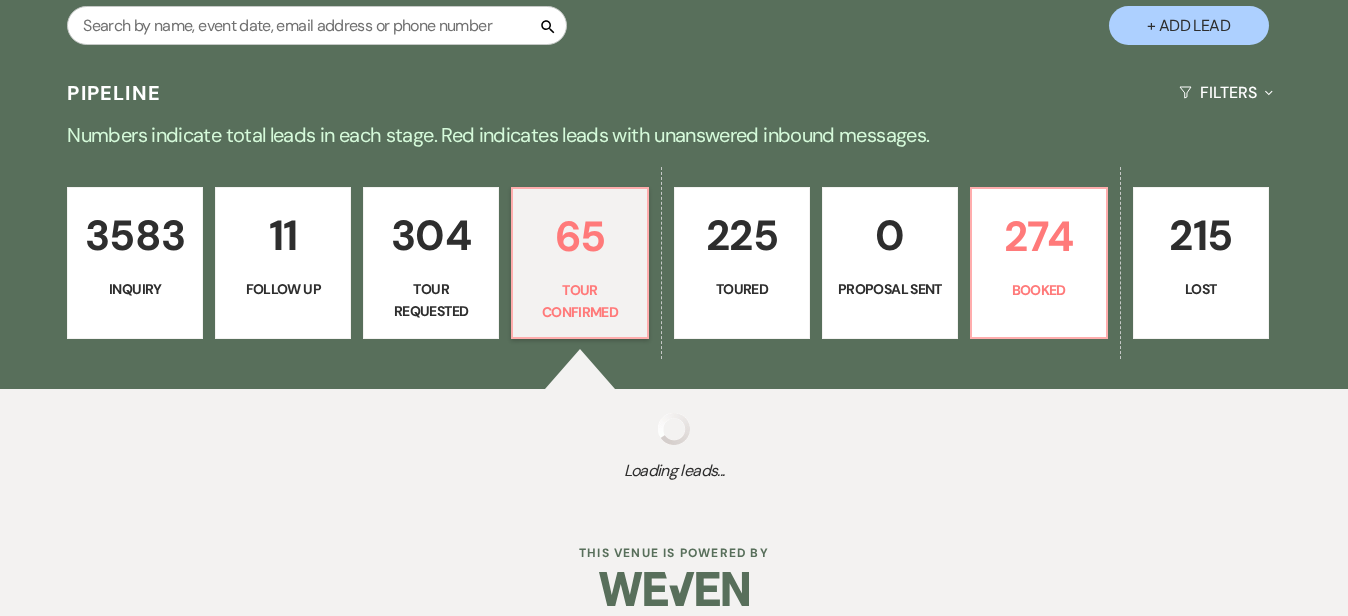 select on "4" 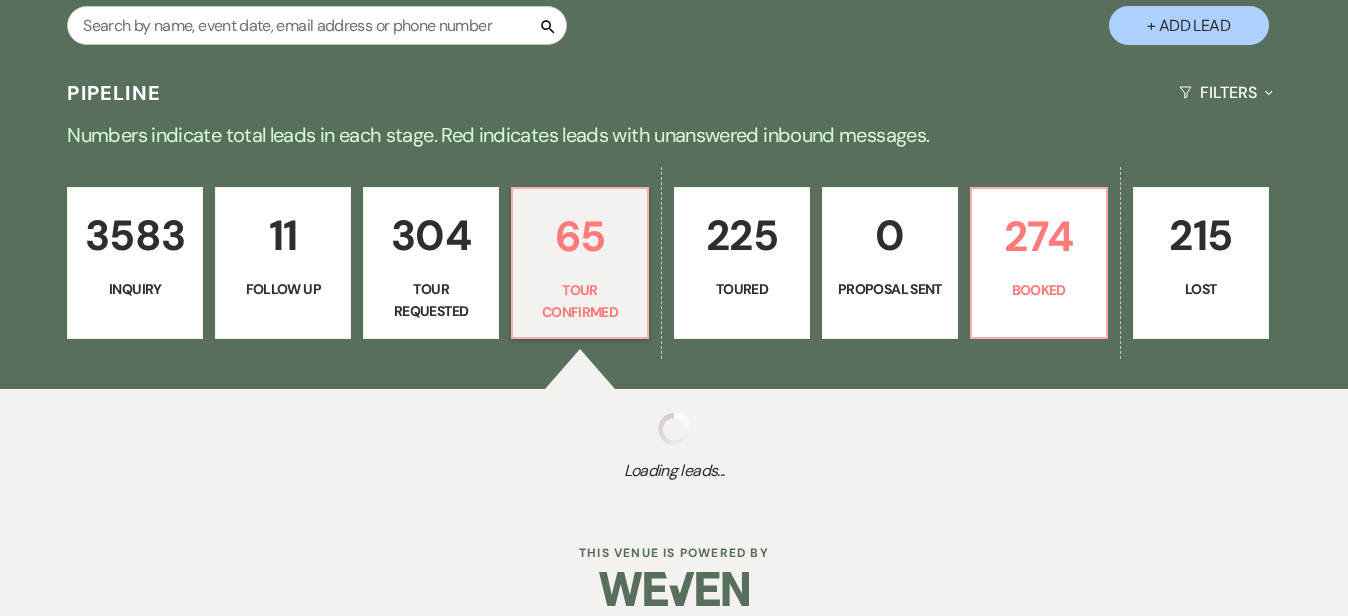 select on "4" 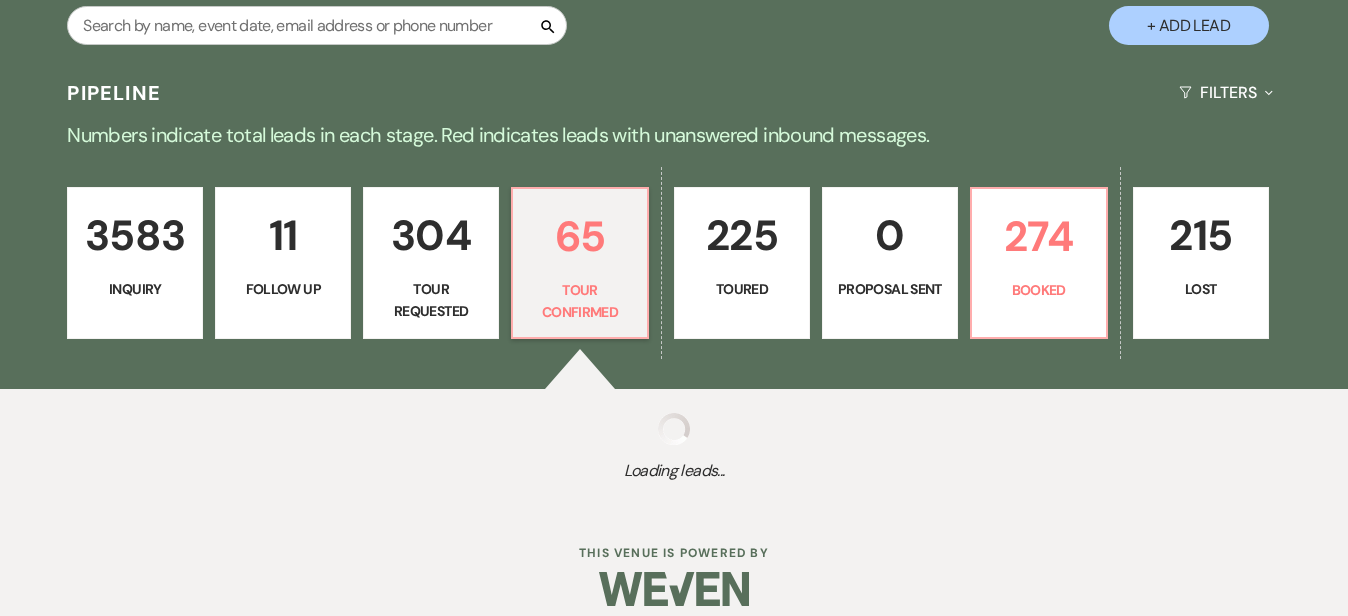 select on "4" 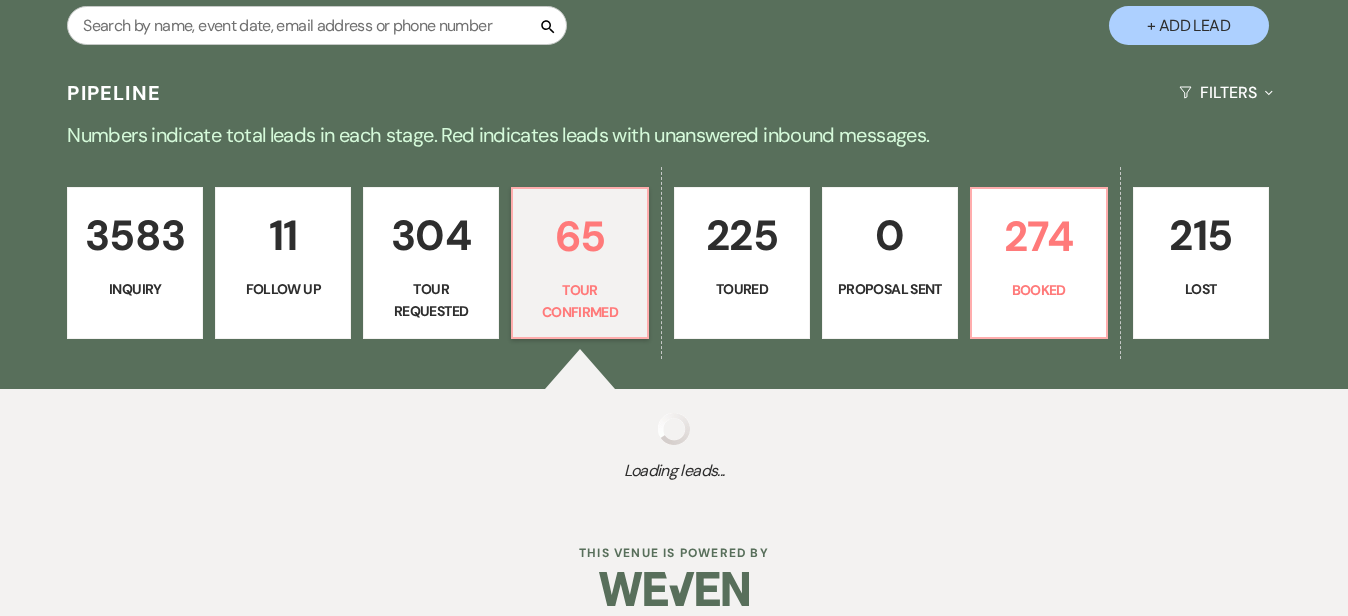 select on "4" 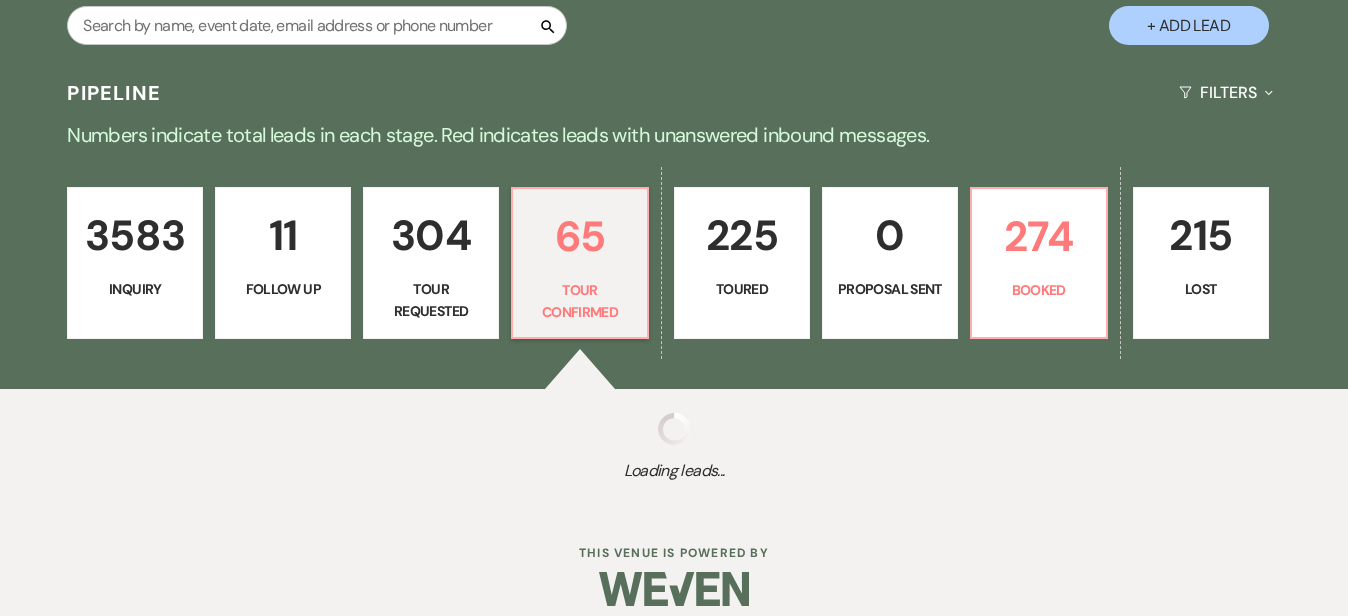 select on "4" 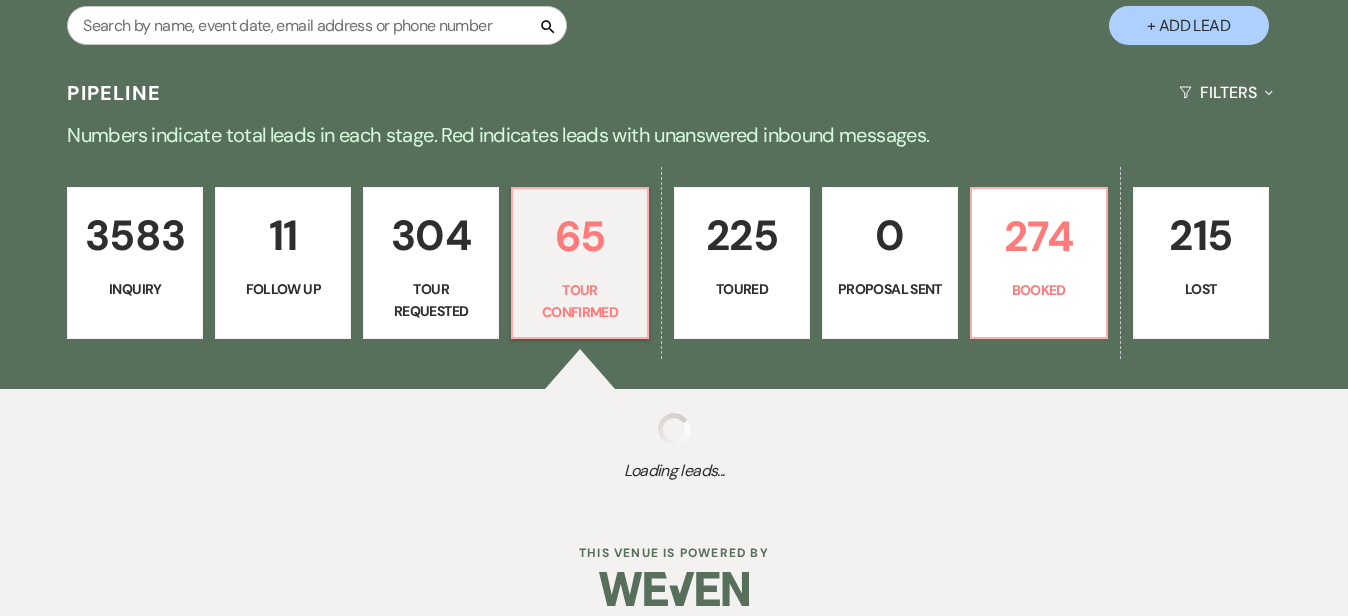select on "4" 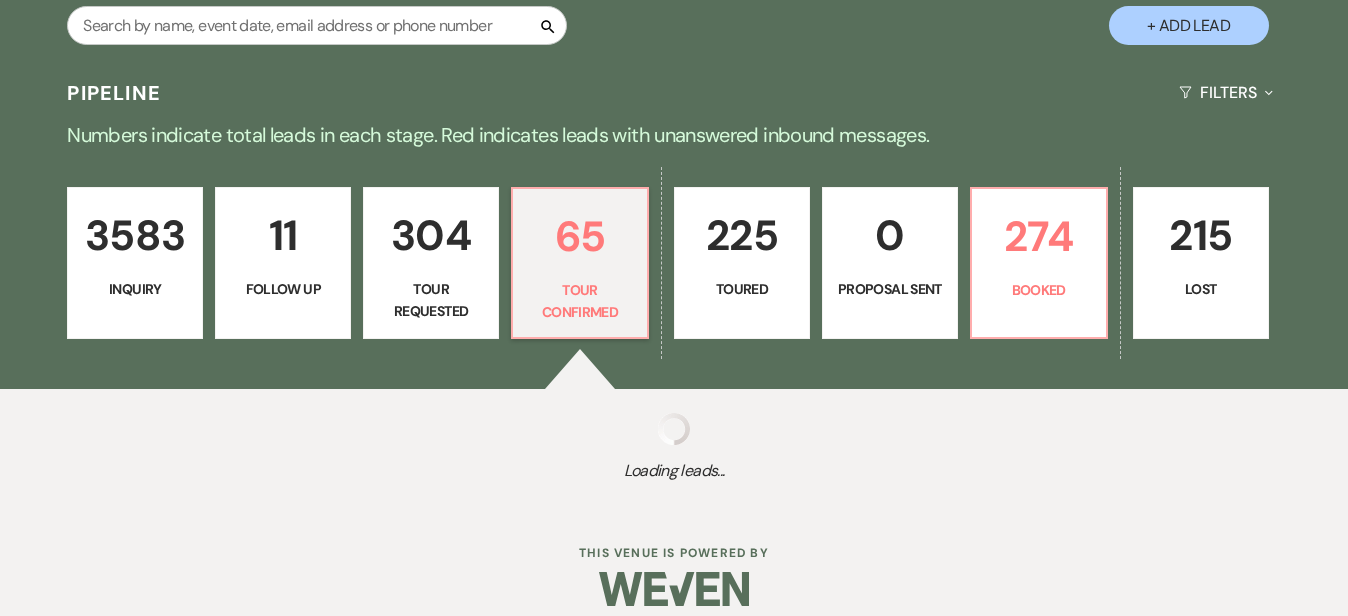 select on "4" 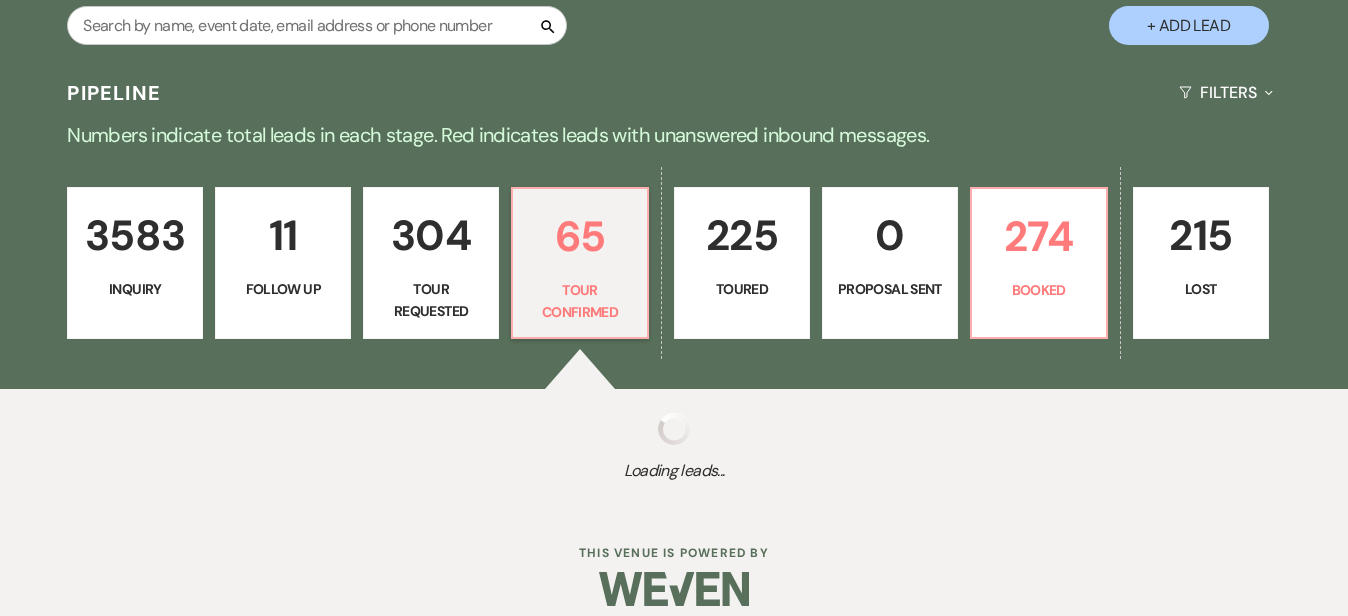 select on "4" 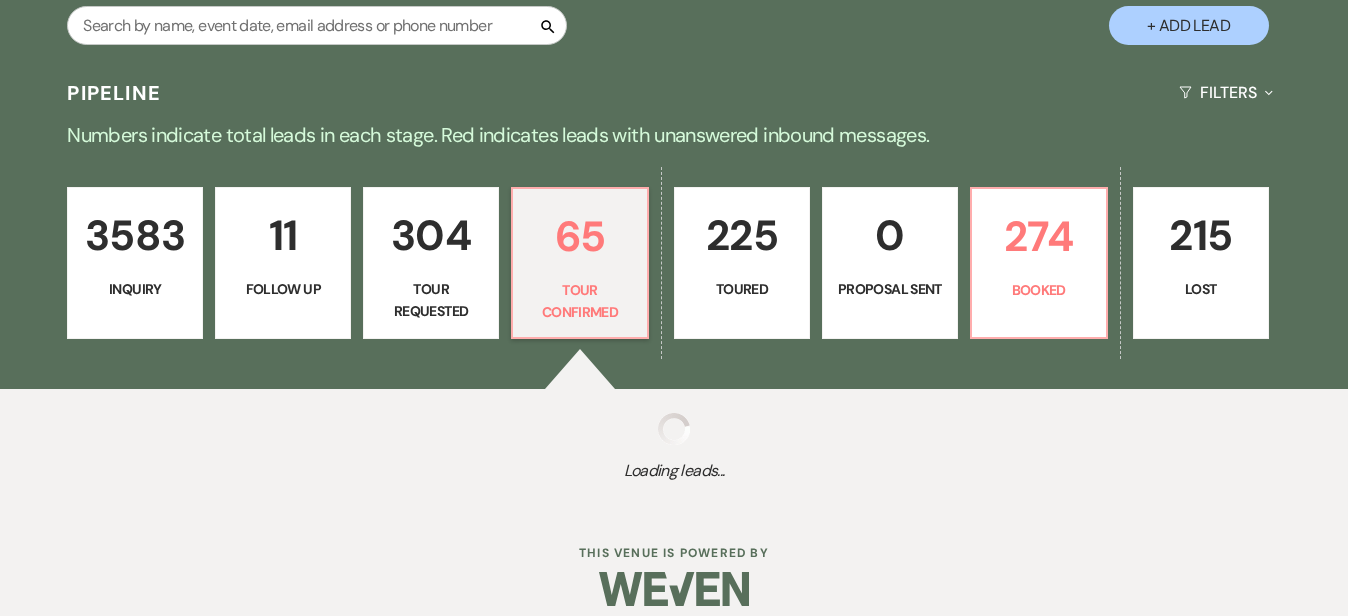select on "4" 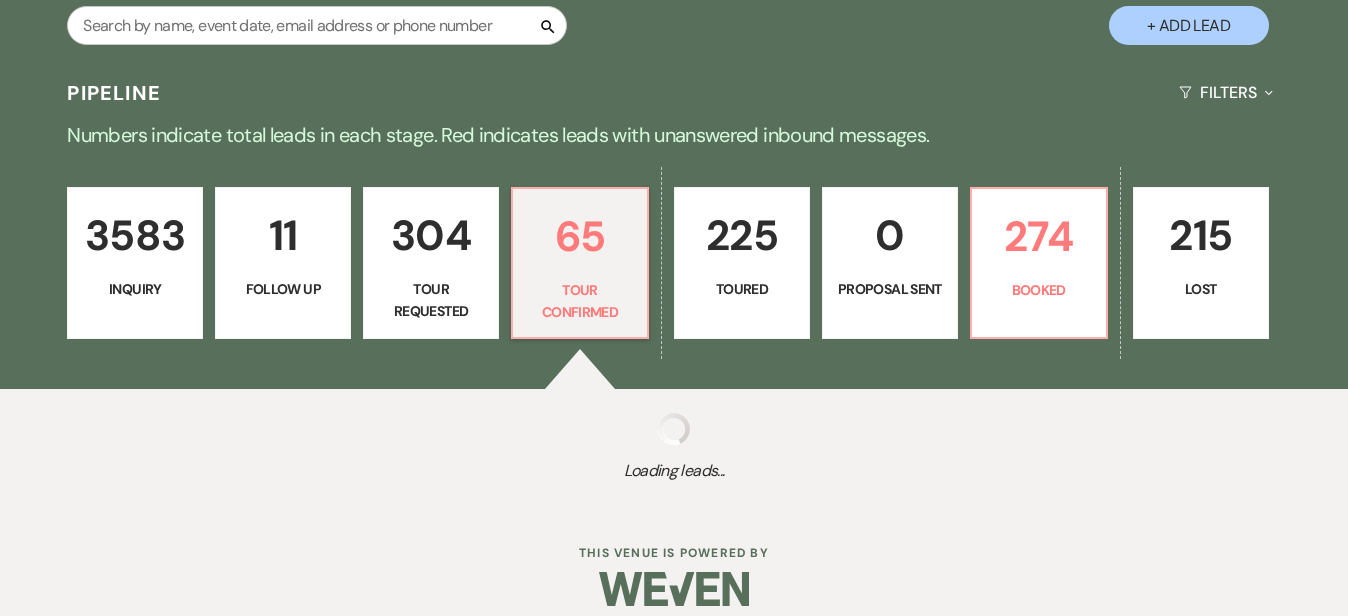 select on "4" 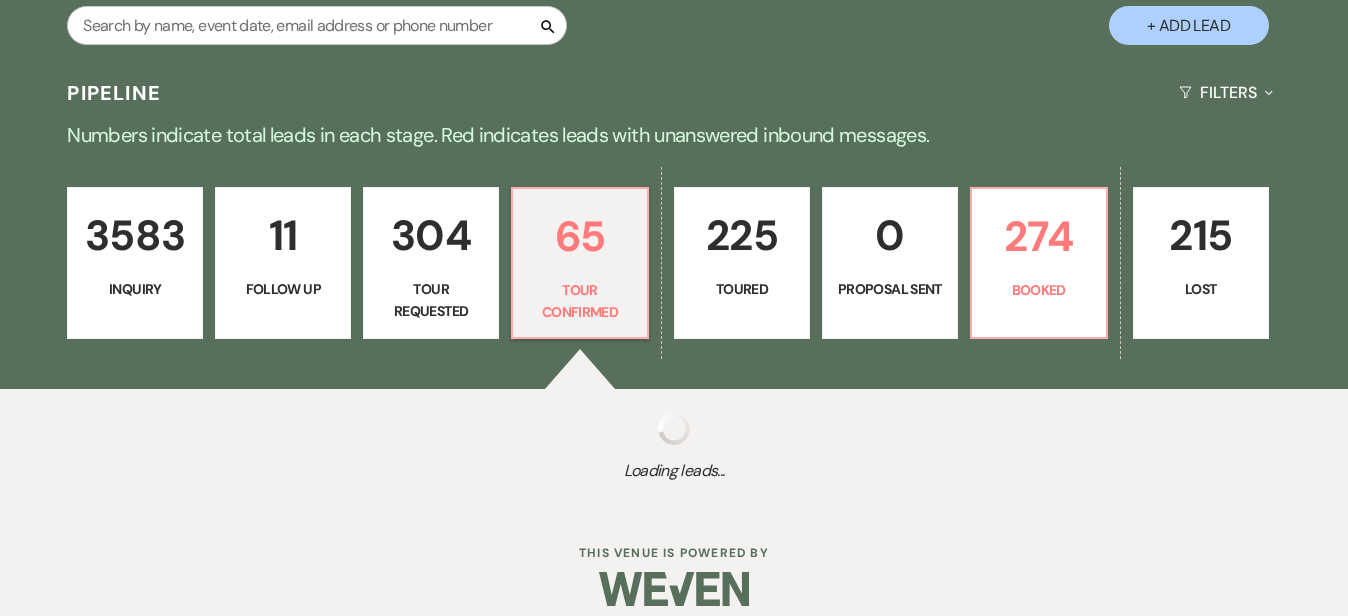 select on "4" 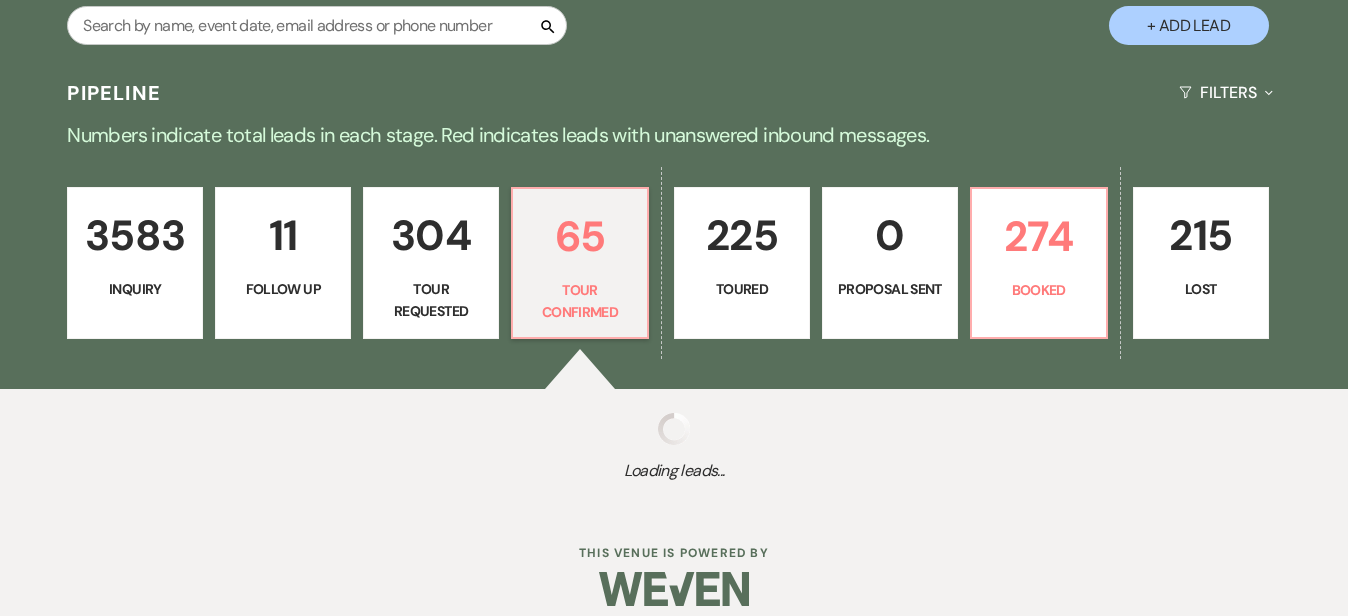 select on "4" 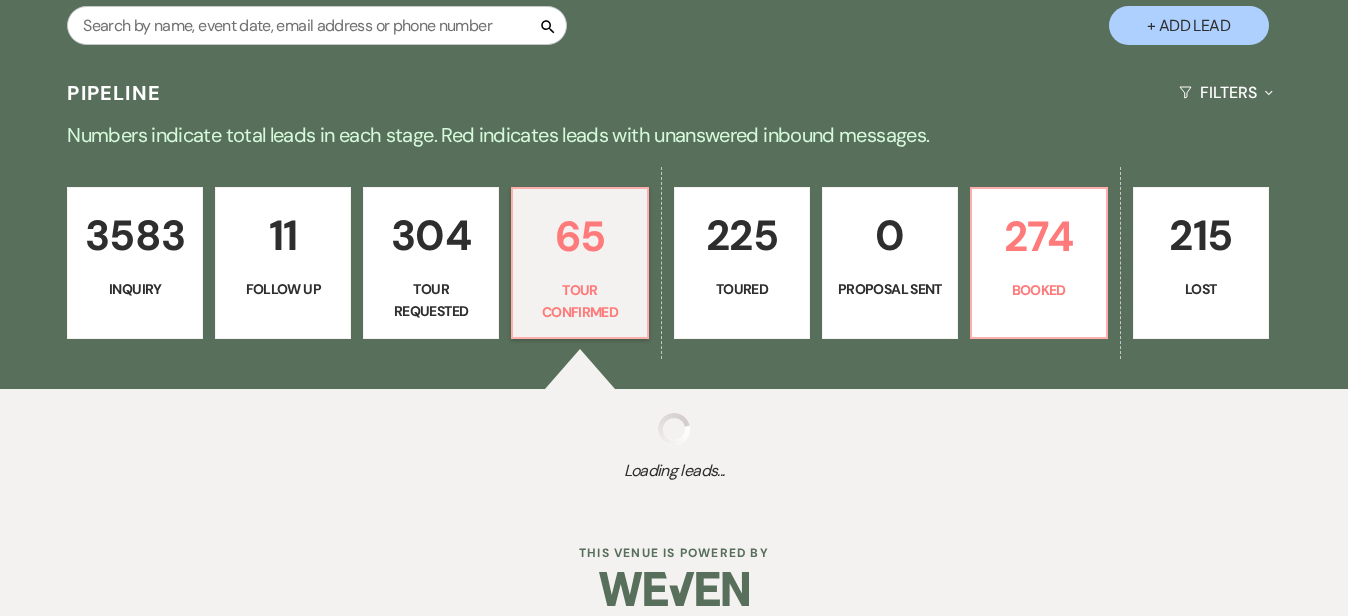 select on "4" 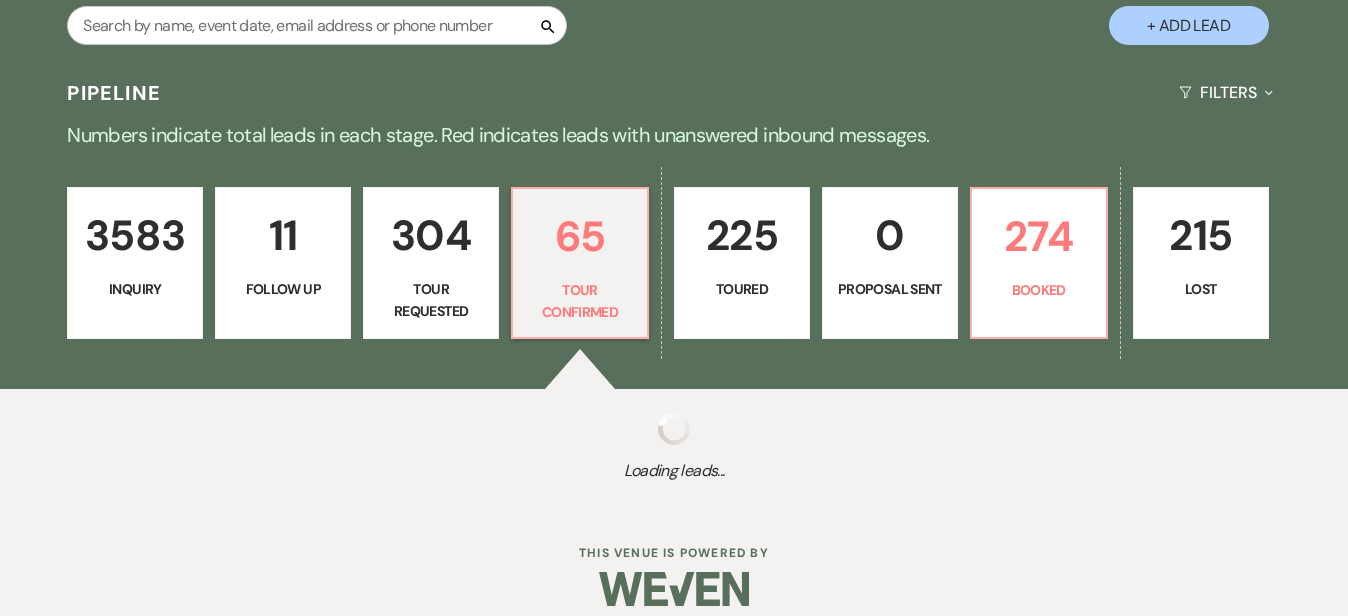 select on "4" 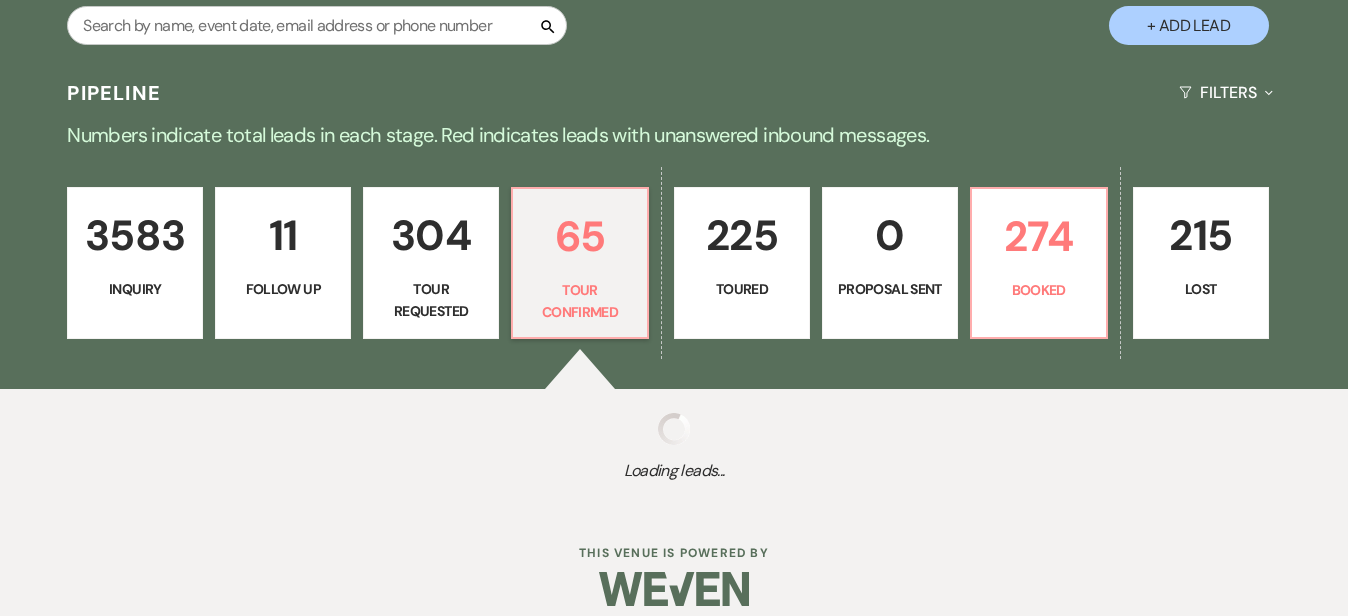 select on "4" 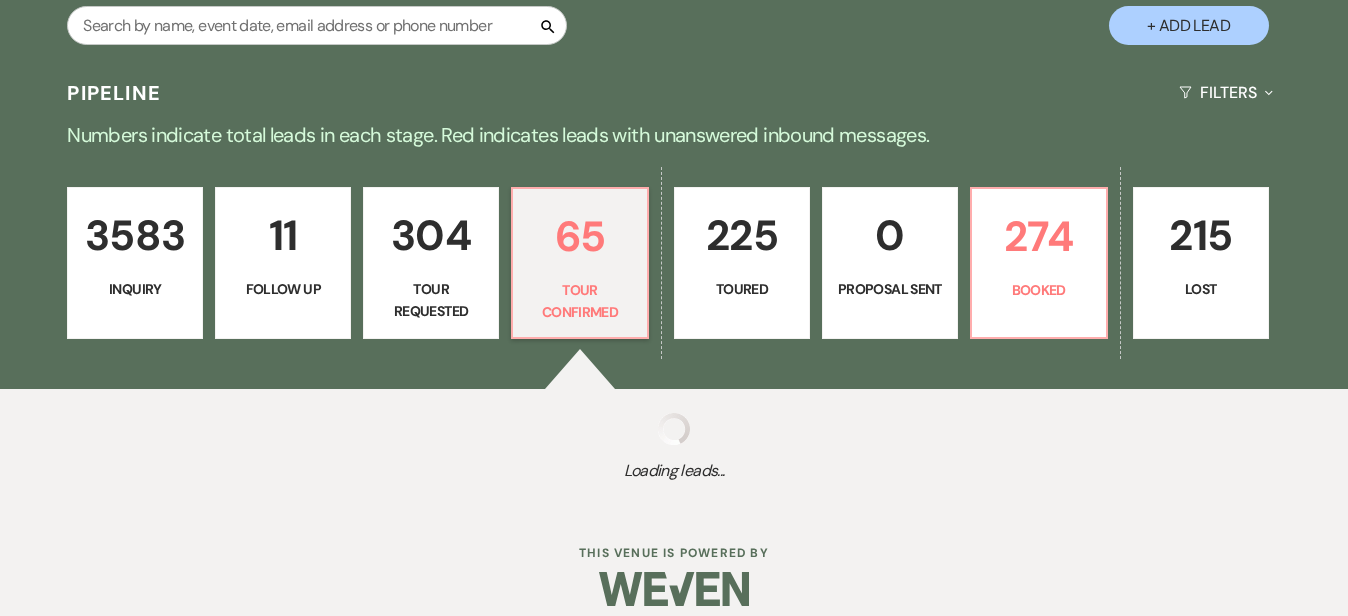 select on "4" 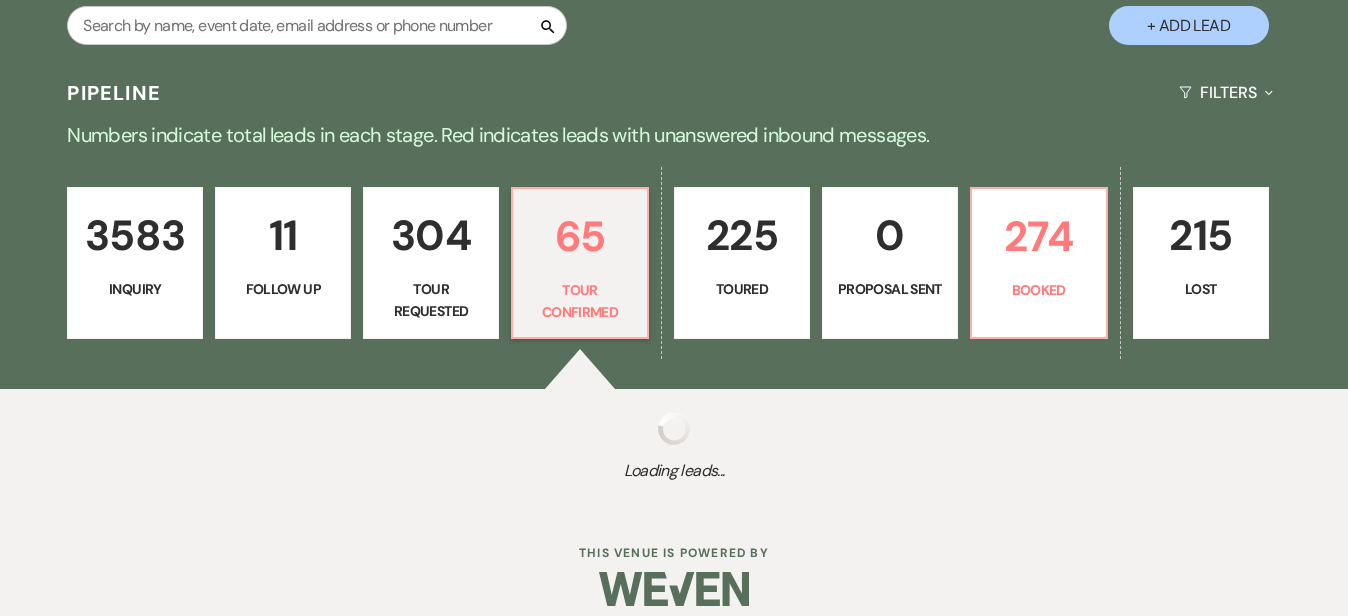 select on "4" 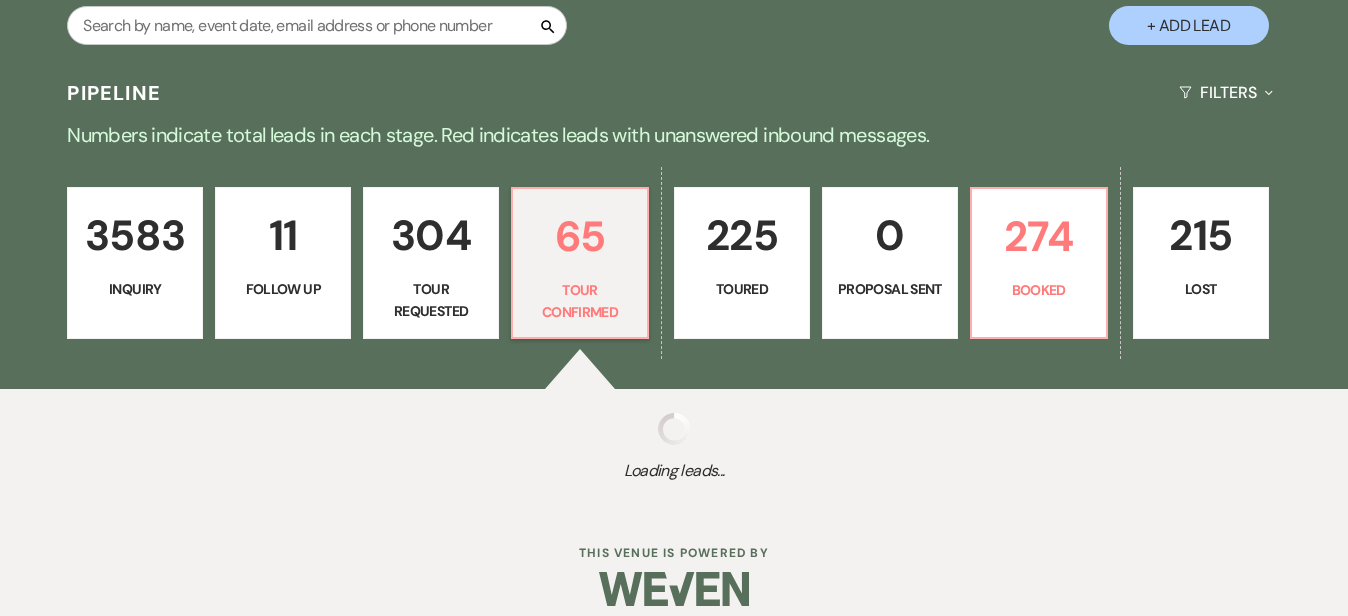select on "4" 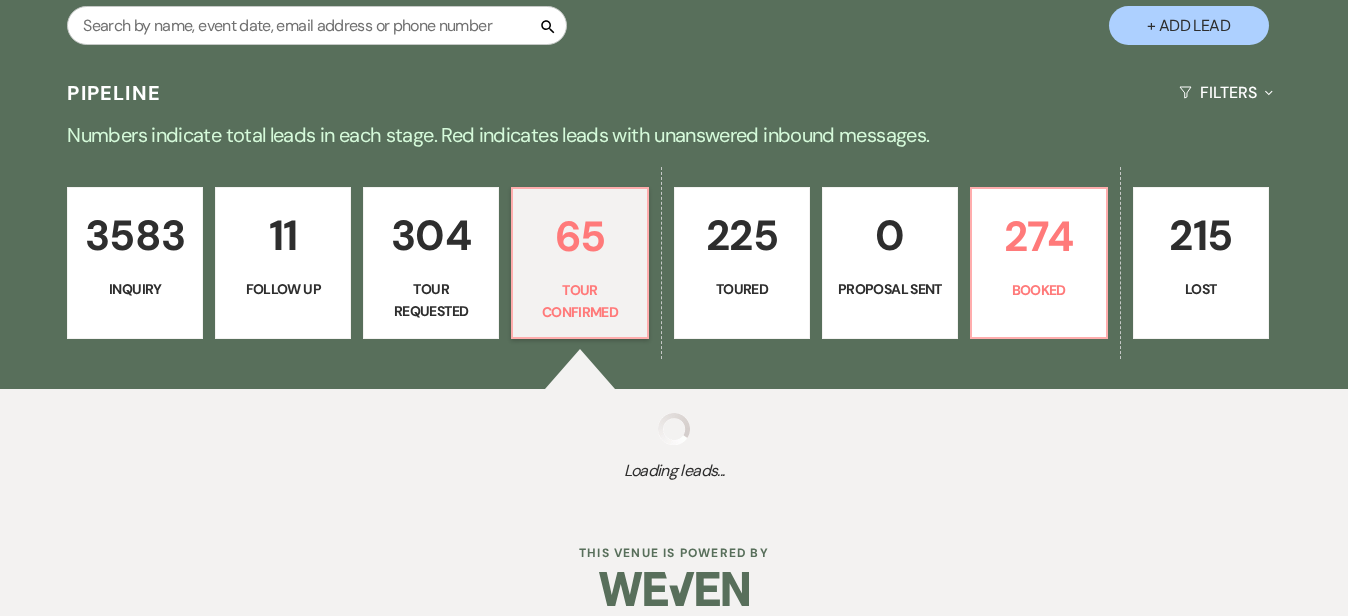 select on "4" 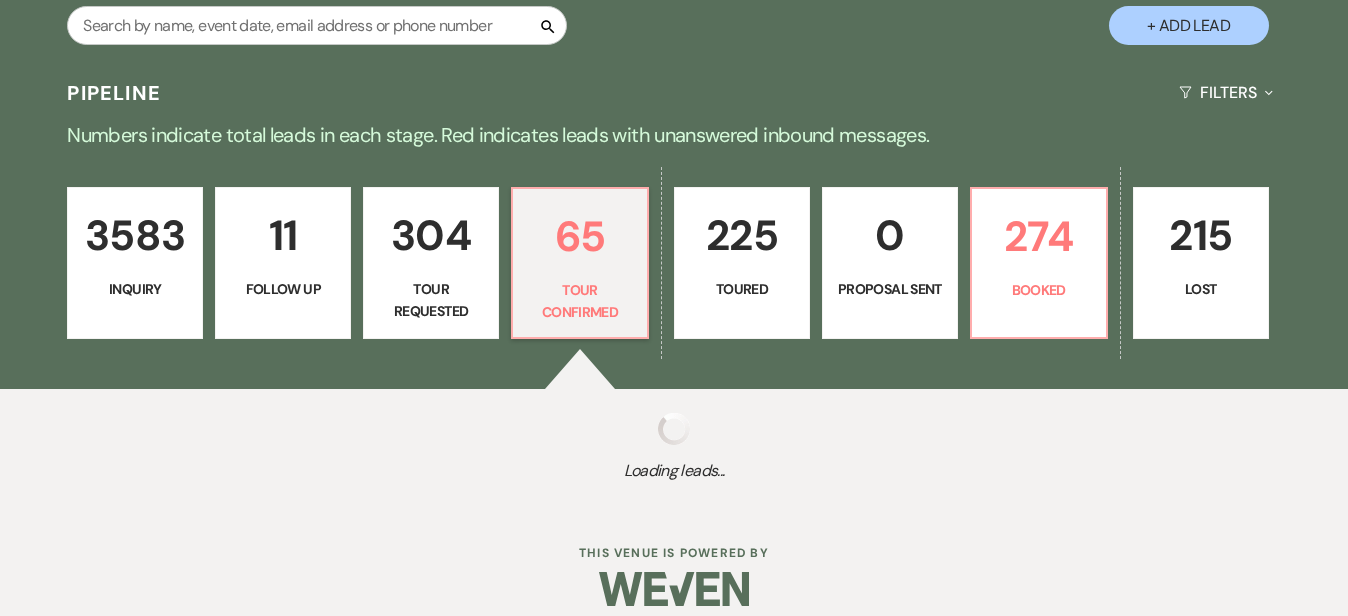 select on "4" 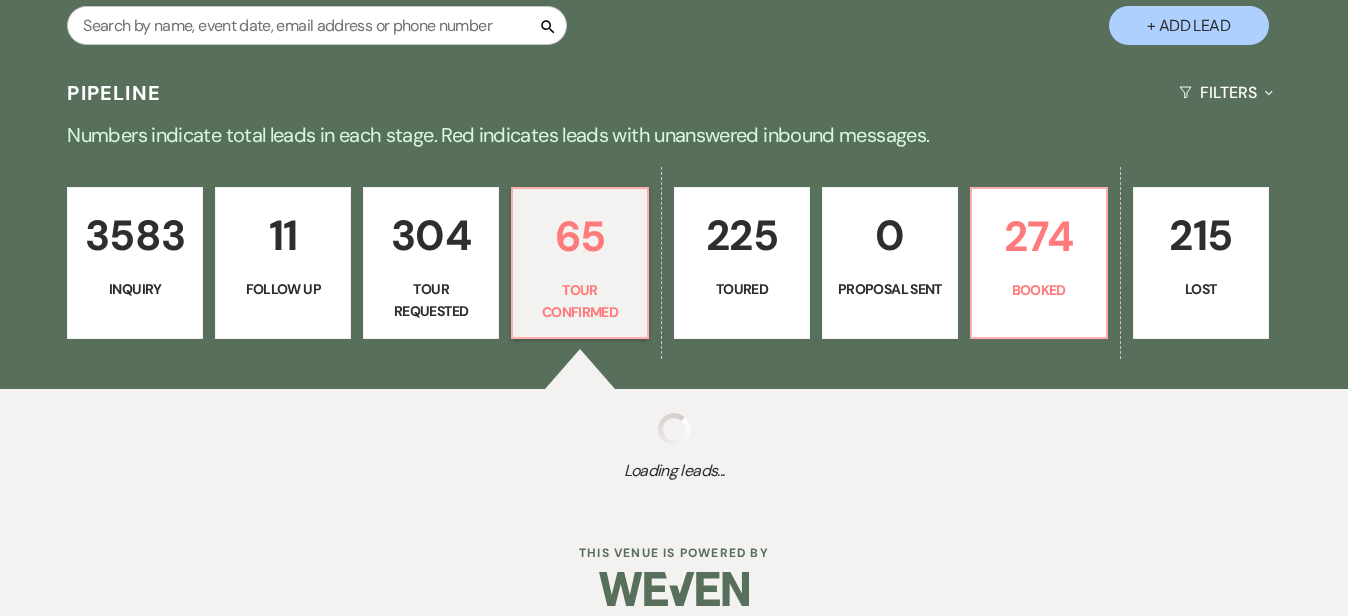 select on "4" 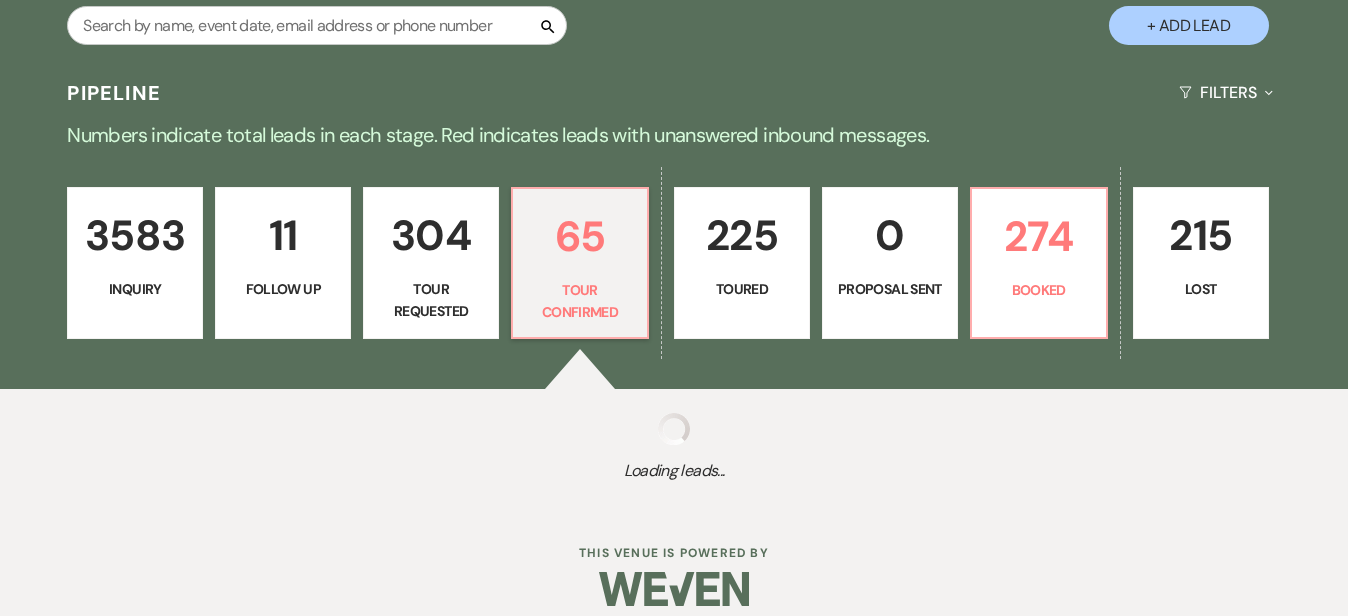 select on "4" 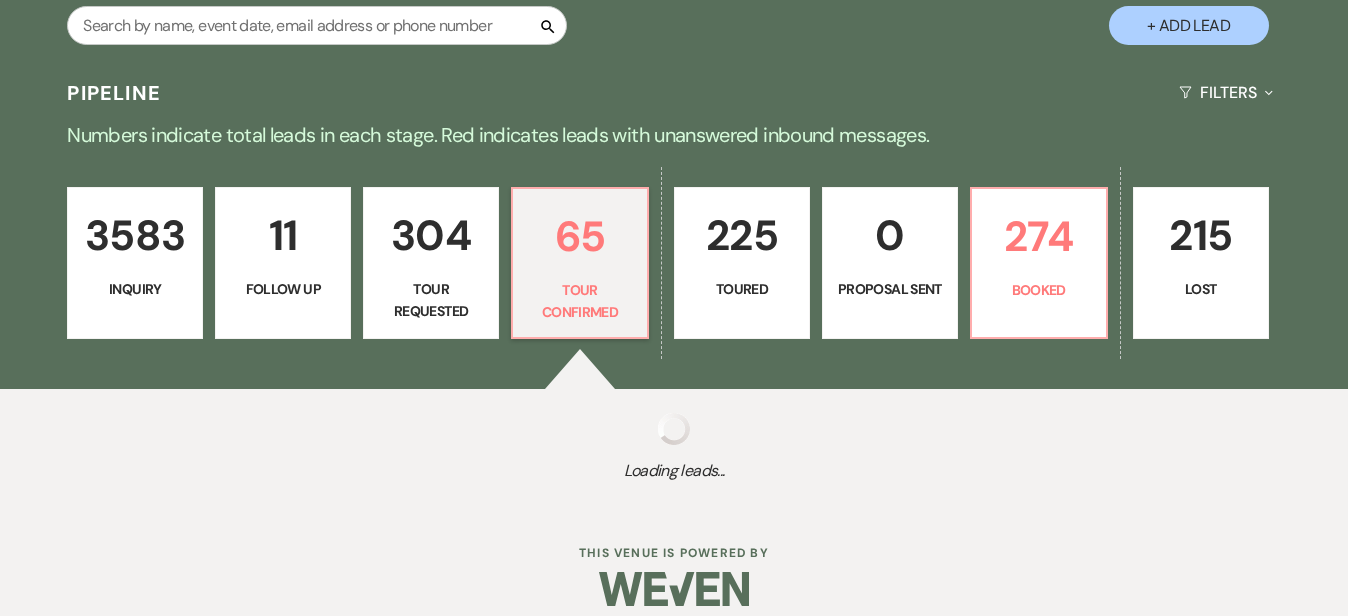 select on "4" 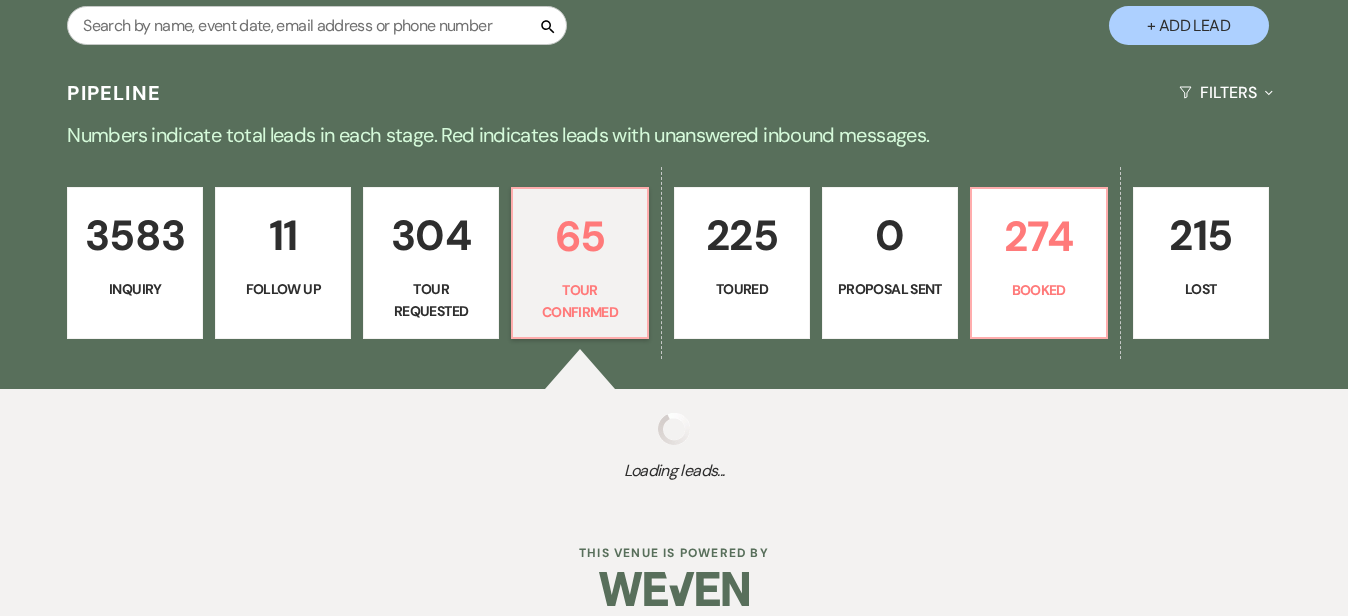 select on "4" 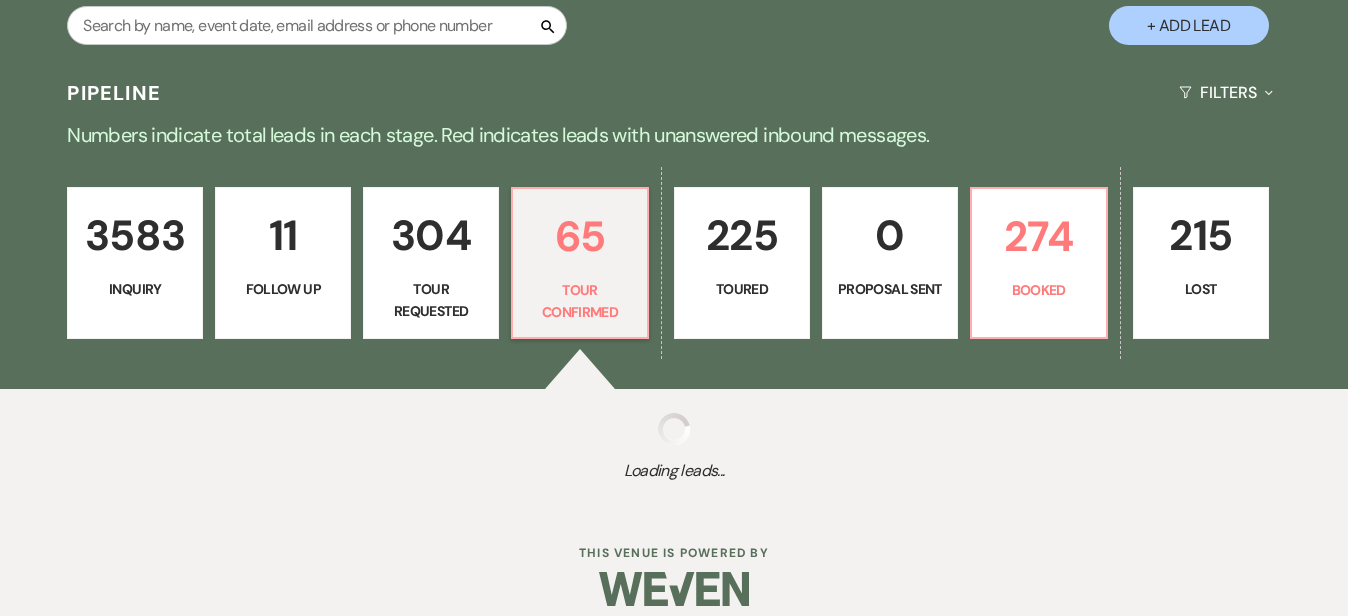 select on "4" 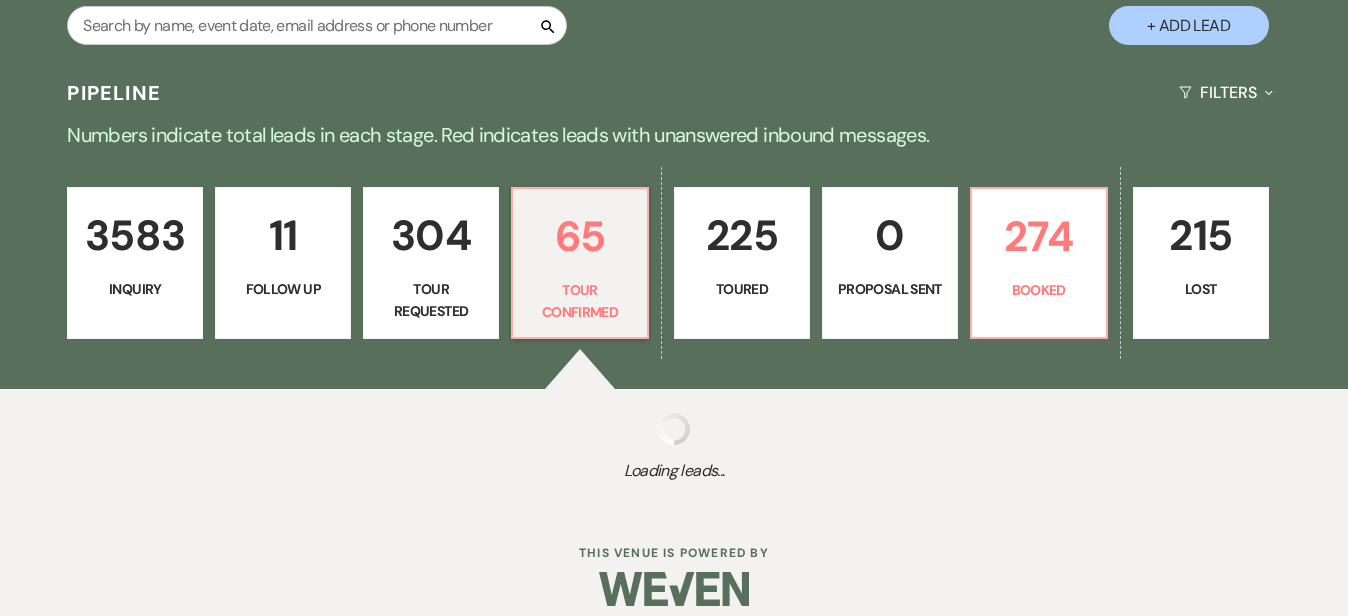 select on "4" 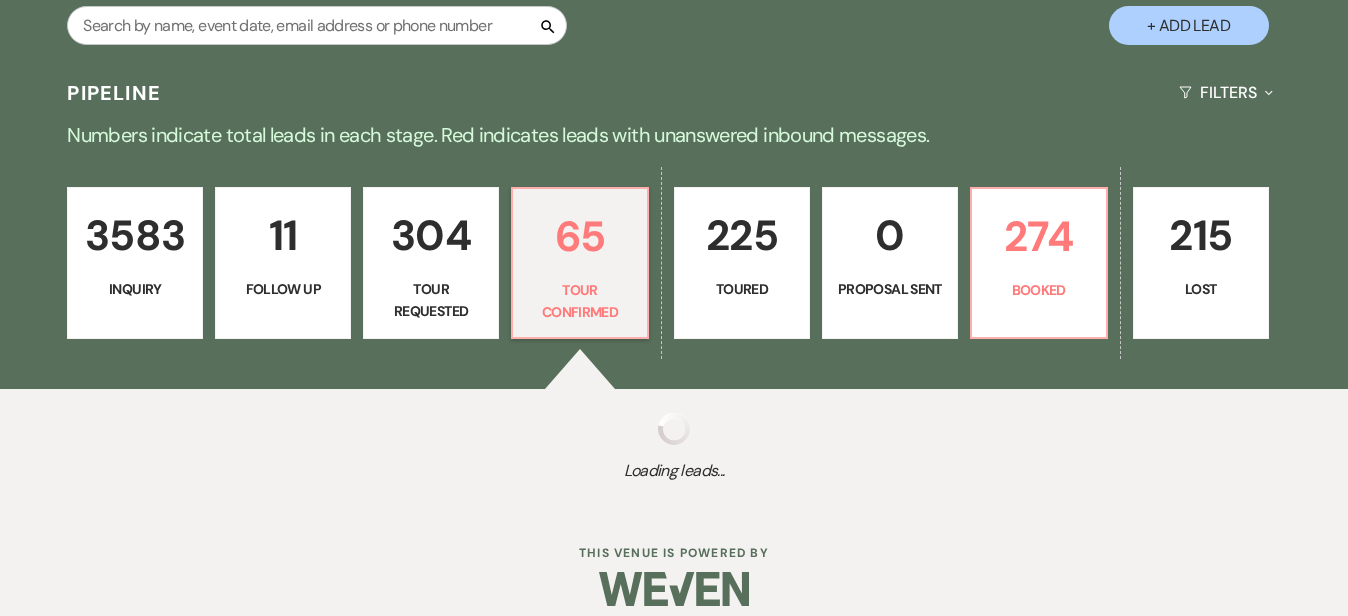 select on "4" 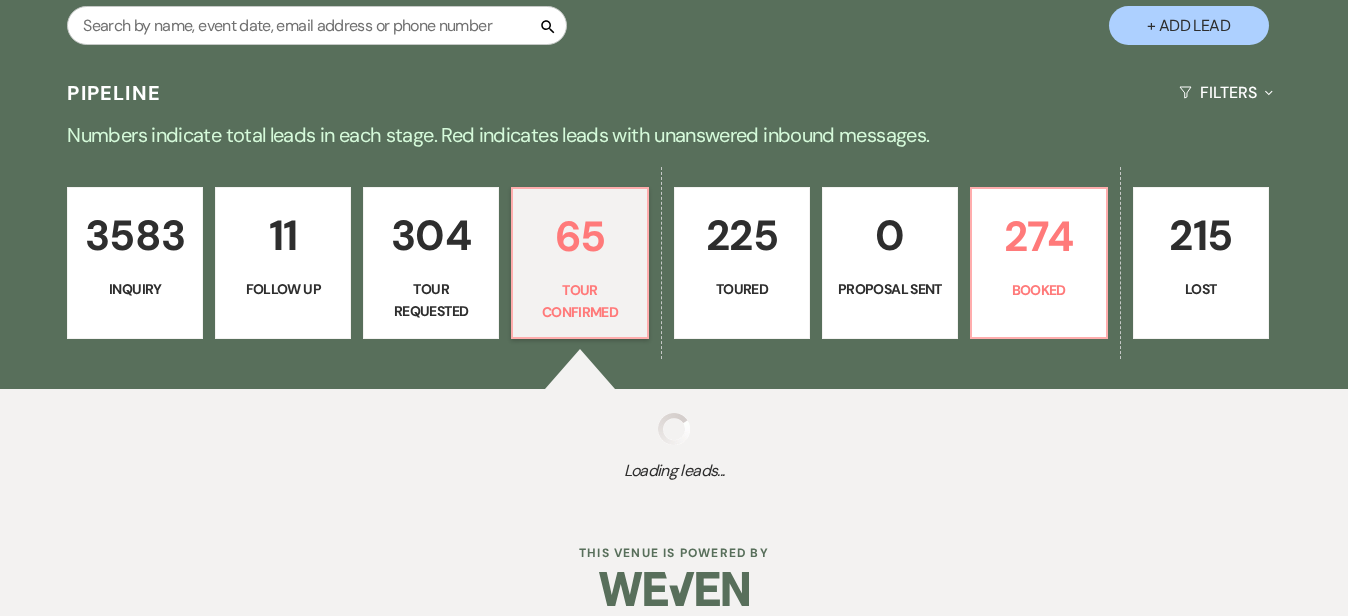 select on "4" 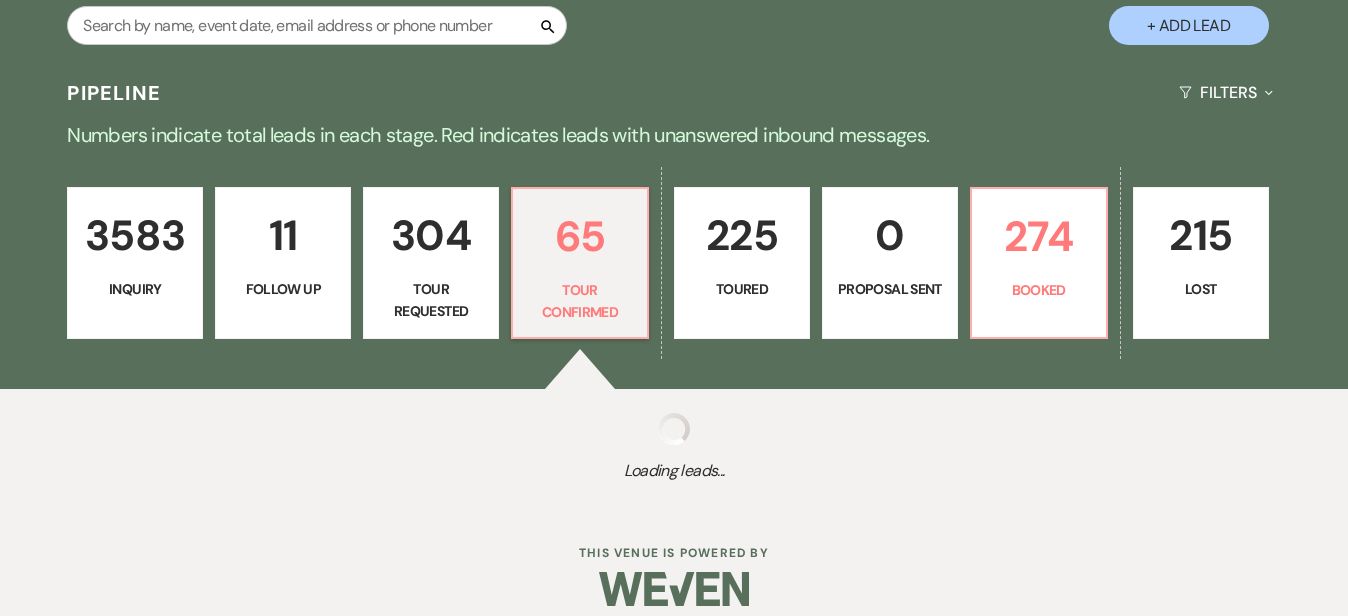 select on "4" 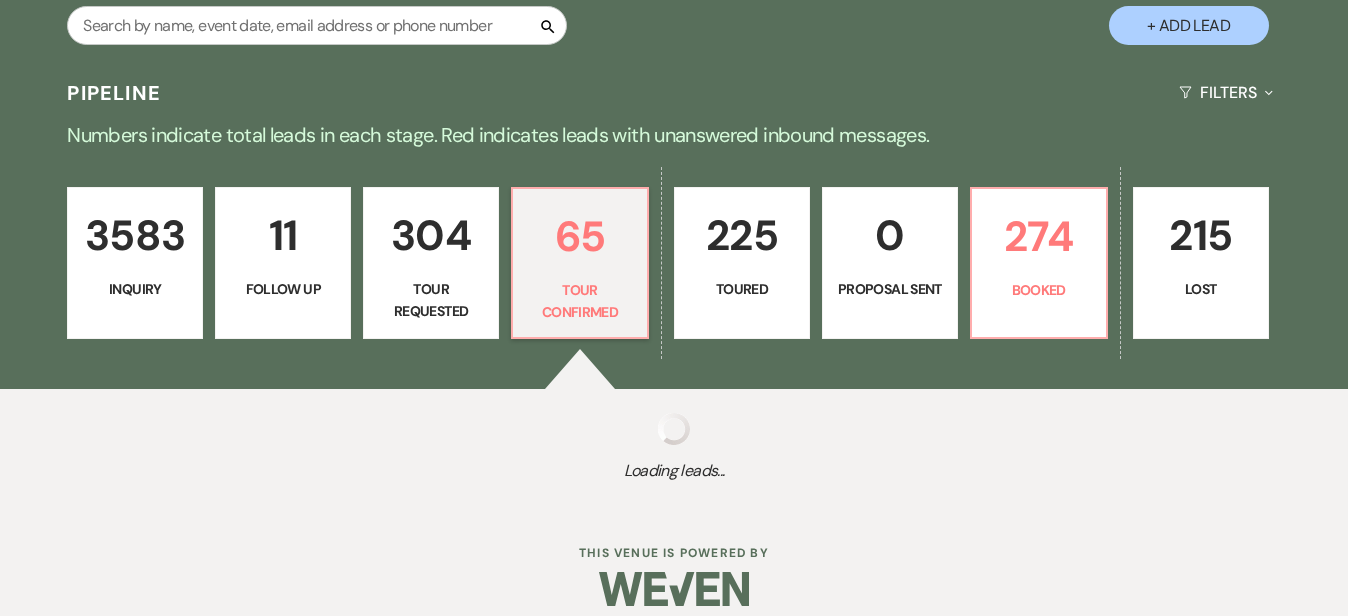 select on "4" 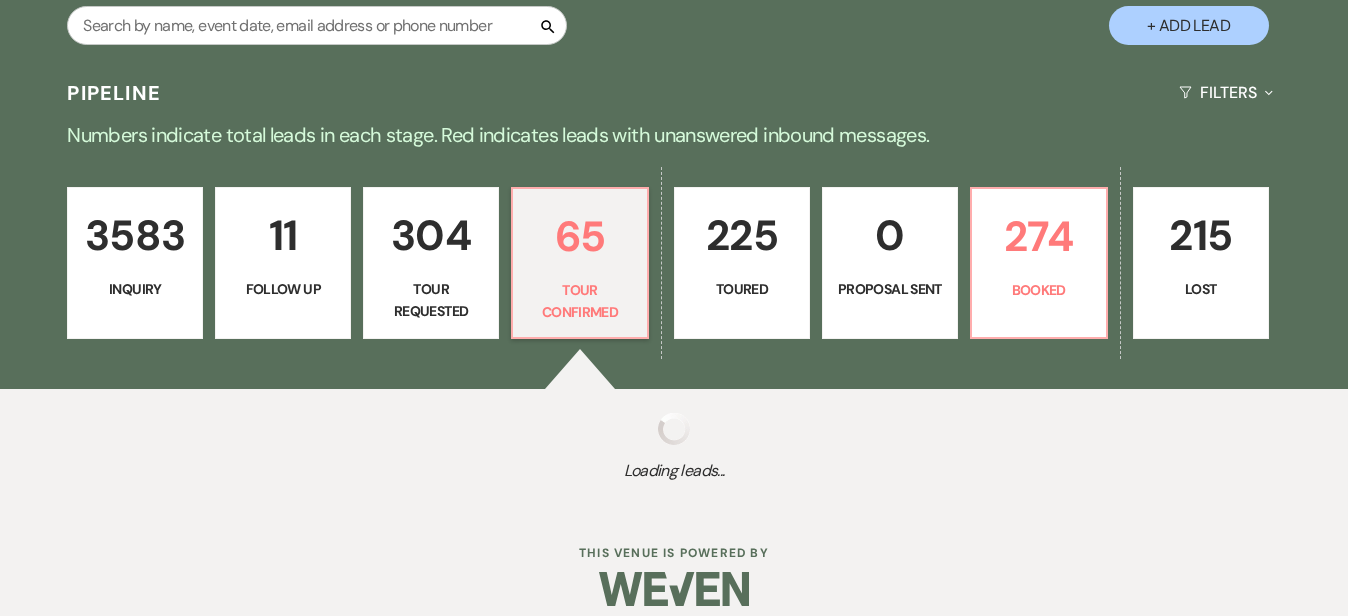 select on "4" 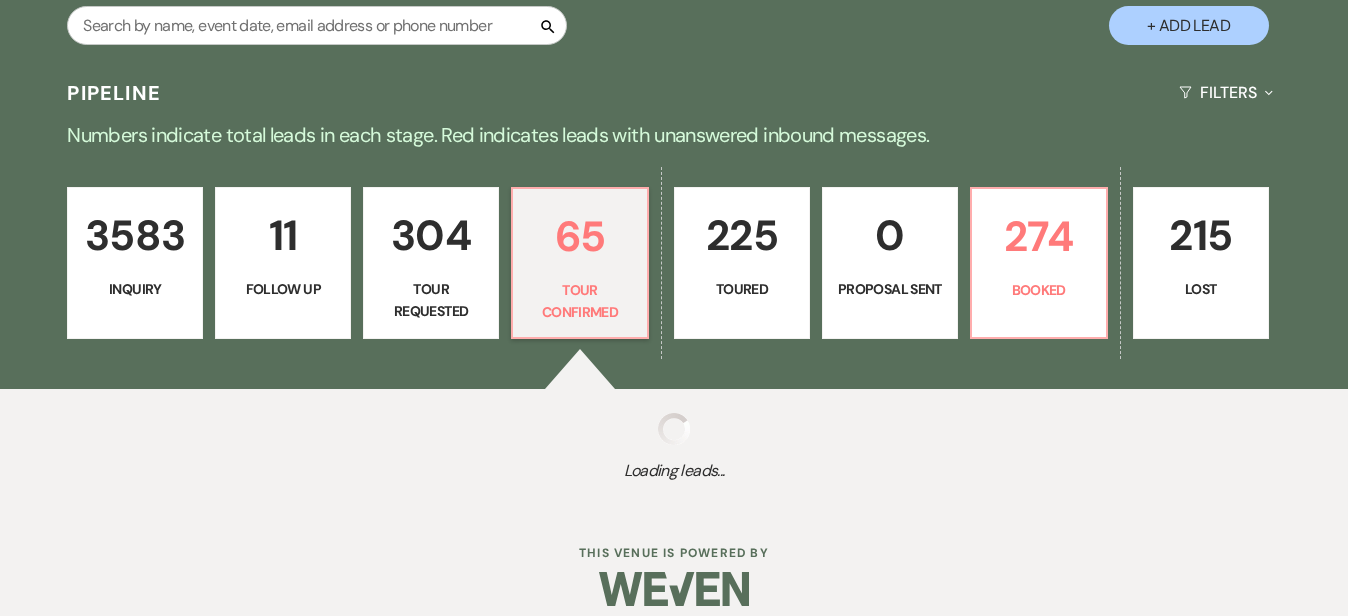 select on "4" 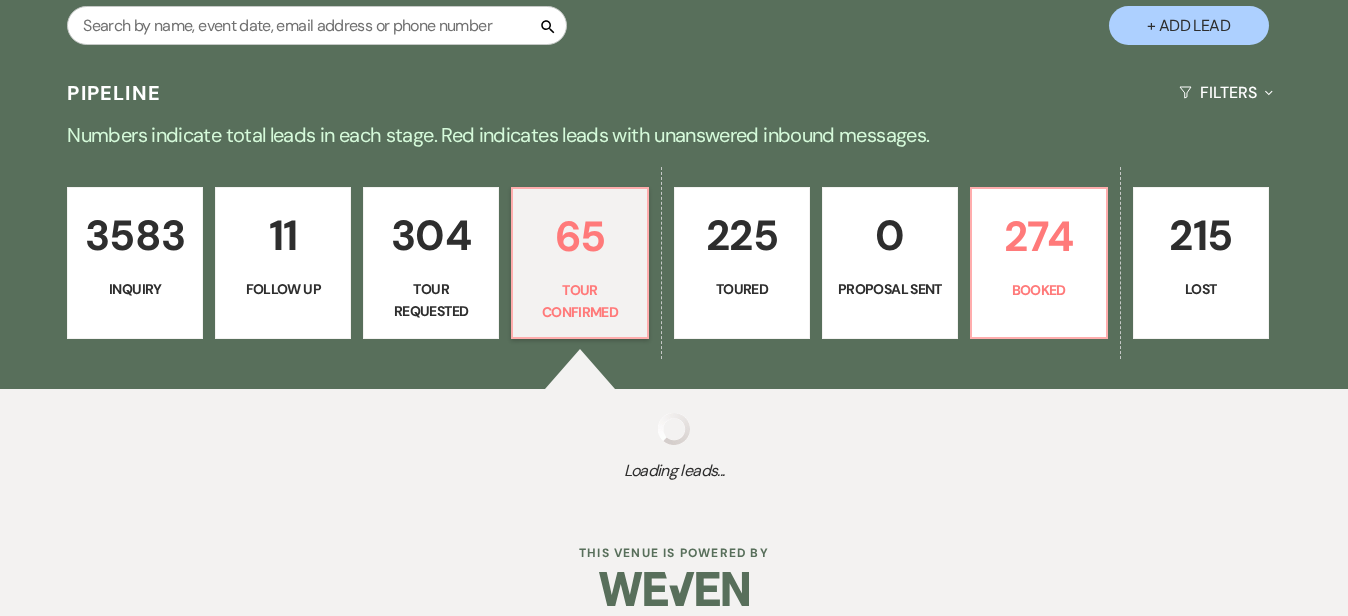 select on "4" 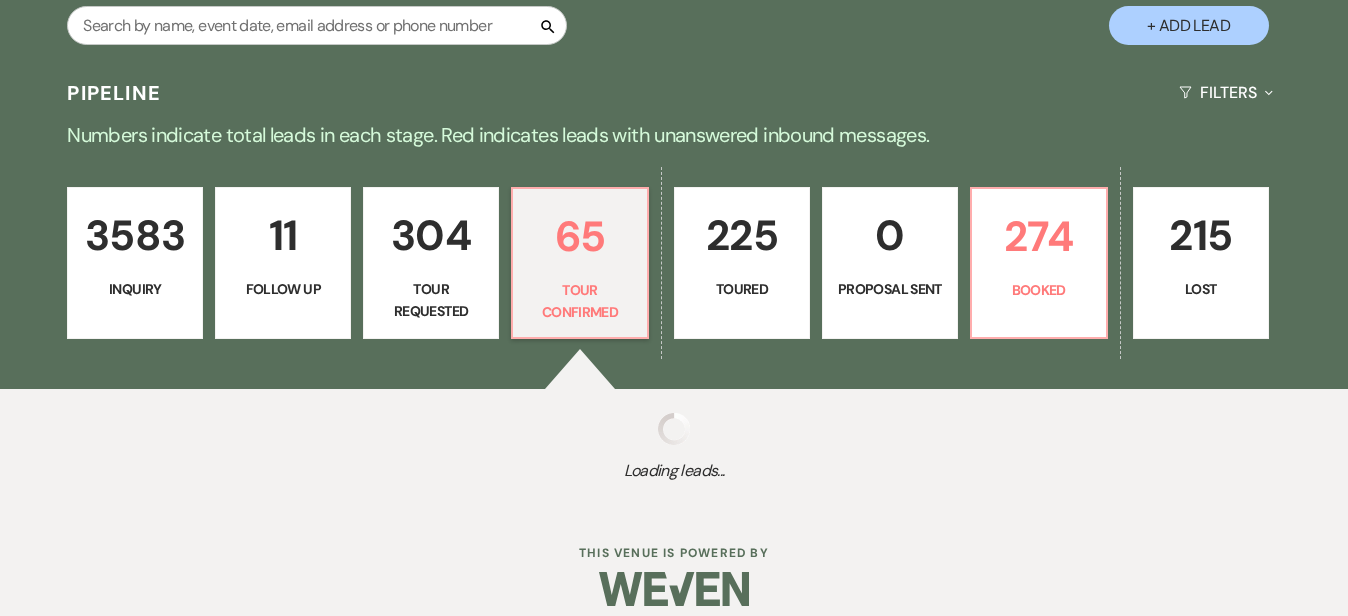 select on "4" 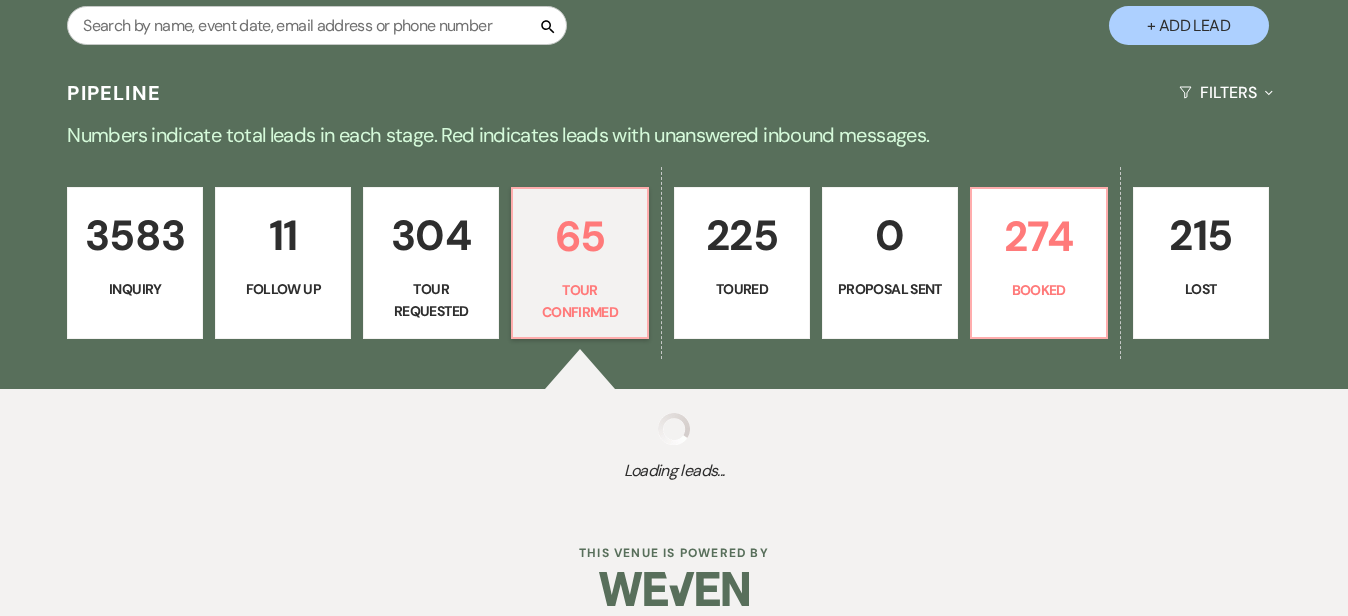 select on "4" 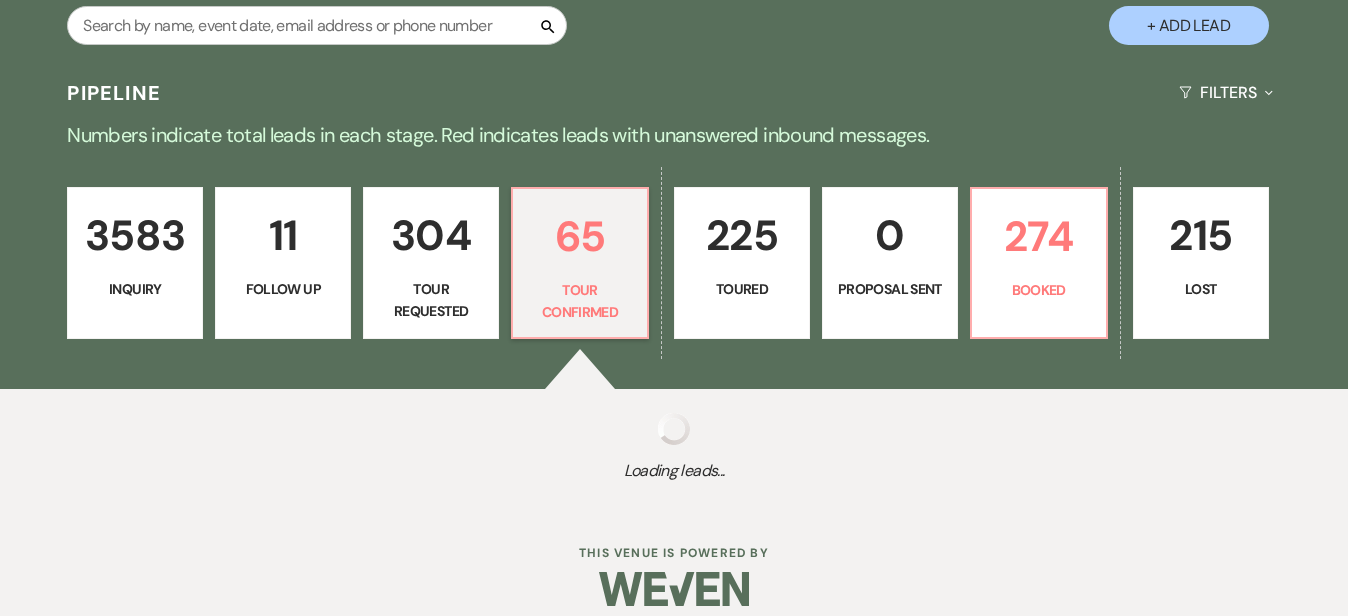 select on "4" 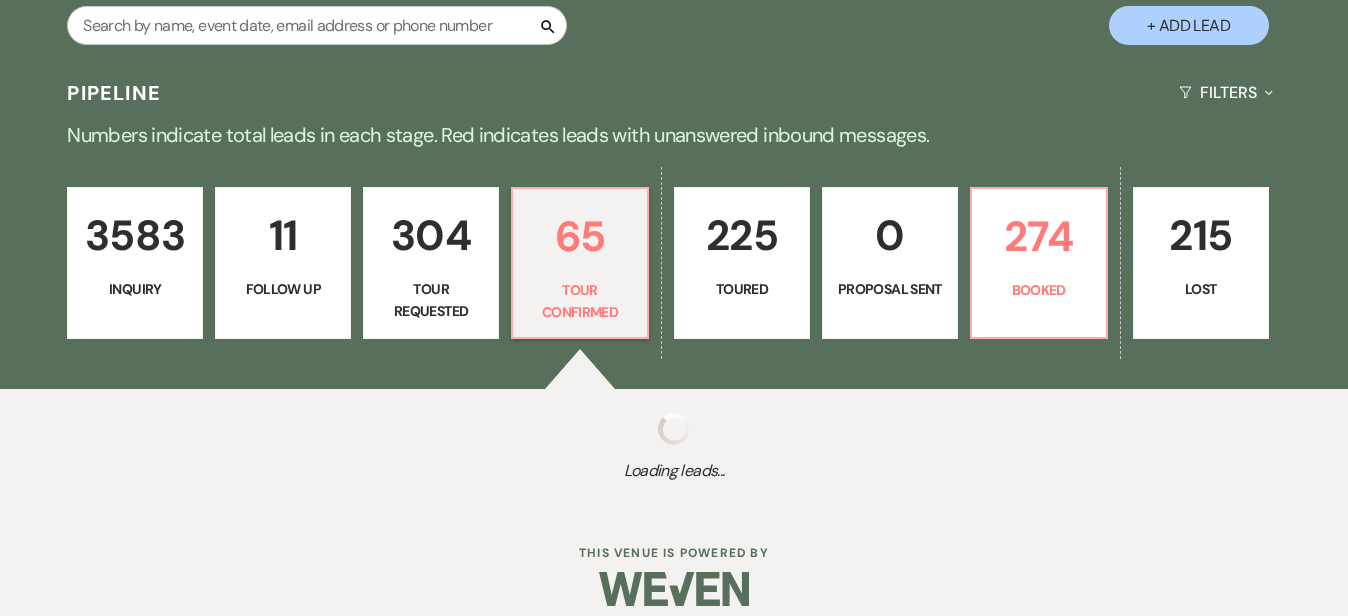 select on "4" 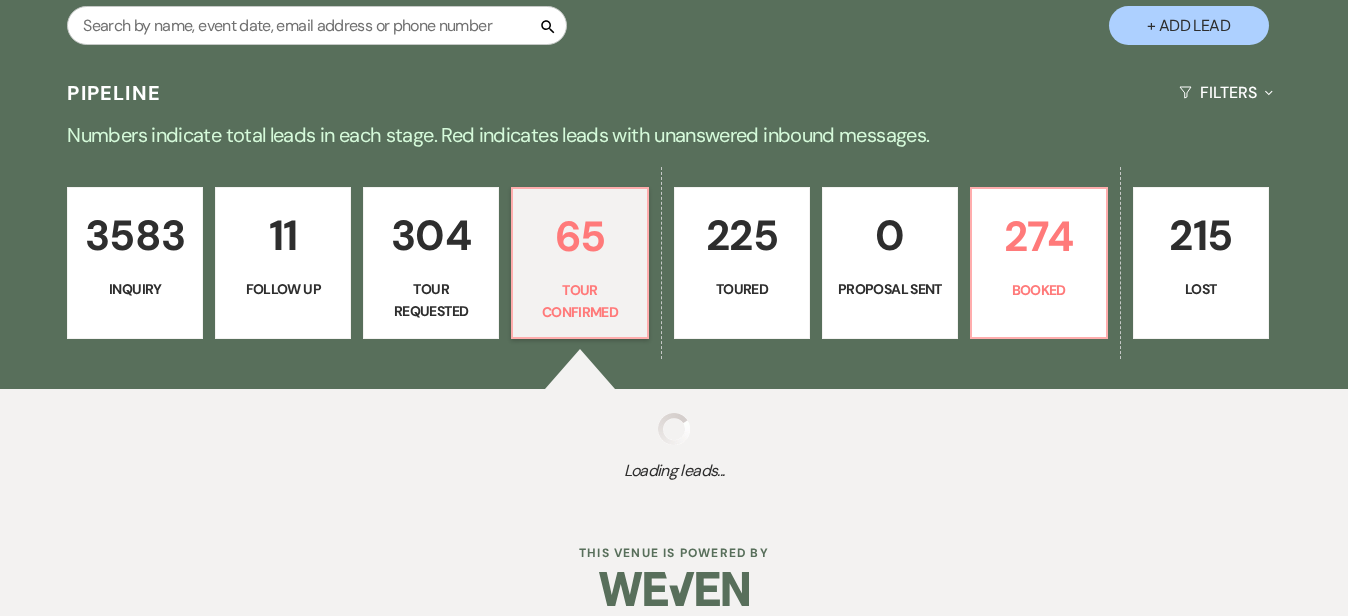 select on "4" 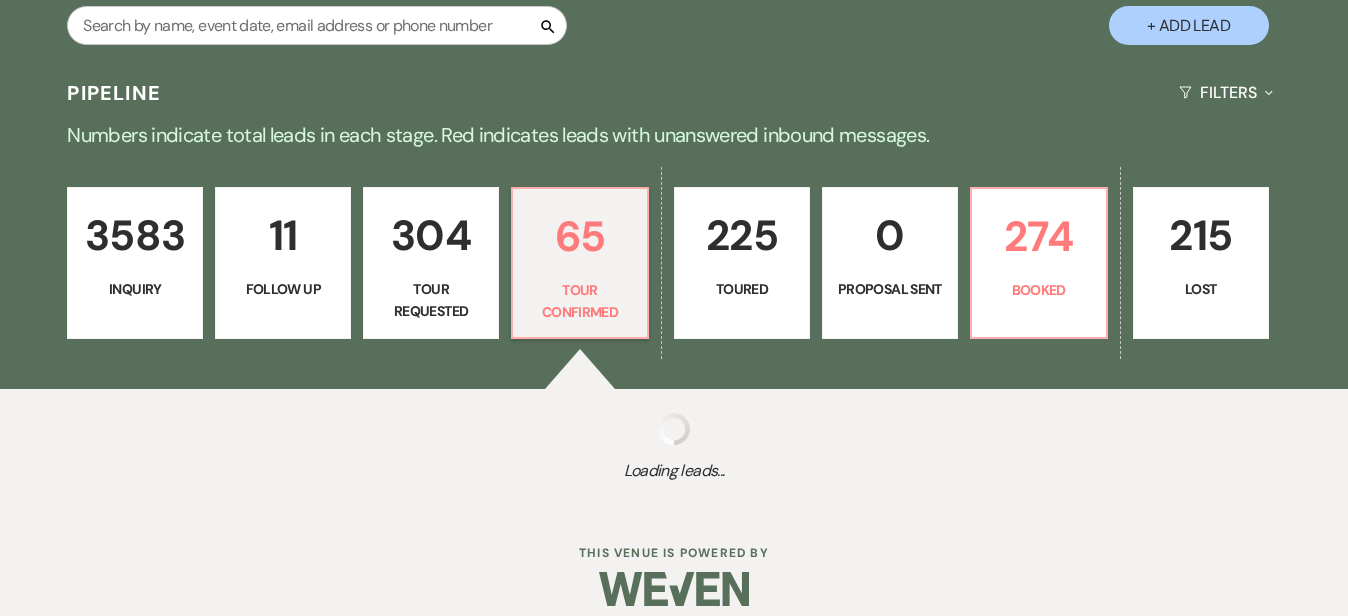 select on "4" 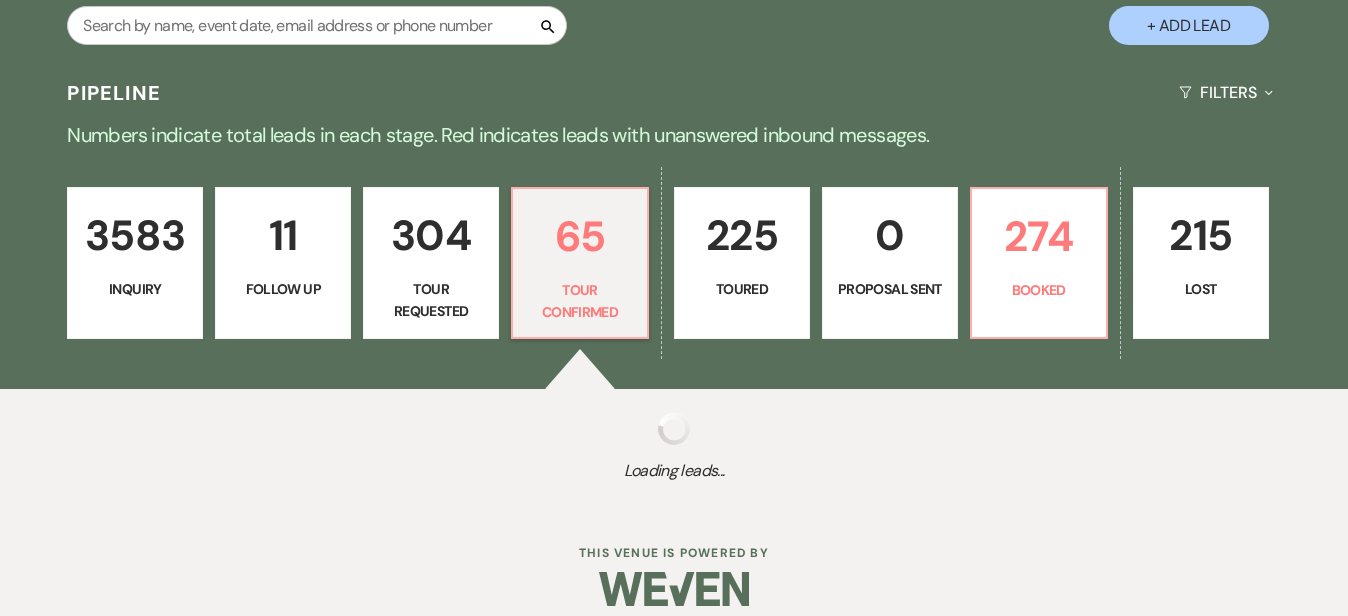 select on "4" 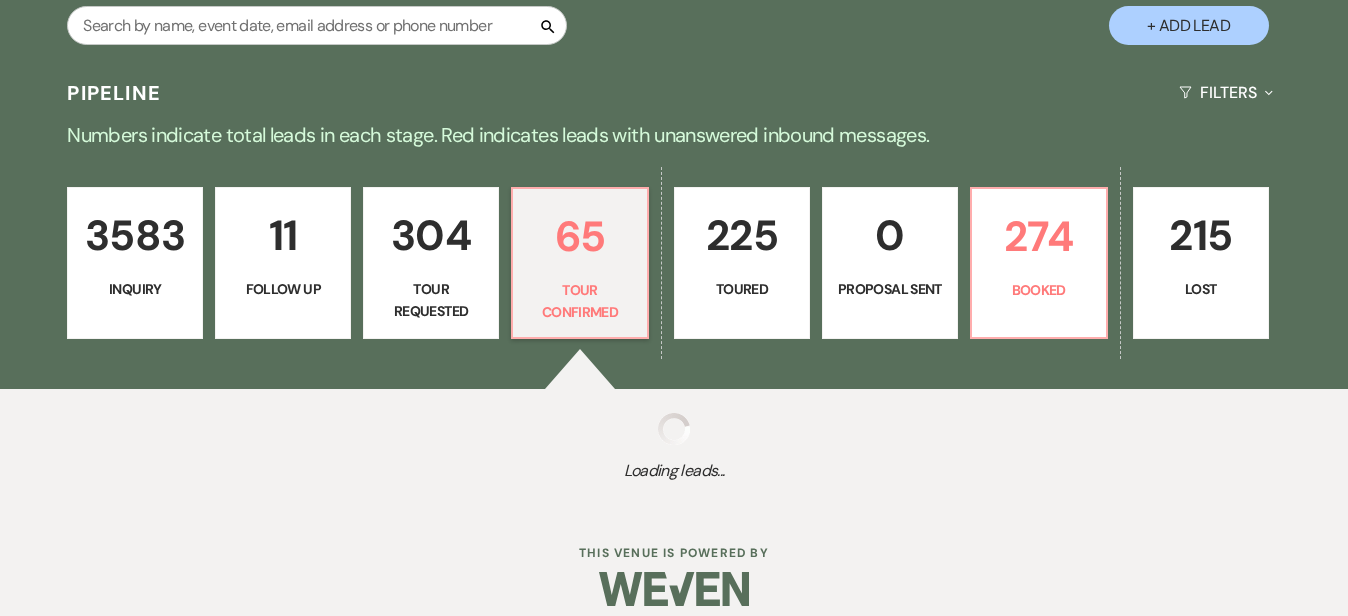 select on "4" 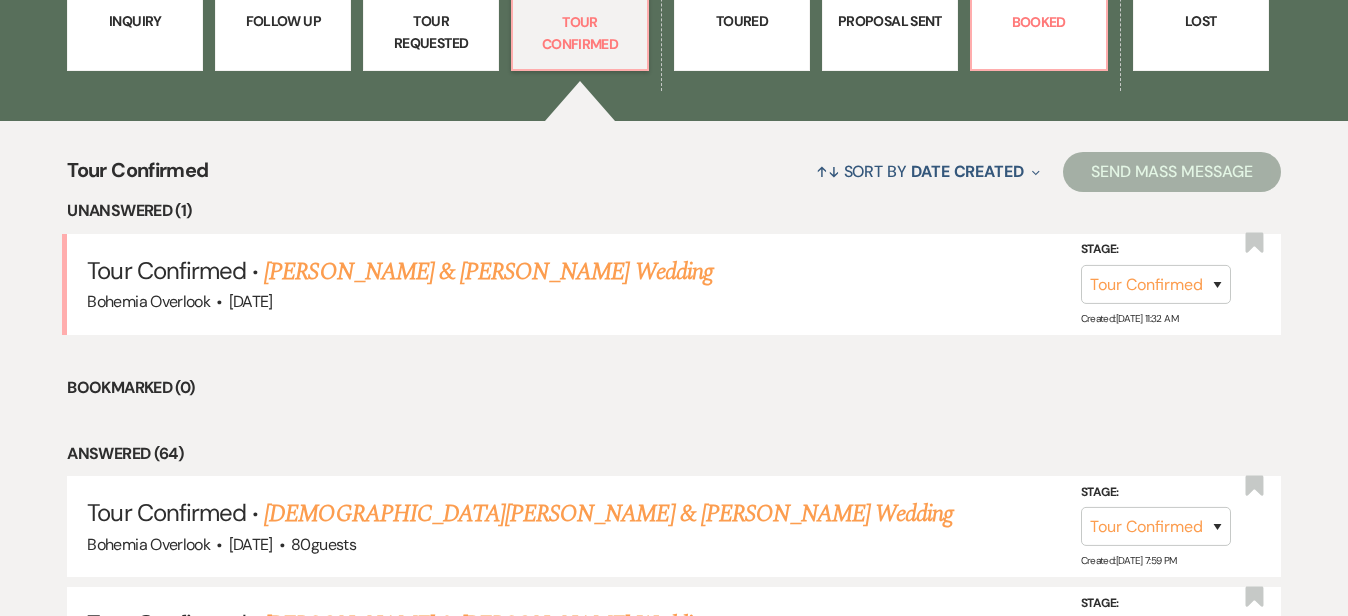 scroll, scrollTop: 676, scrollLeft: 0, axis: vertical 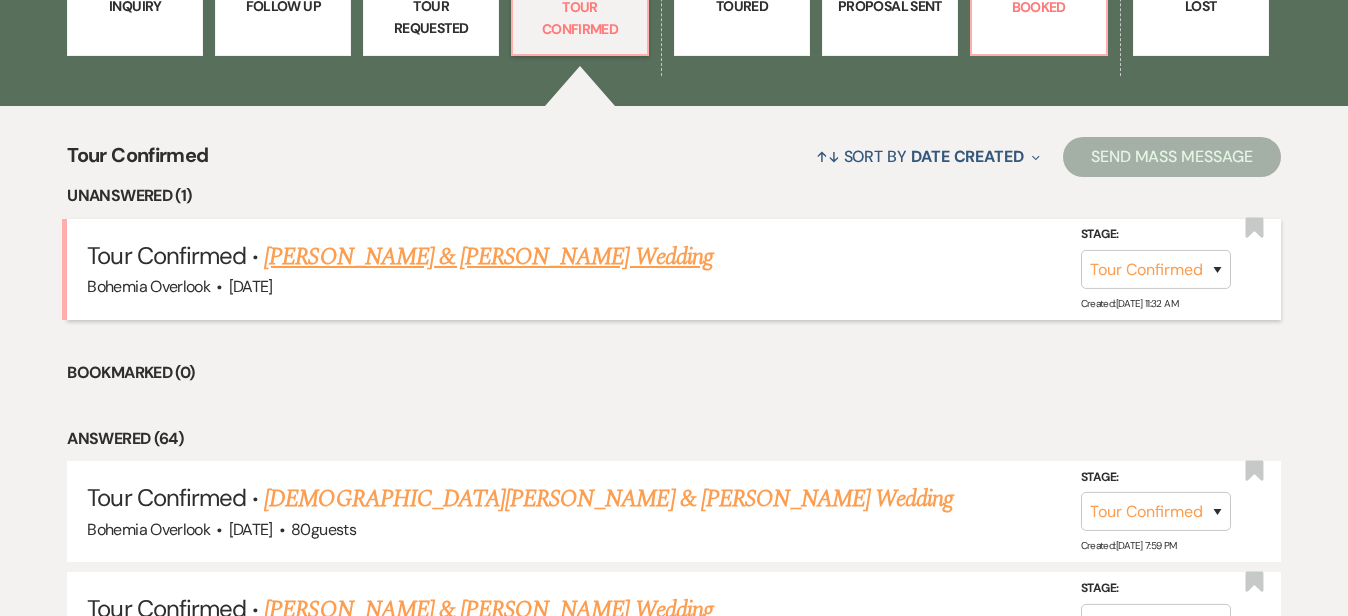 click on "Evan Benbow & Taylor Simon's Wedding" at bounding box center (488, 257) 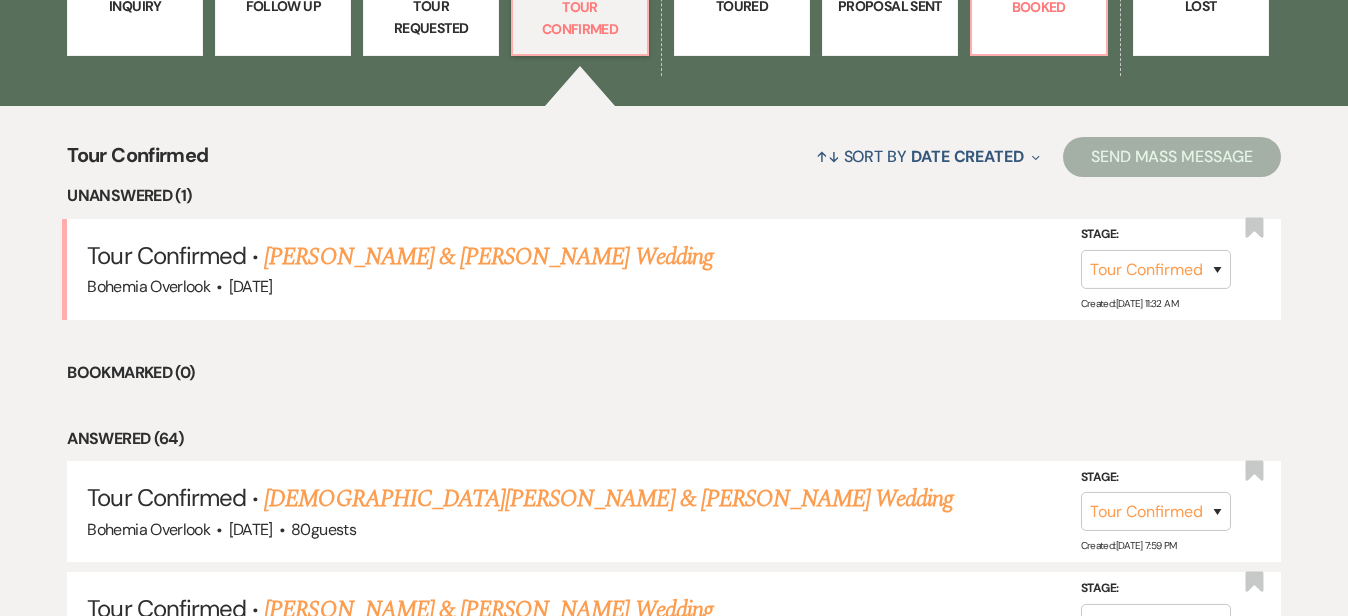 scroll, scrollTop: 0, scrollLeft: 0, axis: both 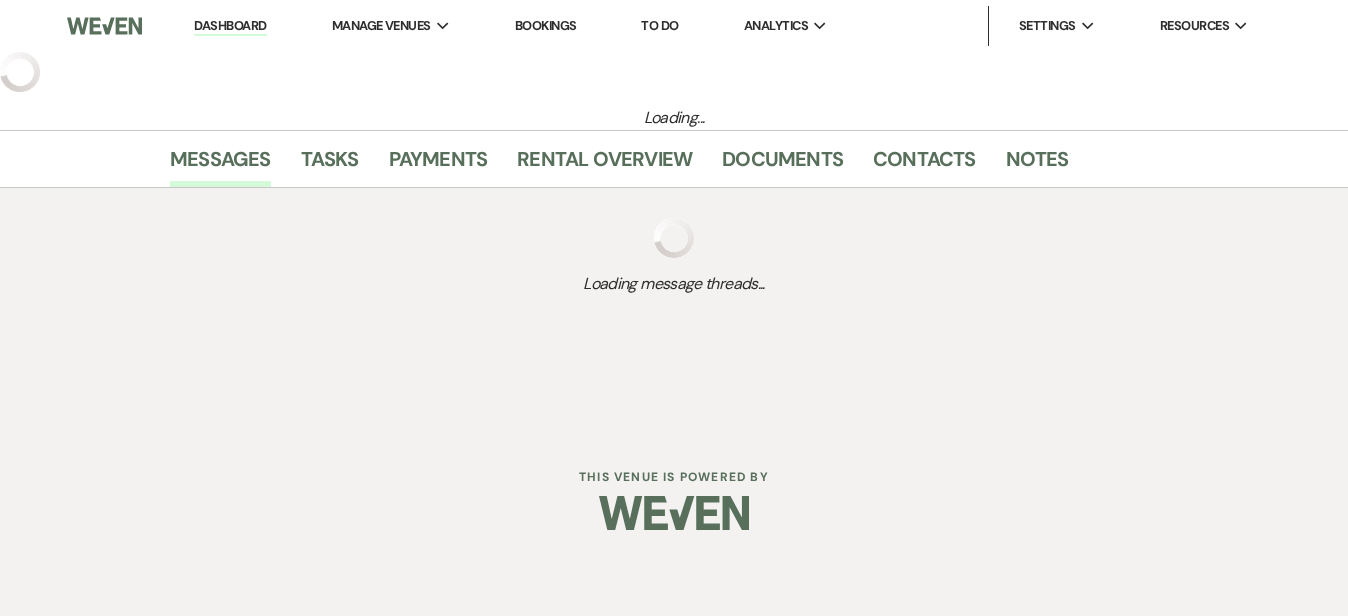 select on "4" 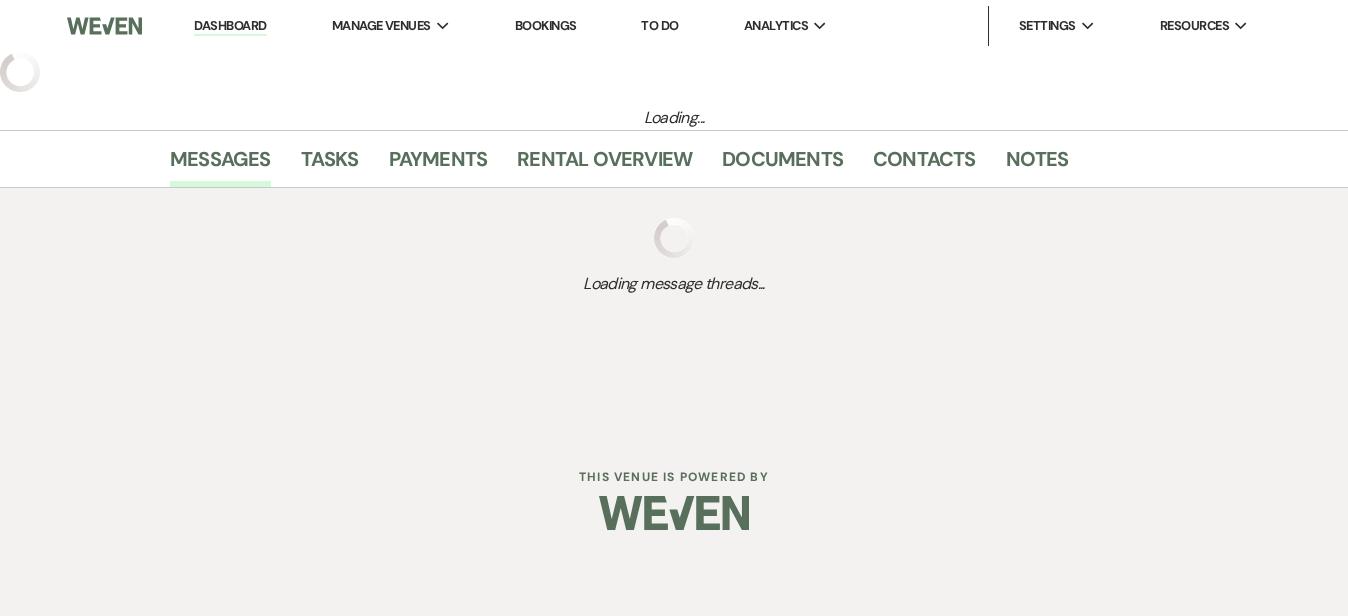 select on "5" 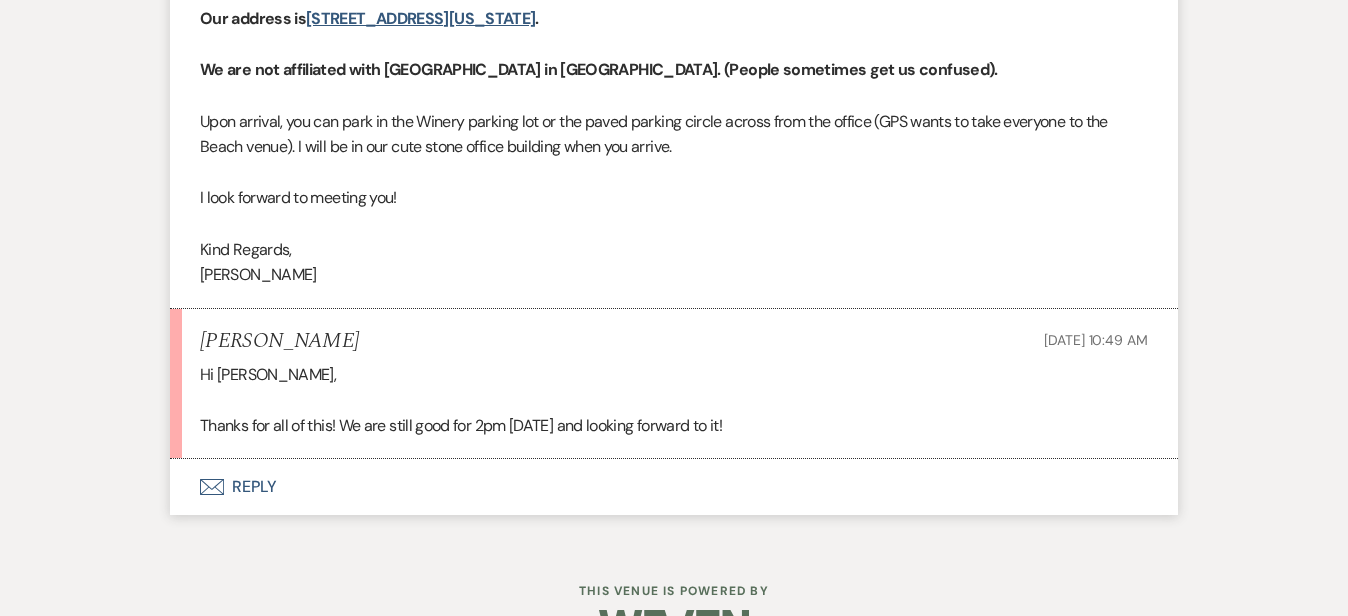 scroll, scrollTop: 3562, scrollLeft: 0, axis: vertical 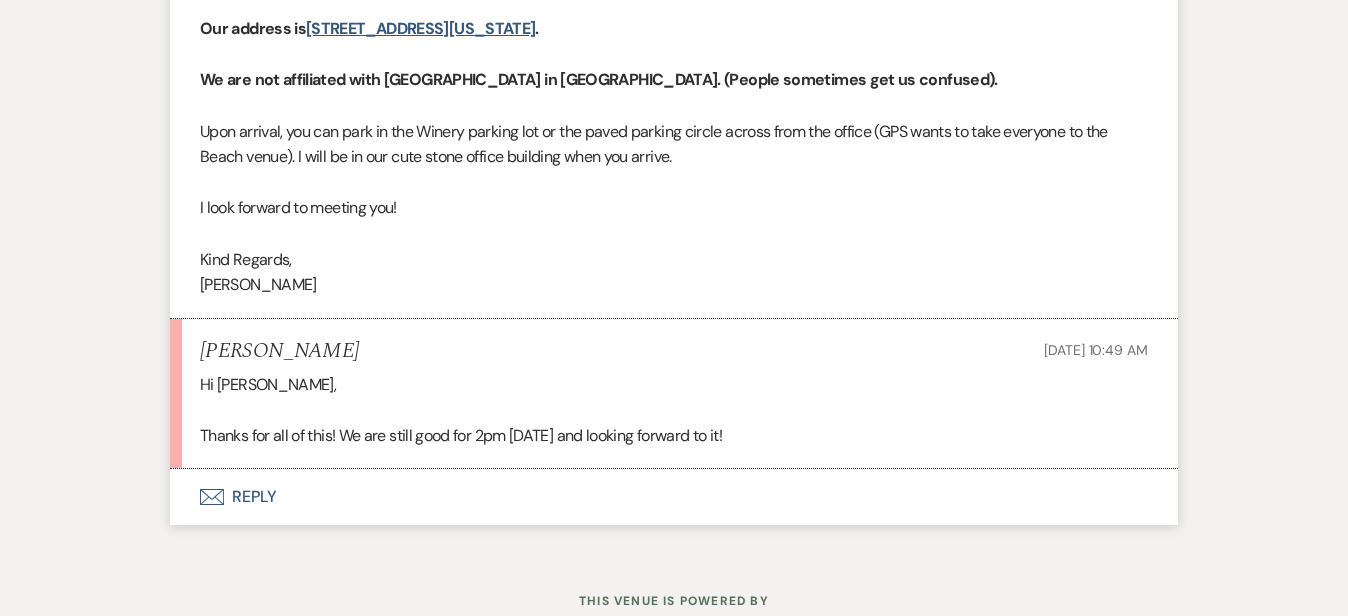 click on "Envelope Reply" at bounding box center [674, 497] 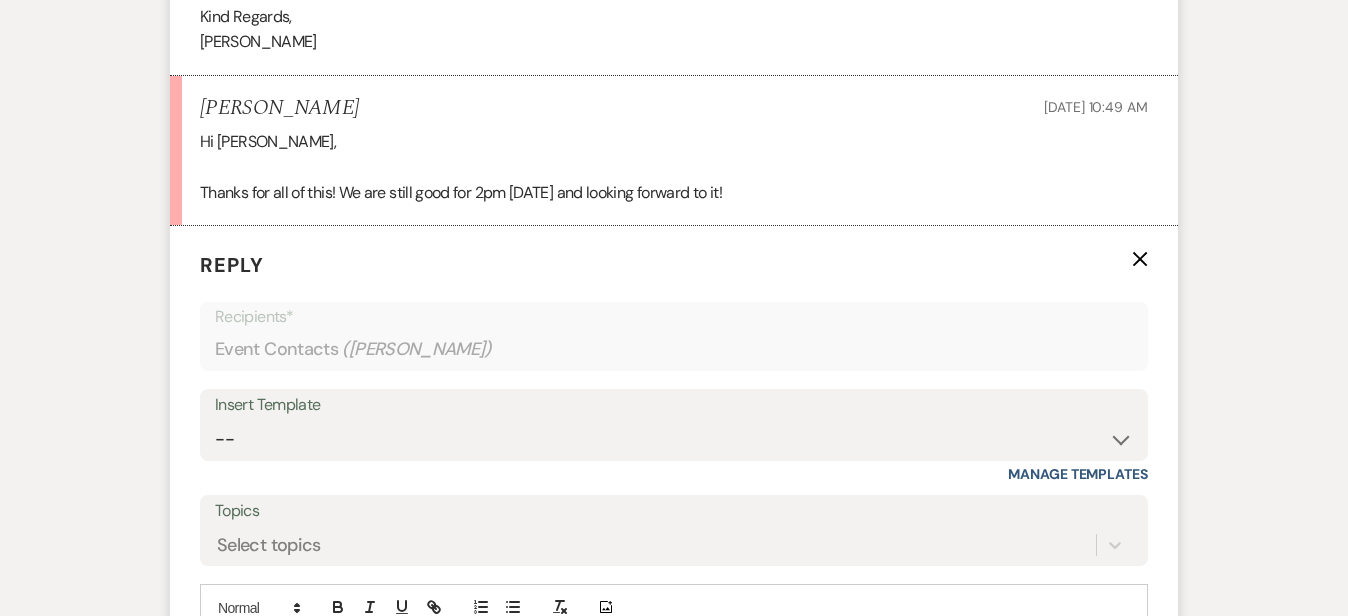 scroll, scrollTop: 3862, scrollLeft: 0, axis: vertical 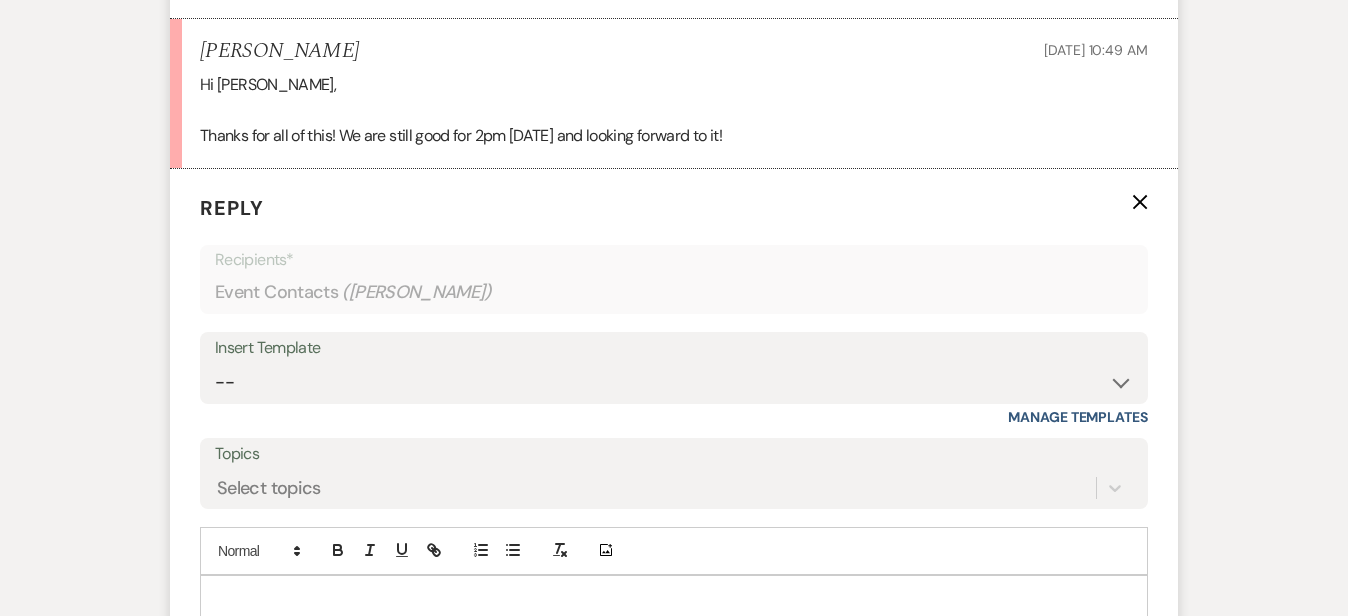 click at bounding box center [674, 599] 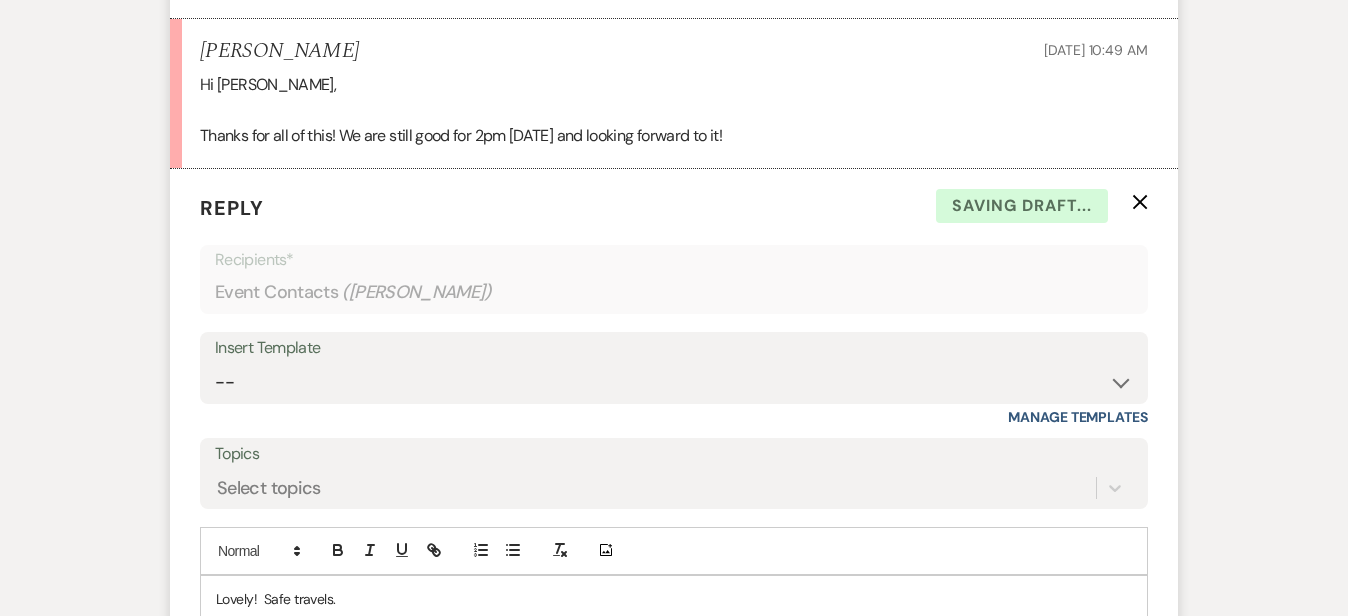 click on "Messages Tasks Payments Rental Overview Documents Contacts Notes Event Messages   Log Log Message +  New Message Communicate with  clients  by clicking "New Message" or replying to an existing message thread. Filter by topics... Unanswered Message:  Tour Requested Dismiss Alert Hide Taylor Simon Jul 08, 2025, 11:32 AM
From : Taylor Simon (Couple)
Event : Evan Benbow & Taylor Simon's Wedding
Desired date : June 26th 2026
Anticipated guest count : (unknown)
Vision : (unknown)
Source : Venue Website
Budget : $10,000 - $15,000
Pinterest inspiration : (unknown)
Message :   We just got engaged a couple weeks ago and are looking for a nice waterfront venue to fit all of our guests in a budget friendly way!
Kimberly Carew to: Event Contacts Expand Info Jul 08, 2025, 11:51 AM Weven Check Notification  Opened   ( 18 ) Expand Good Morning Evan & Taylor, also includes a lighting package, climate-controlled restrooms, and on-site parking.  Are there any upcoming dates that you are available?" at bounding box center (674, -1239) 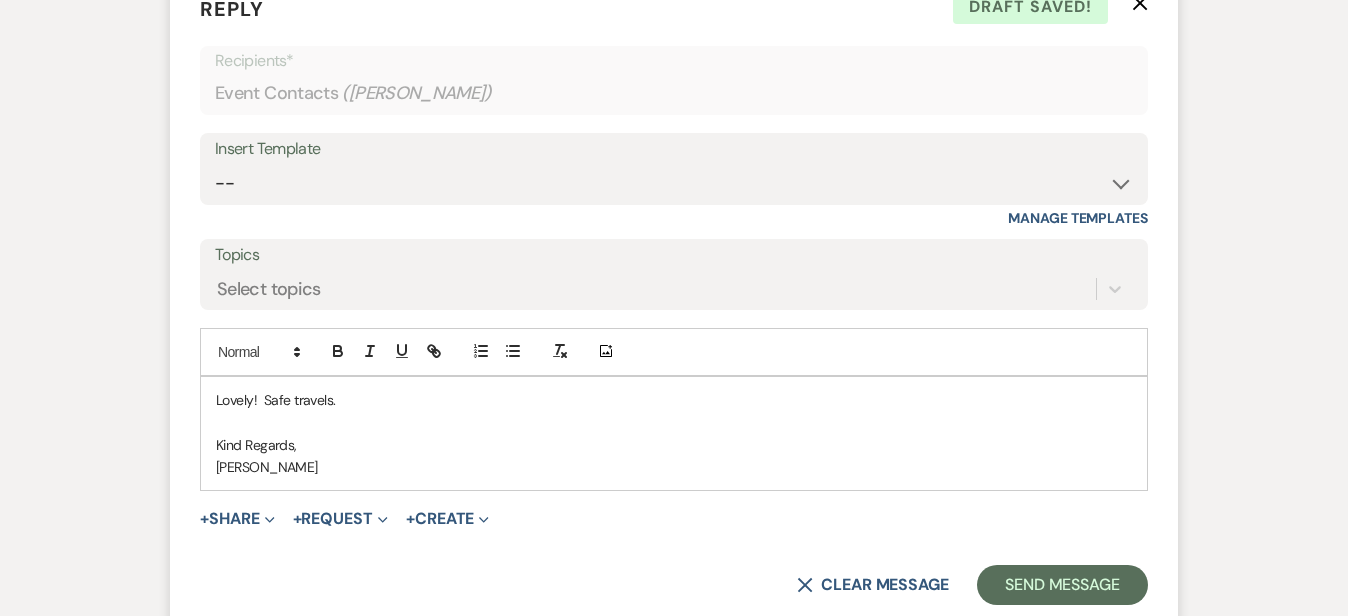 scroll, scrollTop: 4068, scrollLeft: 0, axis: vertical 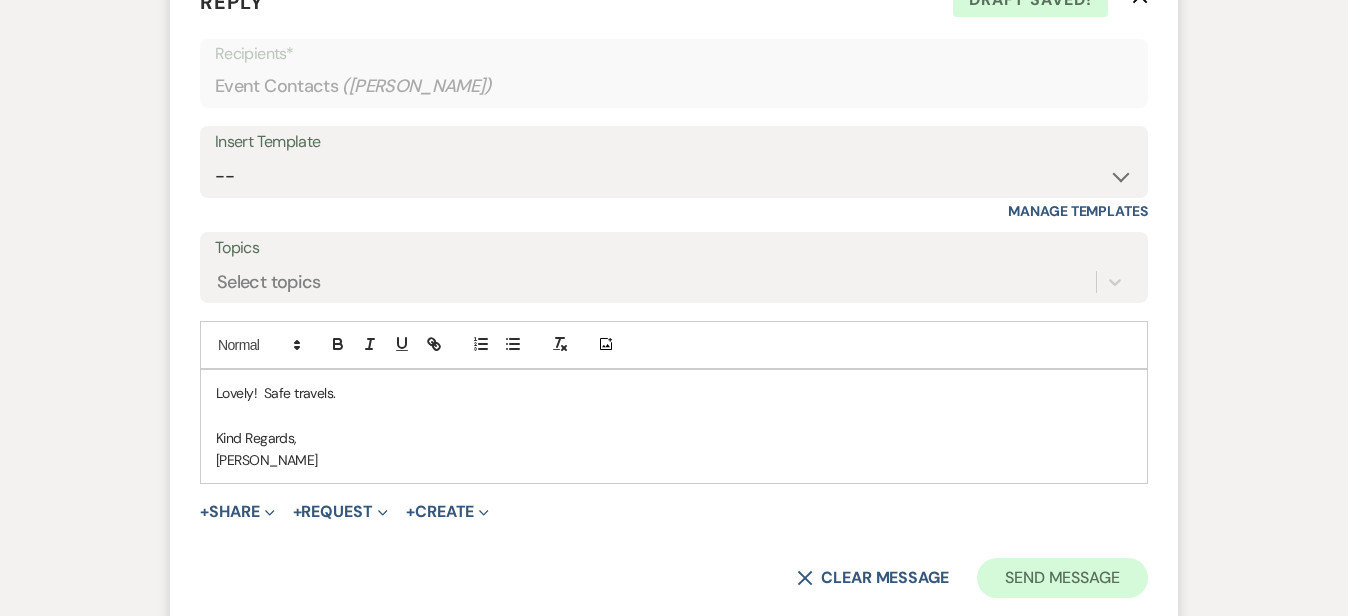 click on "Send Message" at bounding box center (1062, 578) 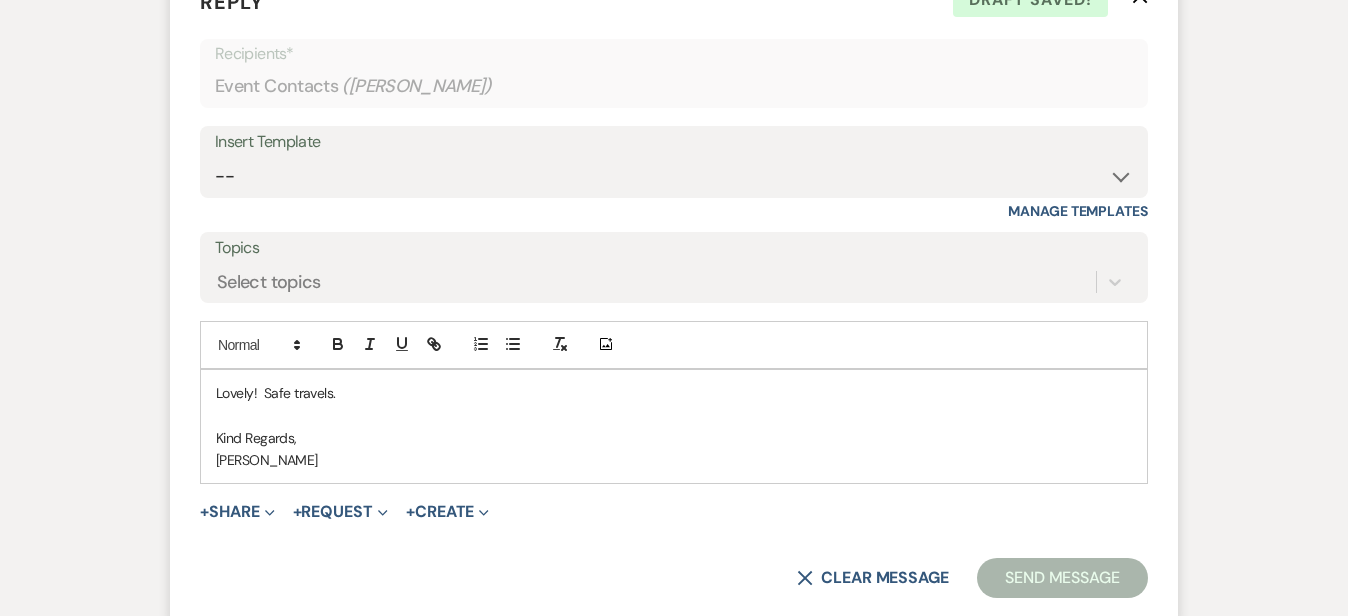 scroll, scrollTop: 3797, scrollLeft: 0, axis: vertical 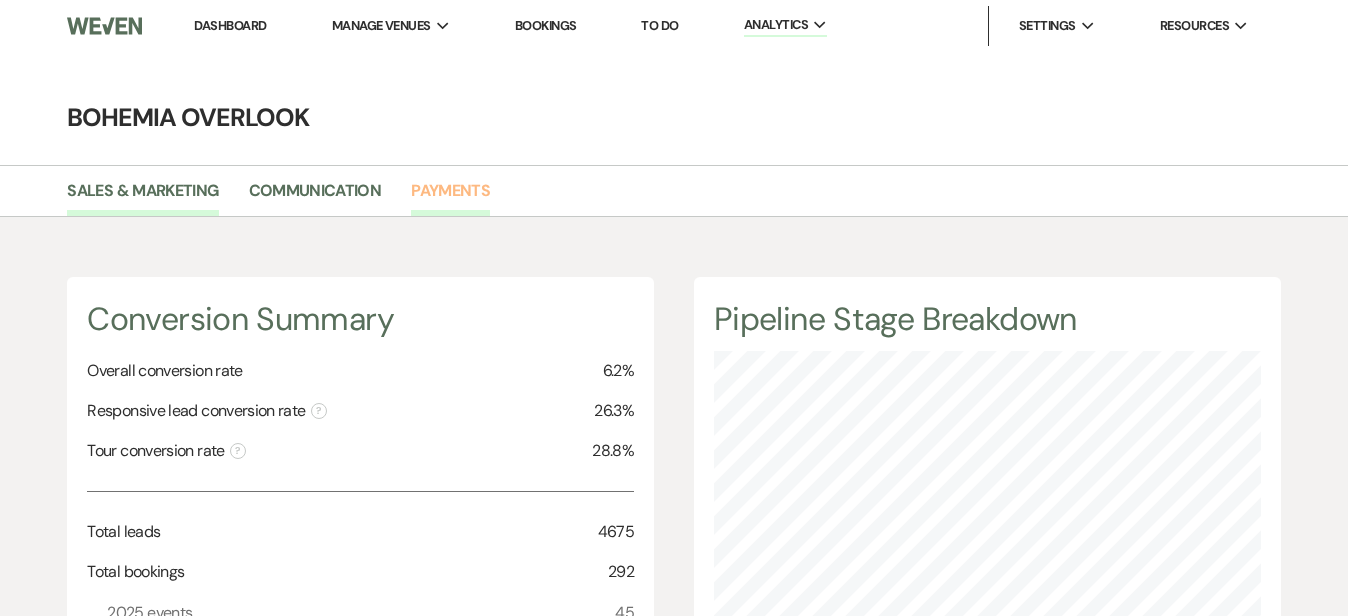click on "Payments" at bounding box center (450, 197) 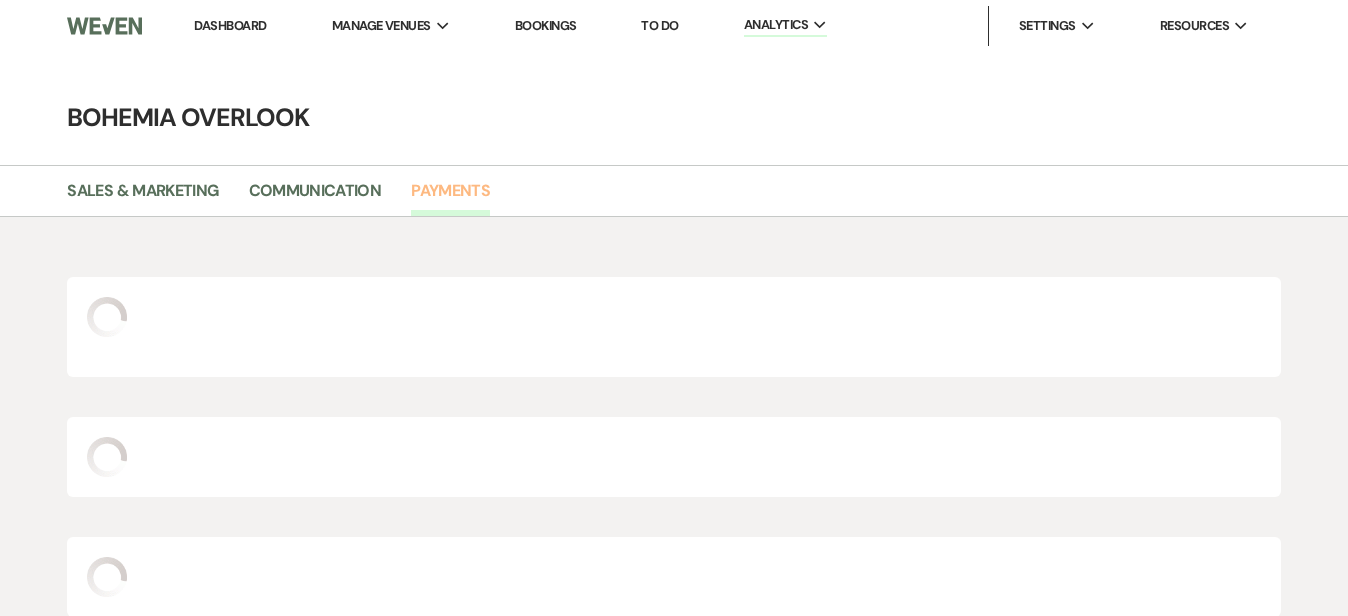 scroll, scrollTop: 999384, scrollLeft: 998652, axis: both 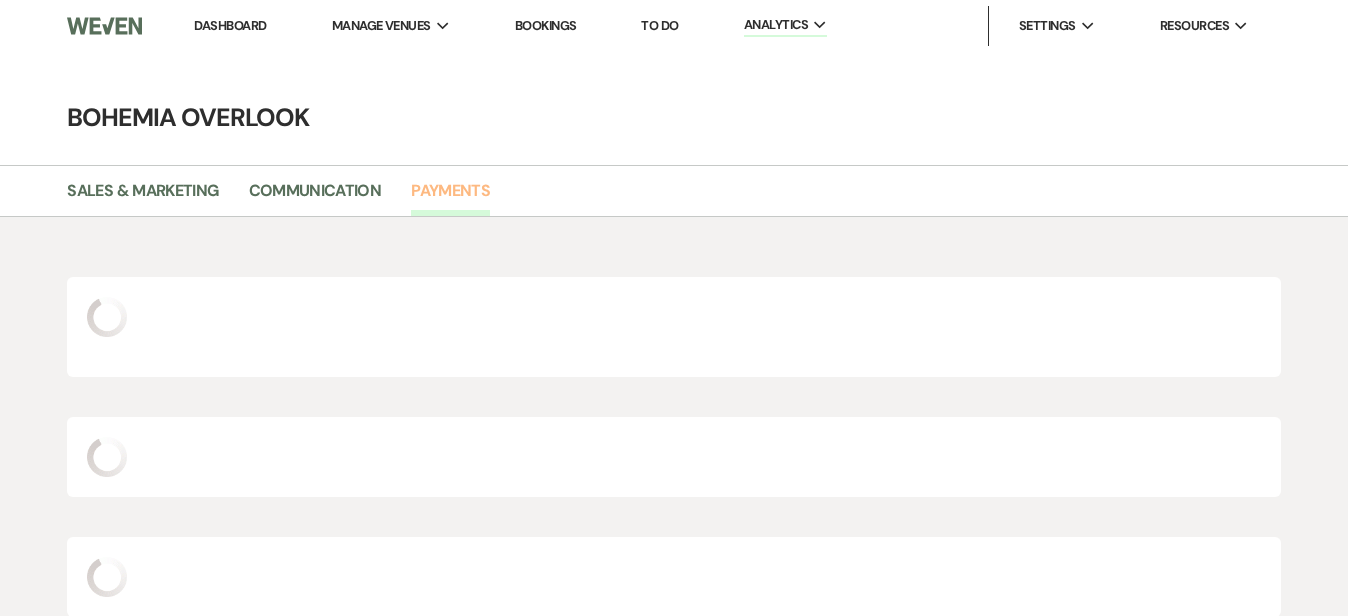 select on "2025" 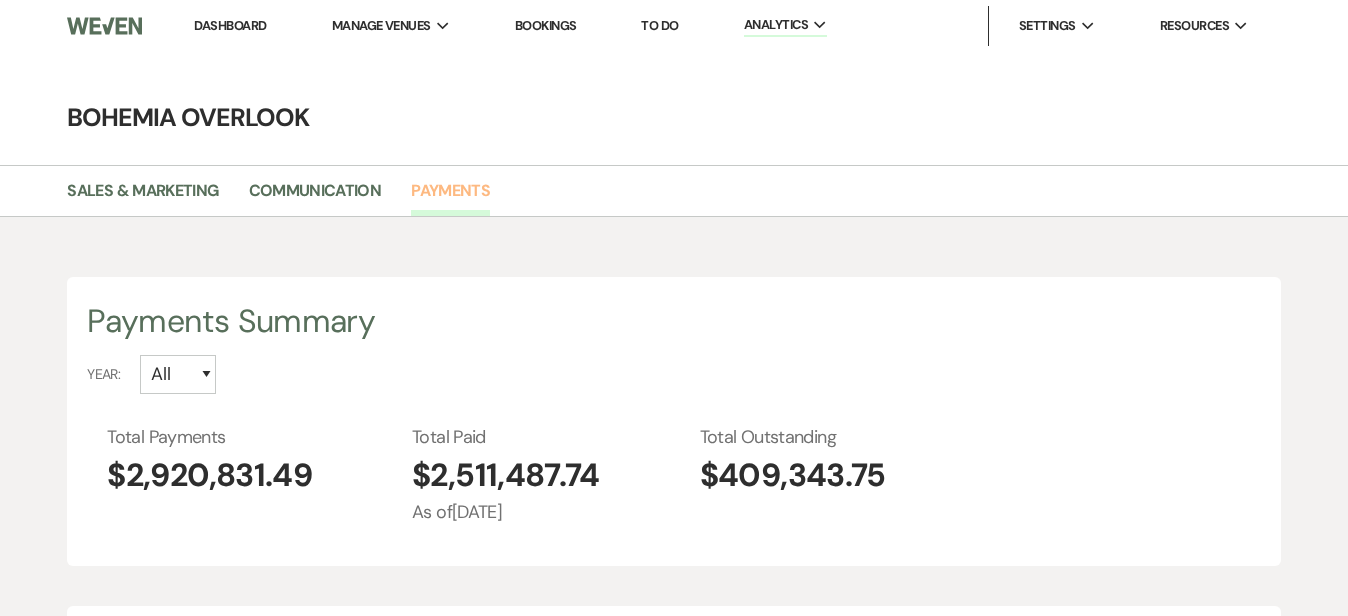 scroll, scrollTop: 999384, scrollLeft: 998652, axis: both 